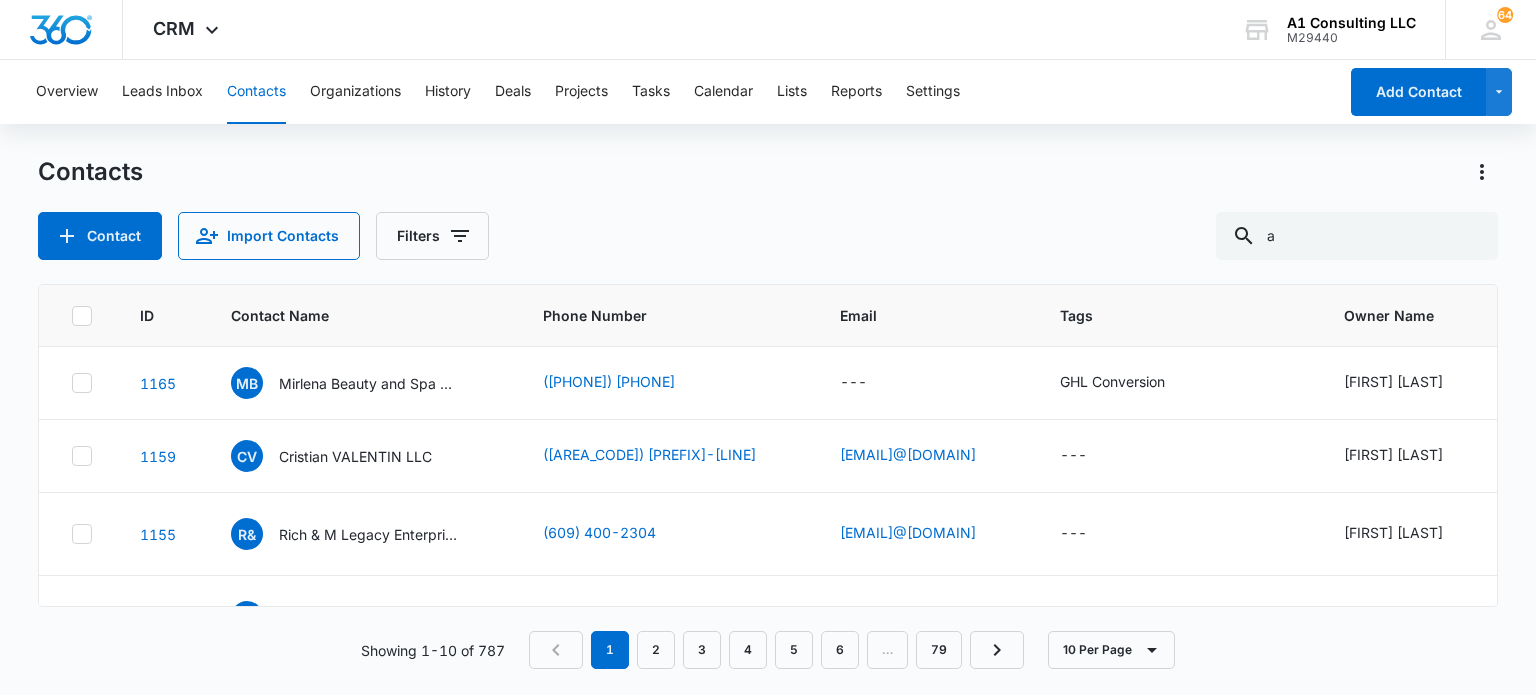 scroll, scrollTop: 0, scrollLeft: 0, axis: both 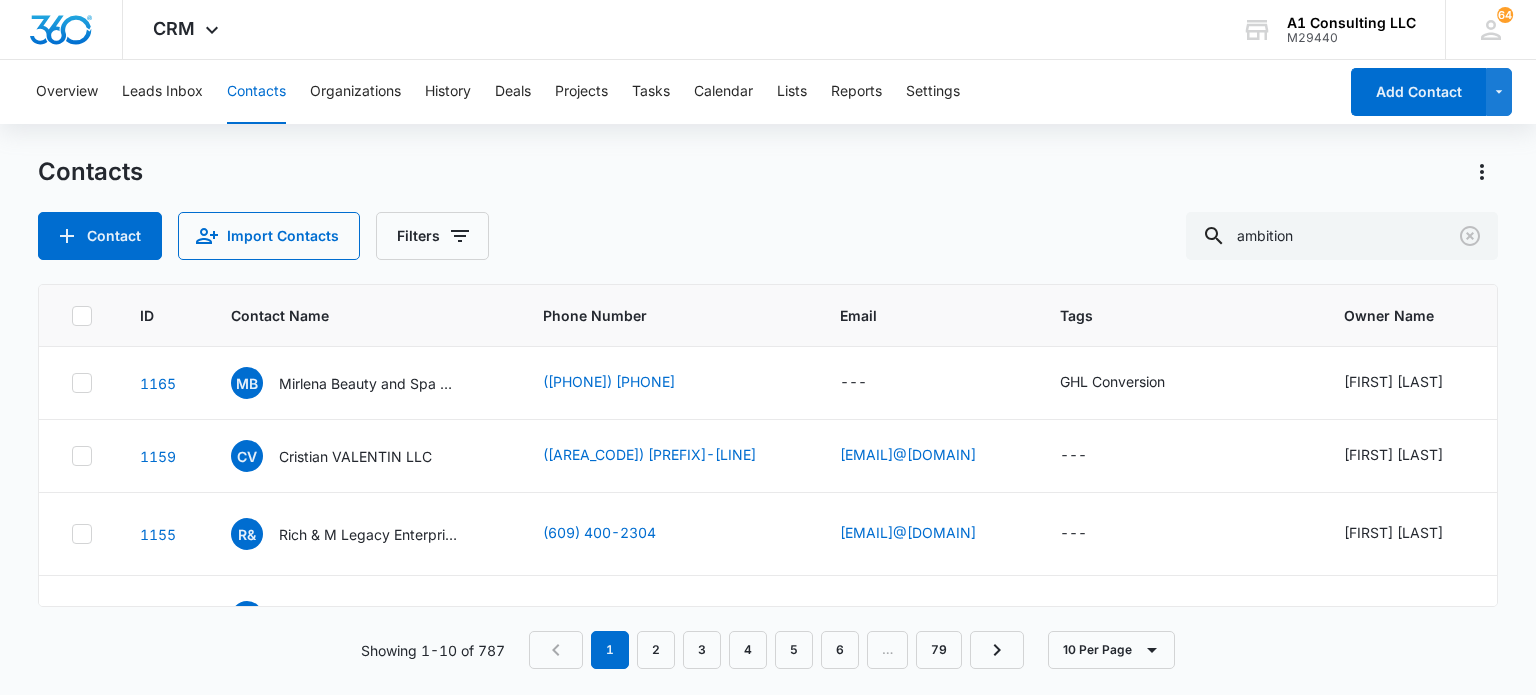 type on "ambition" 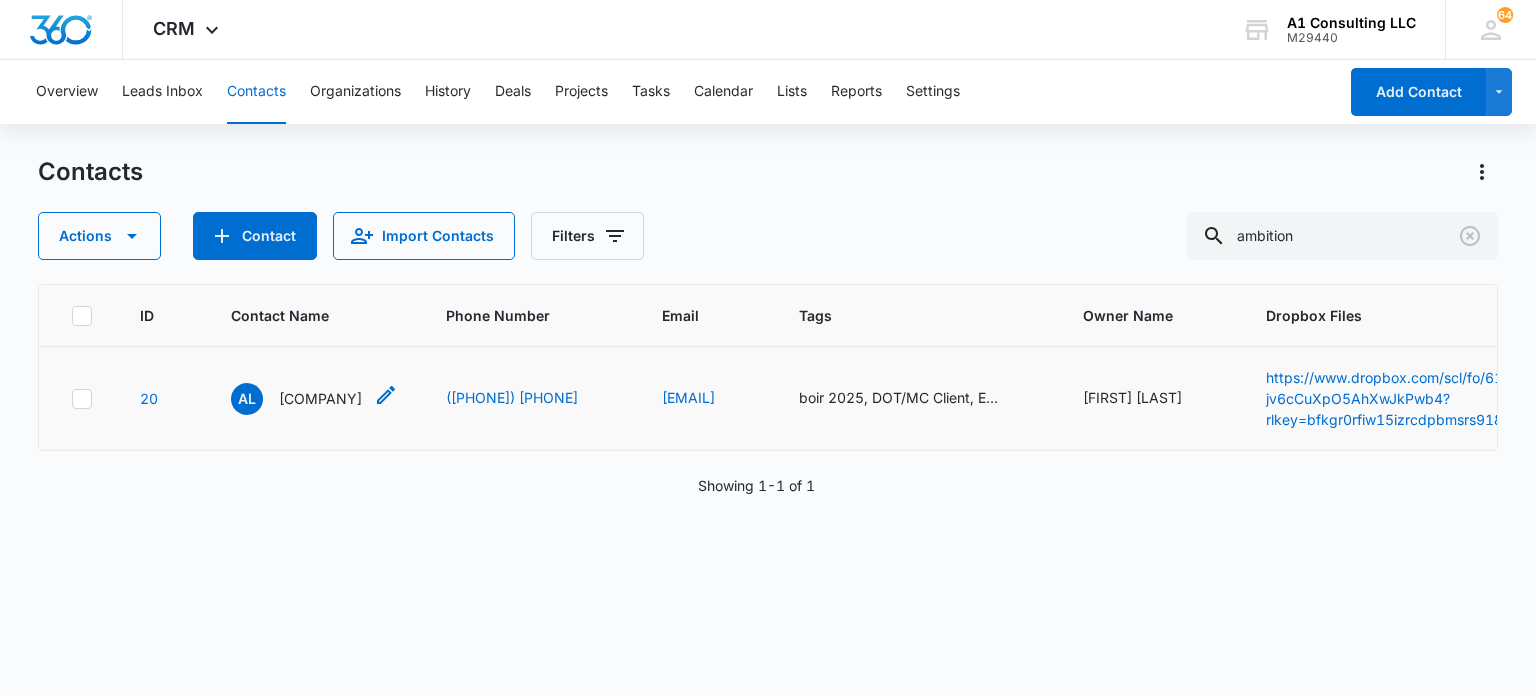 click on "[COMPANY]" at bounding box center [320, 398] 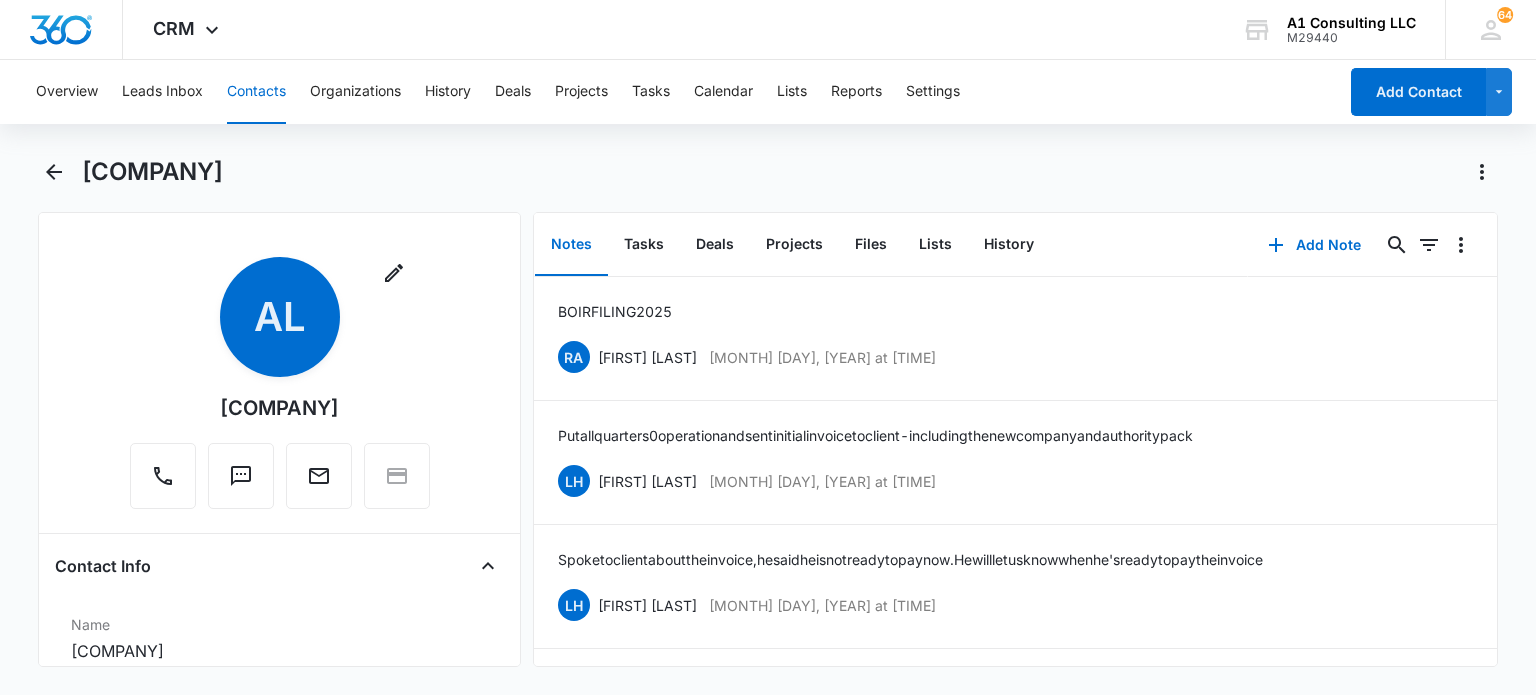 click on "Contacts" at bounding box center [256, 92] 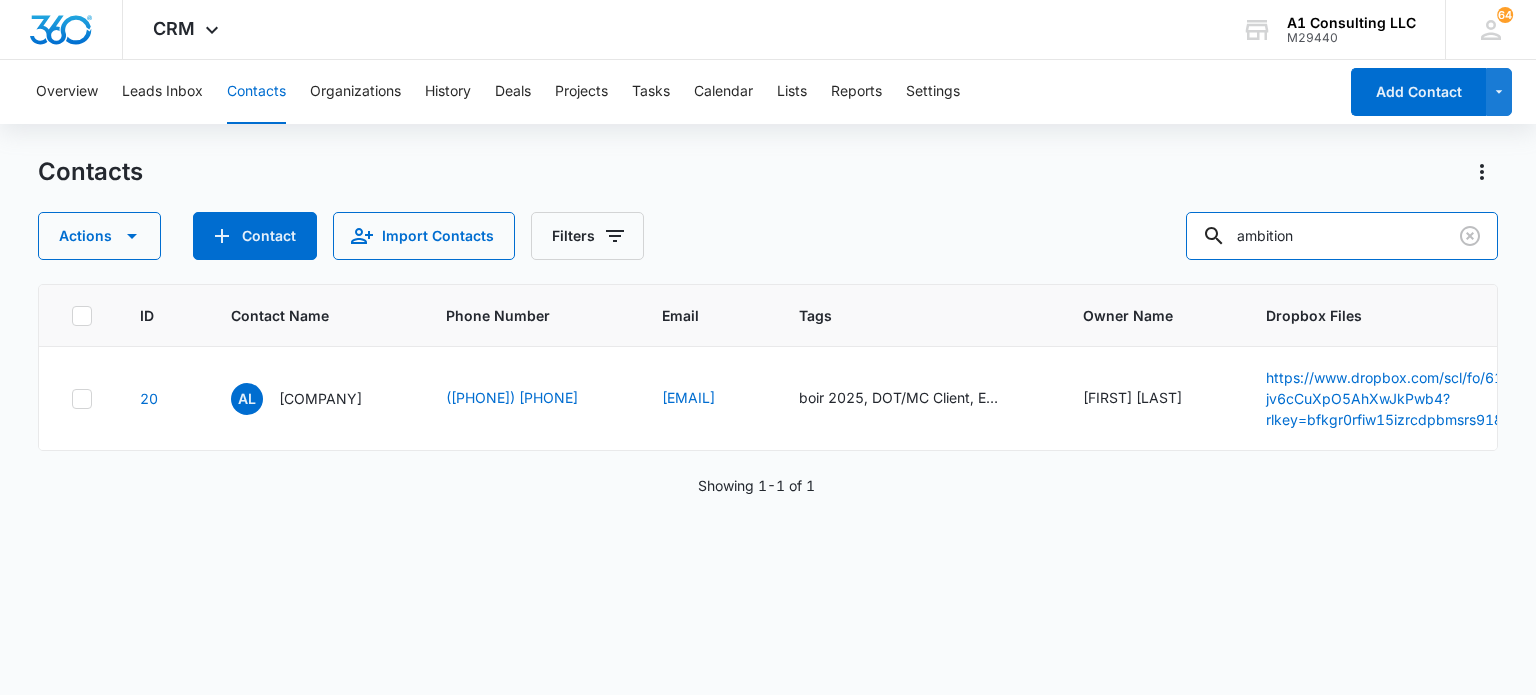 click on "Actions Contact Import Contacts Filters ambition" at bounding box center [767, 236] 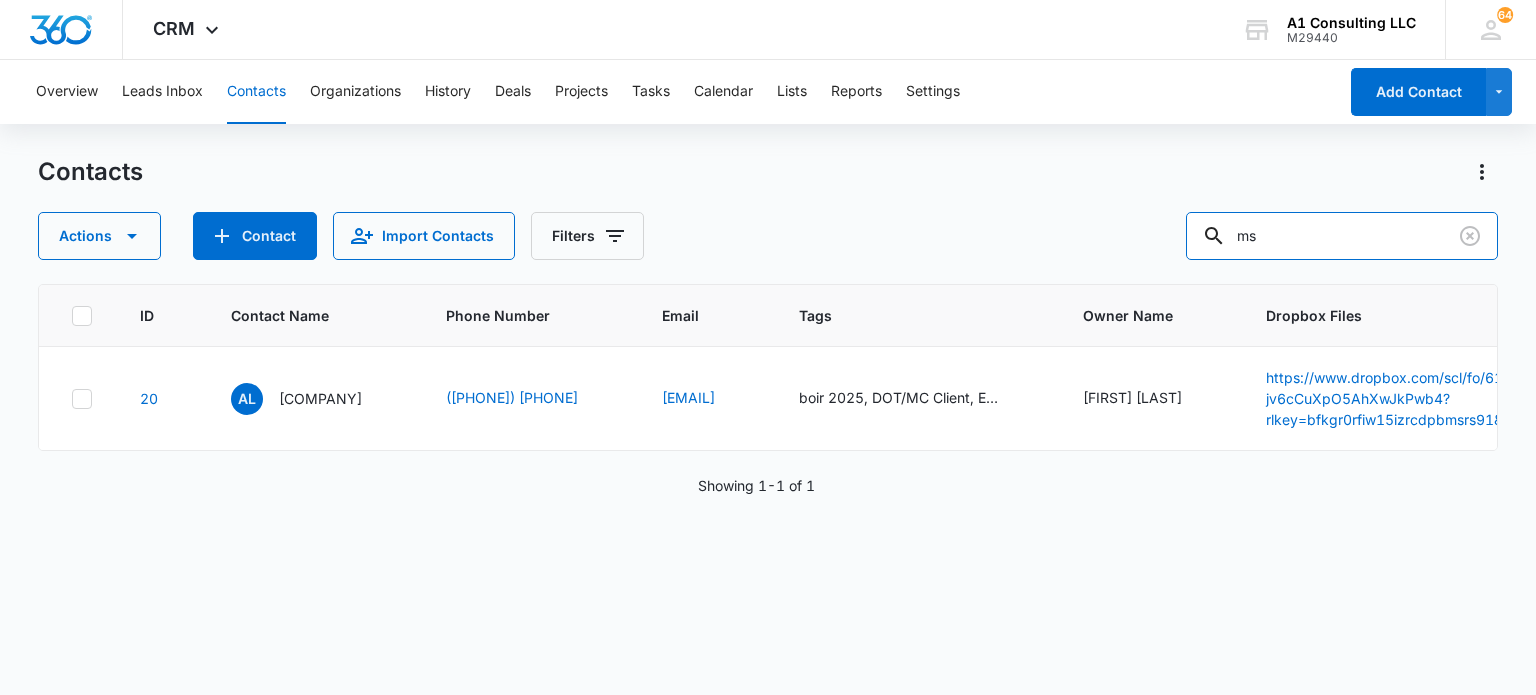 type on "ms" 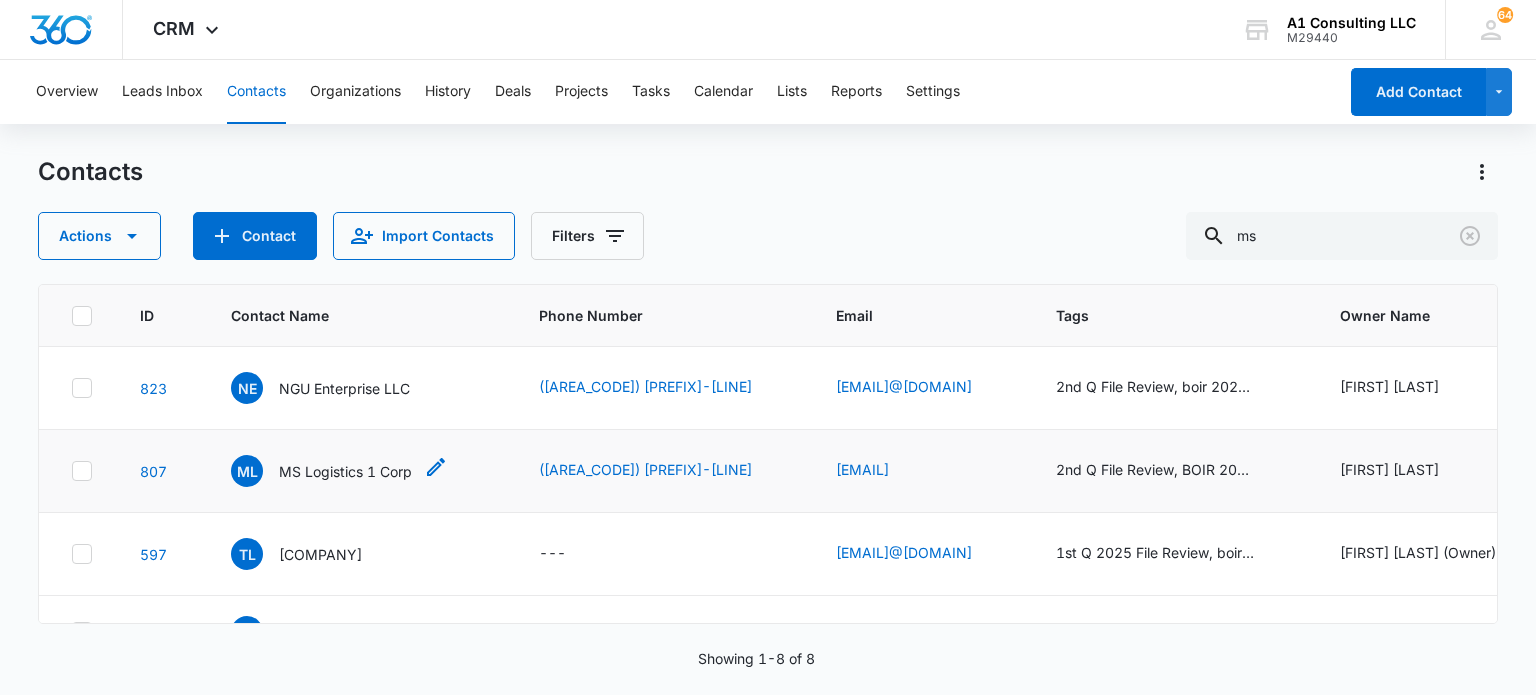 click on "MS Logistics 1 Corp" at bounding box center [345, 471] 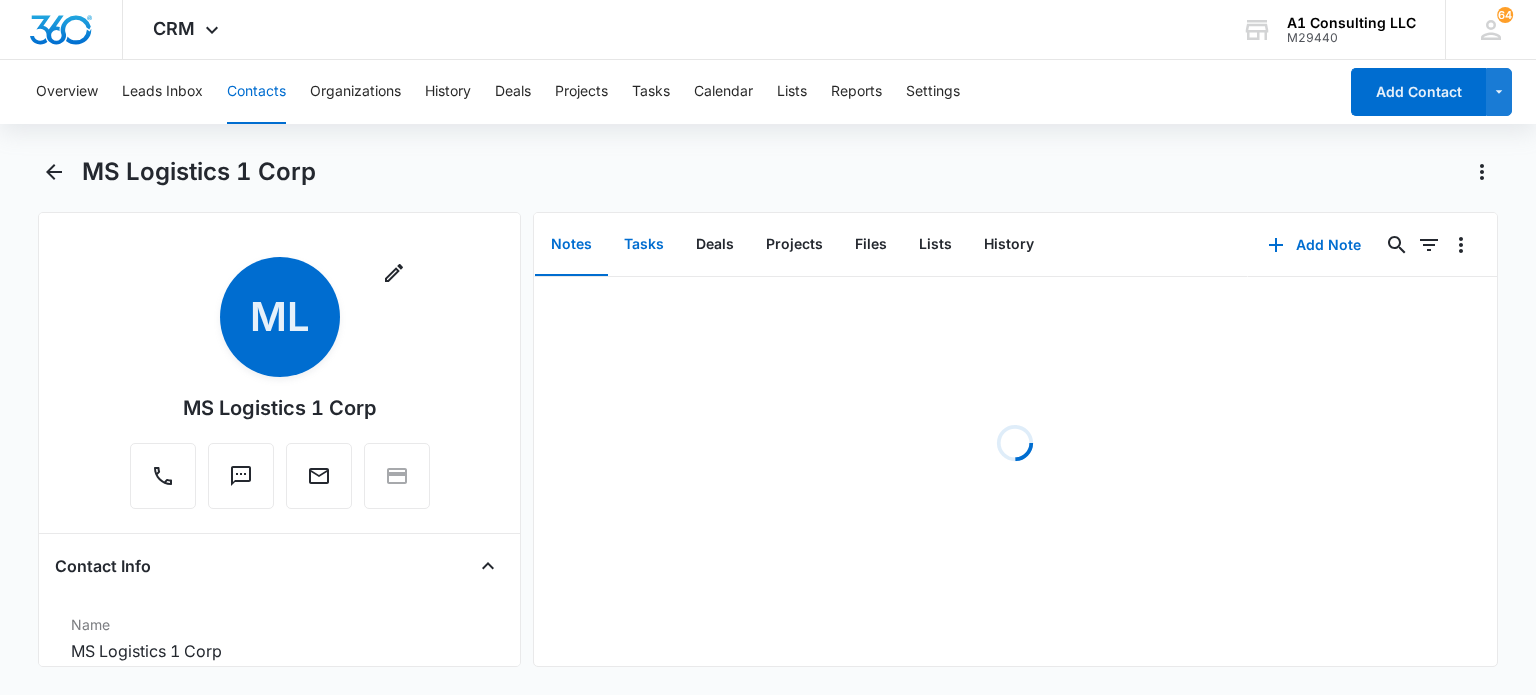 click on "Tasks" at bounding box center [644, 245] 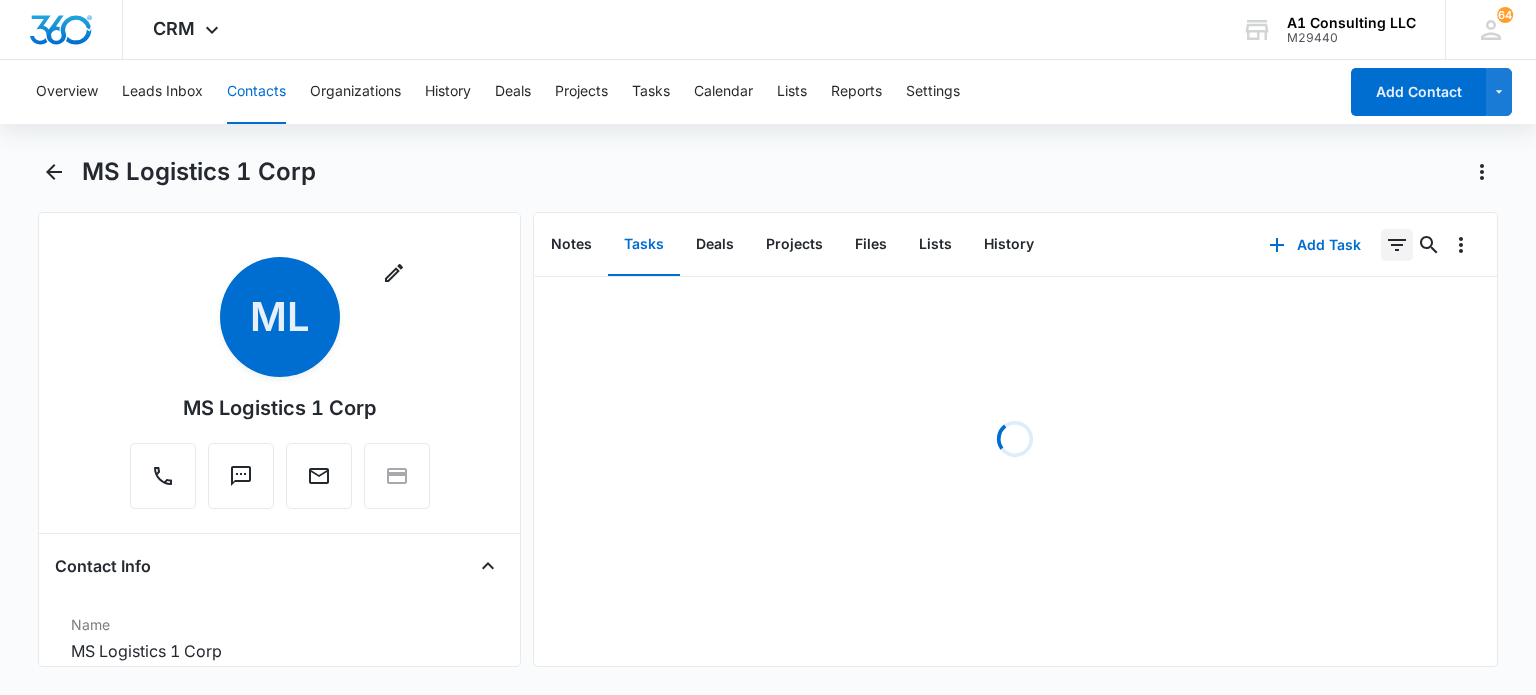 click 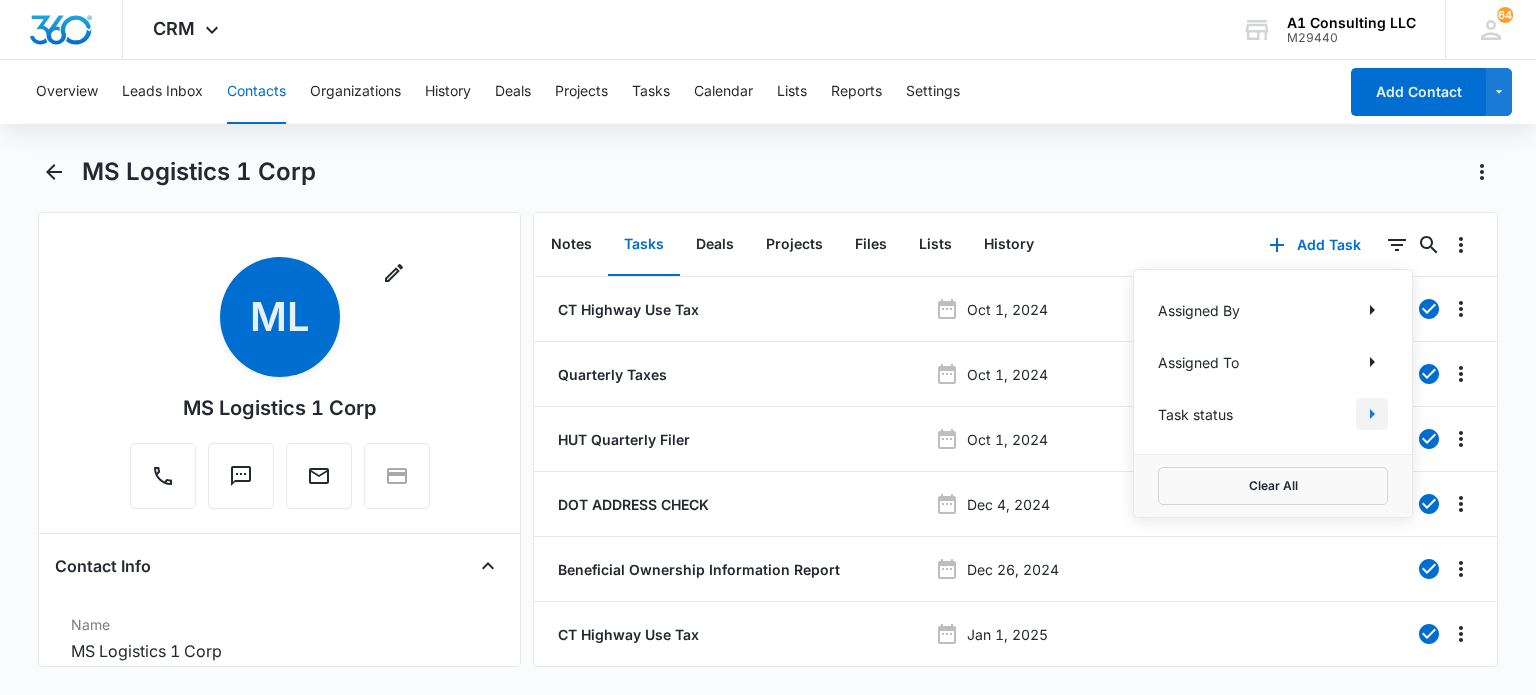 click 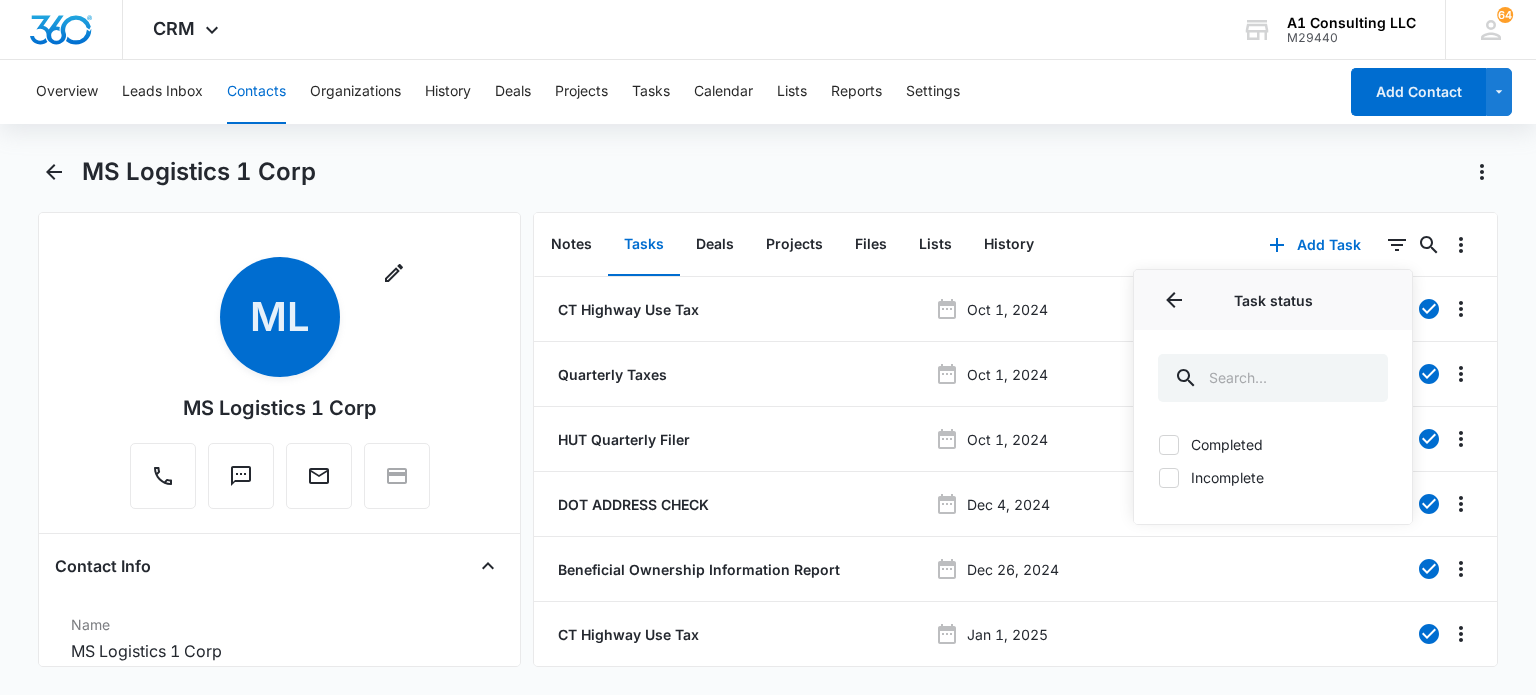 click on "Incomplete" at bounding box center (1273, 477) 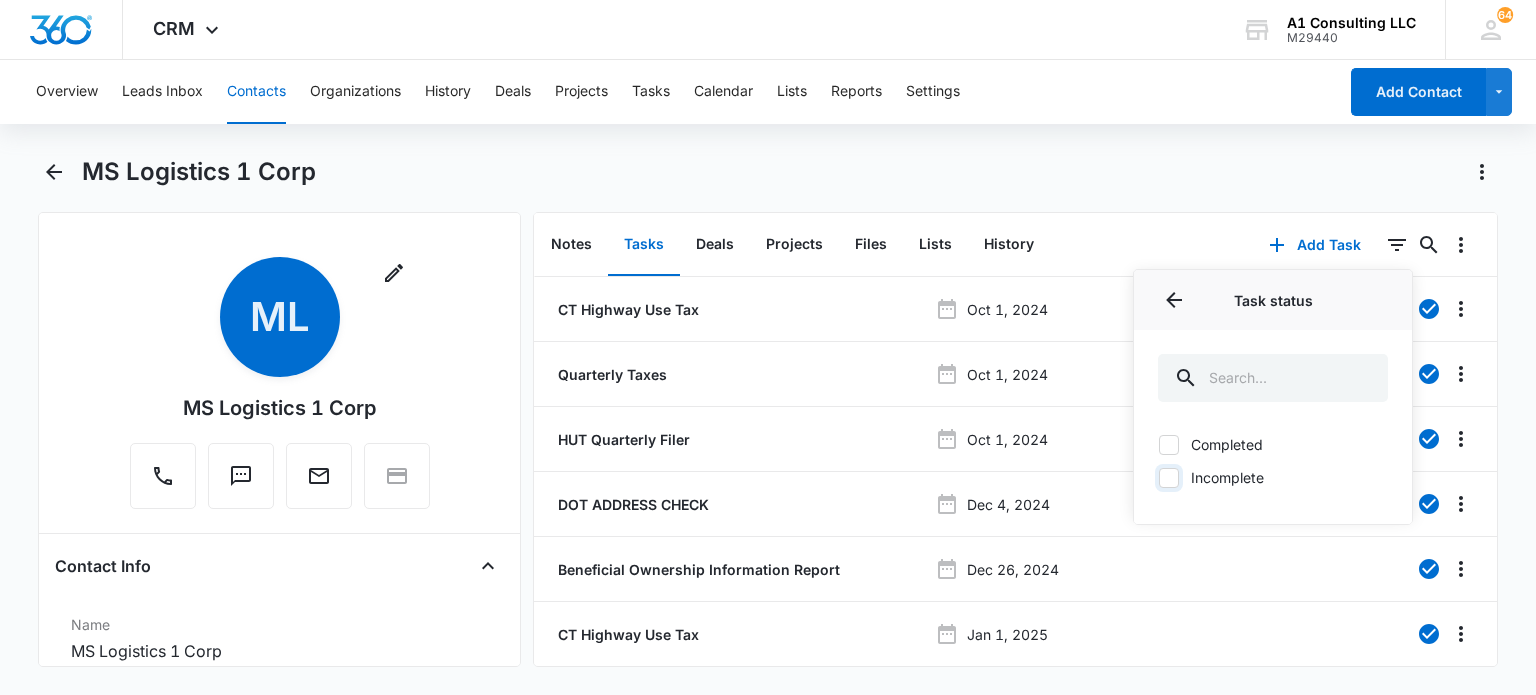 click on "Incomplete" at bounding box center [1158, 477] 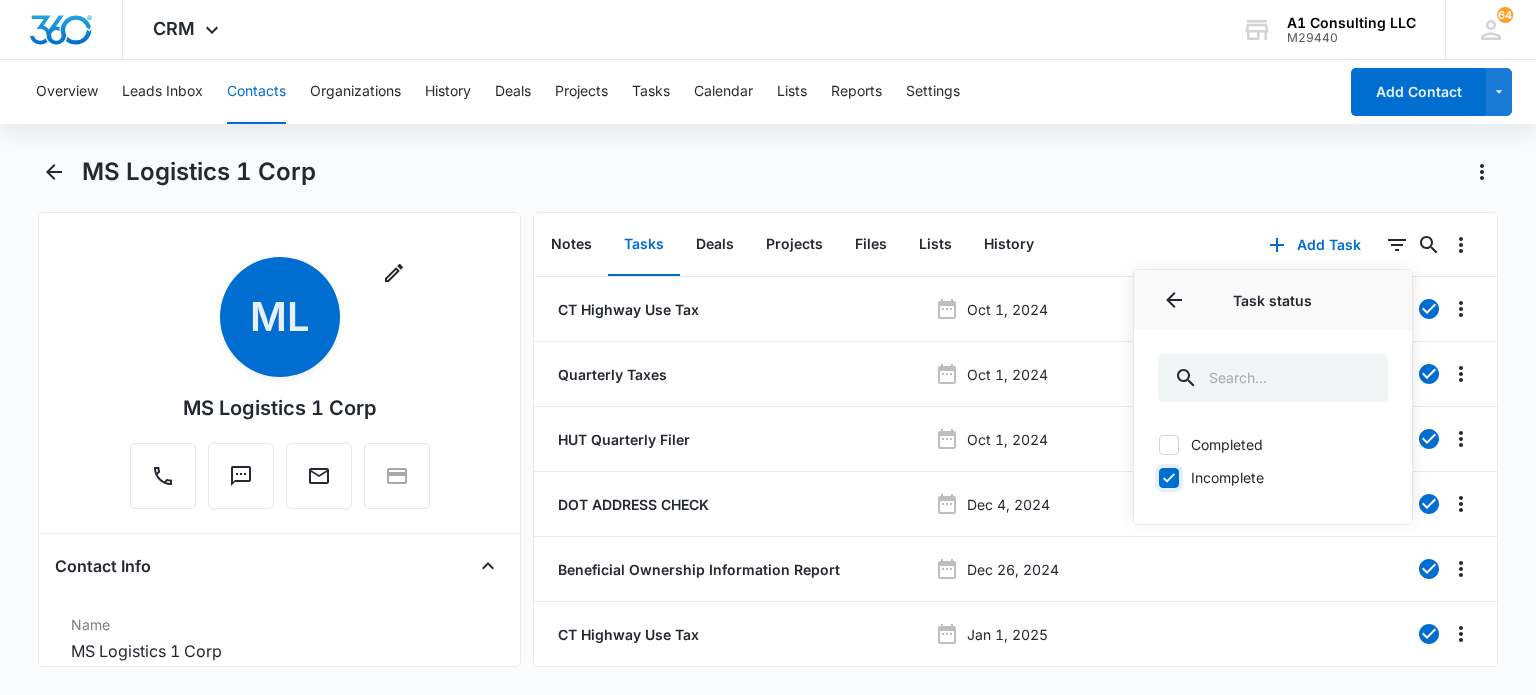 checkbox on "true" 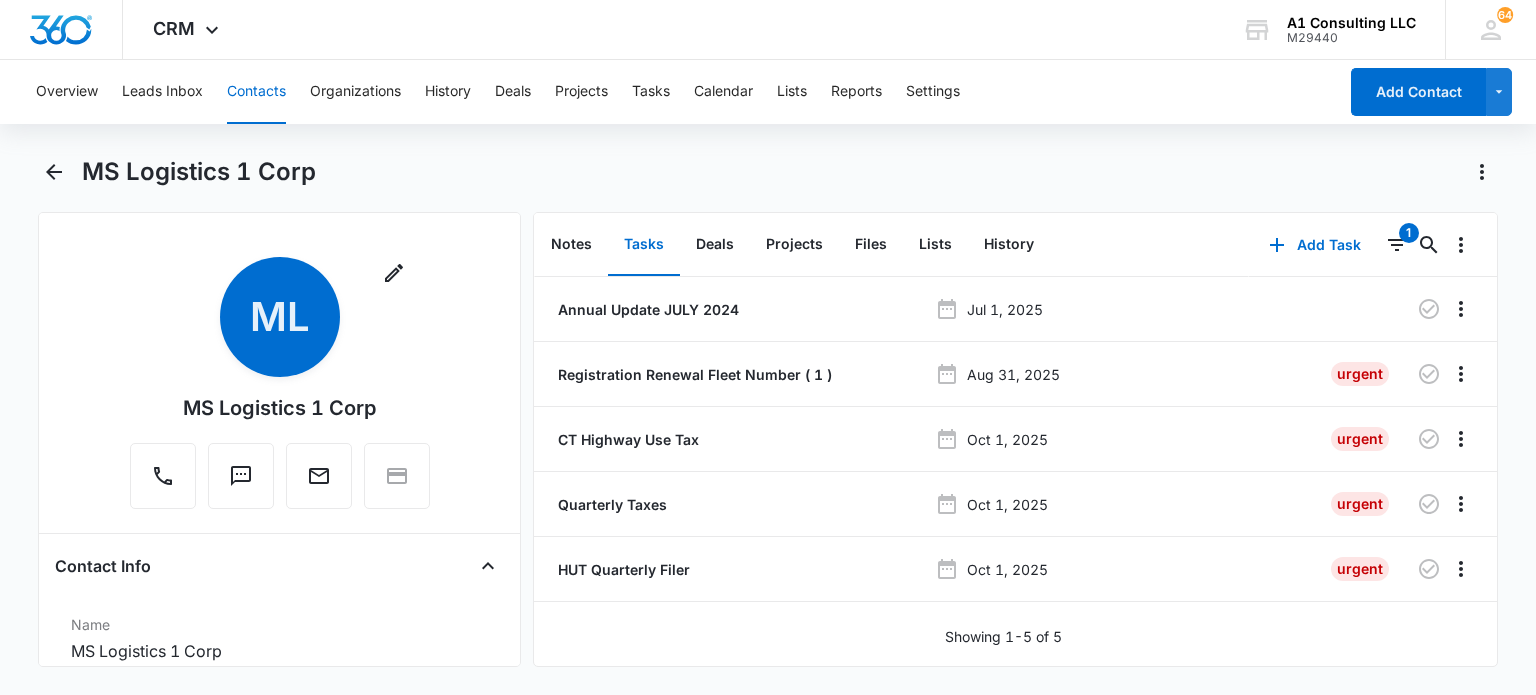 click on "MS Logistics 1 Corp" at bounding box center [790, 172] 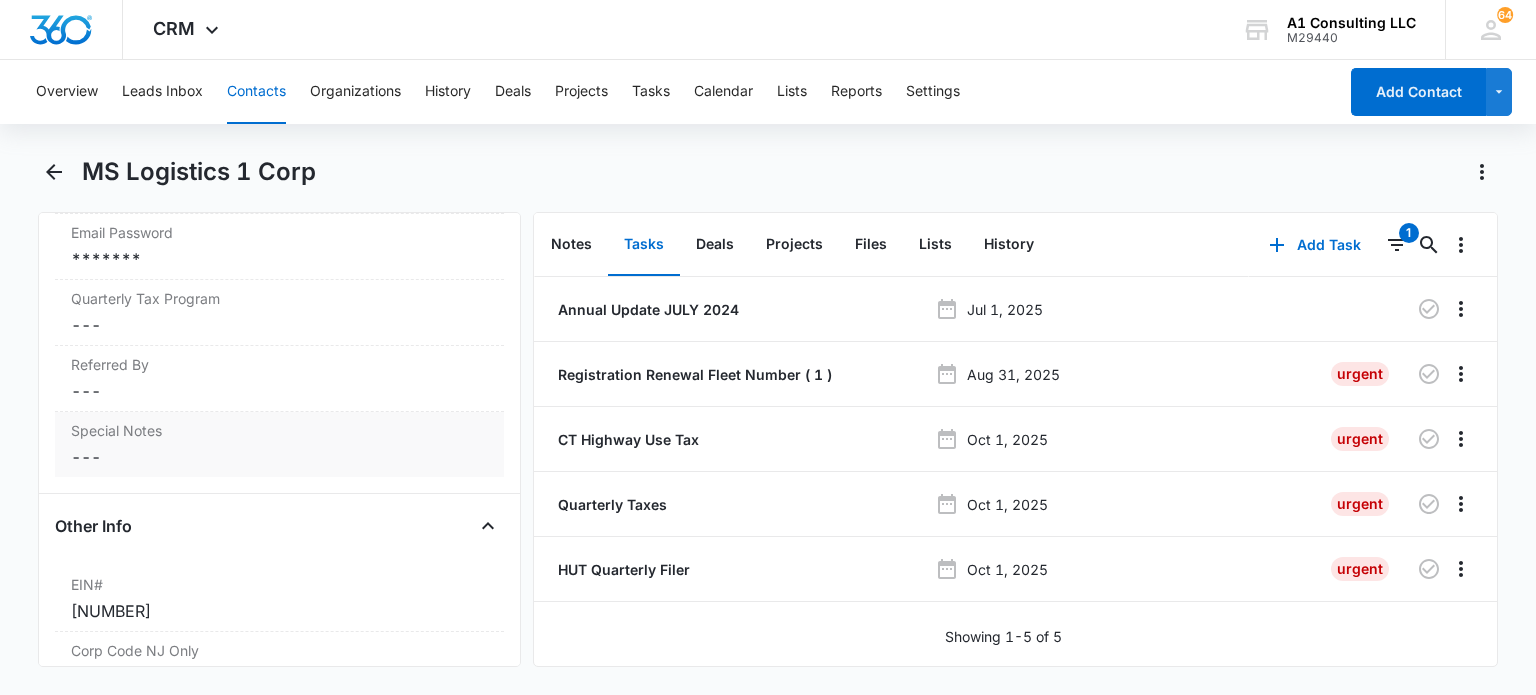 scroll, scrollTop: 2700, scrollLeft: 0, axis: vertical 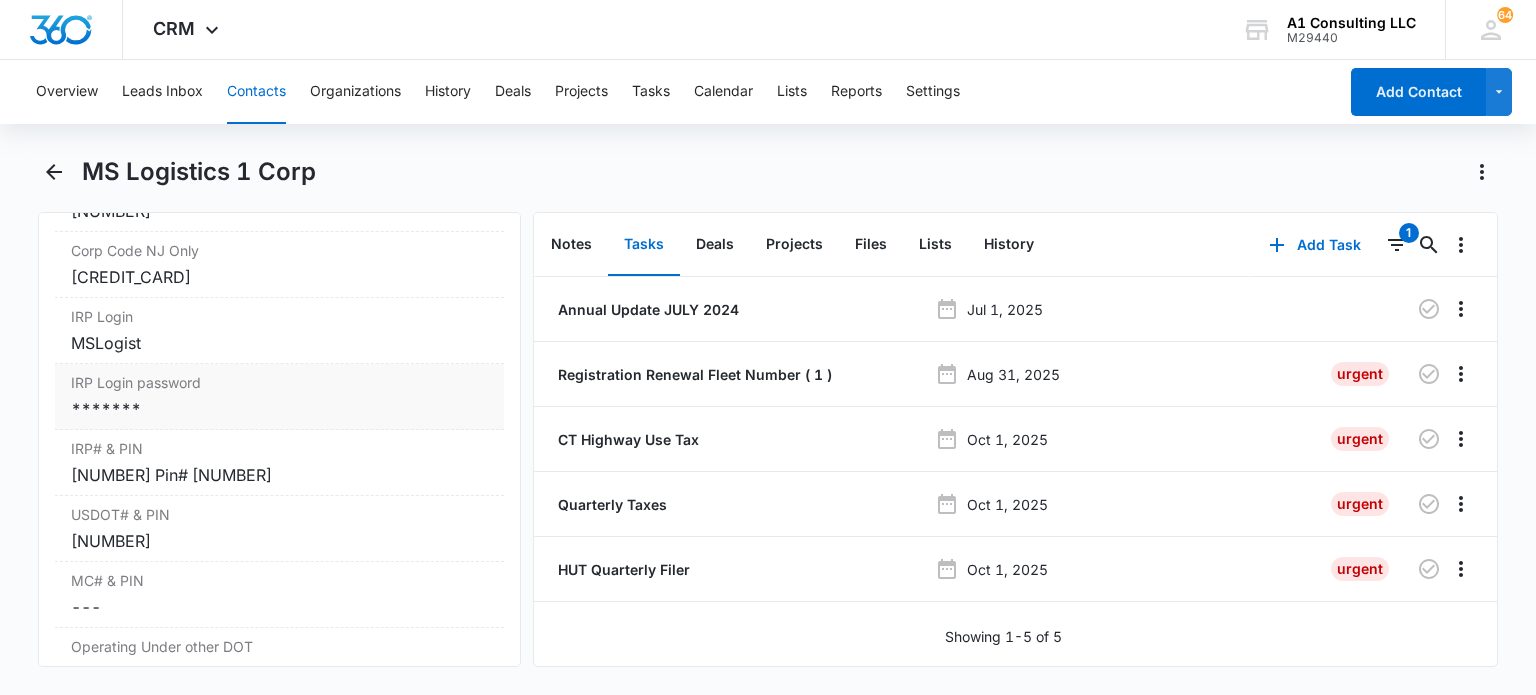 click on "*******" at bounding box center (279, 409) 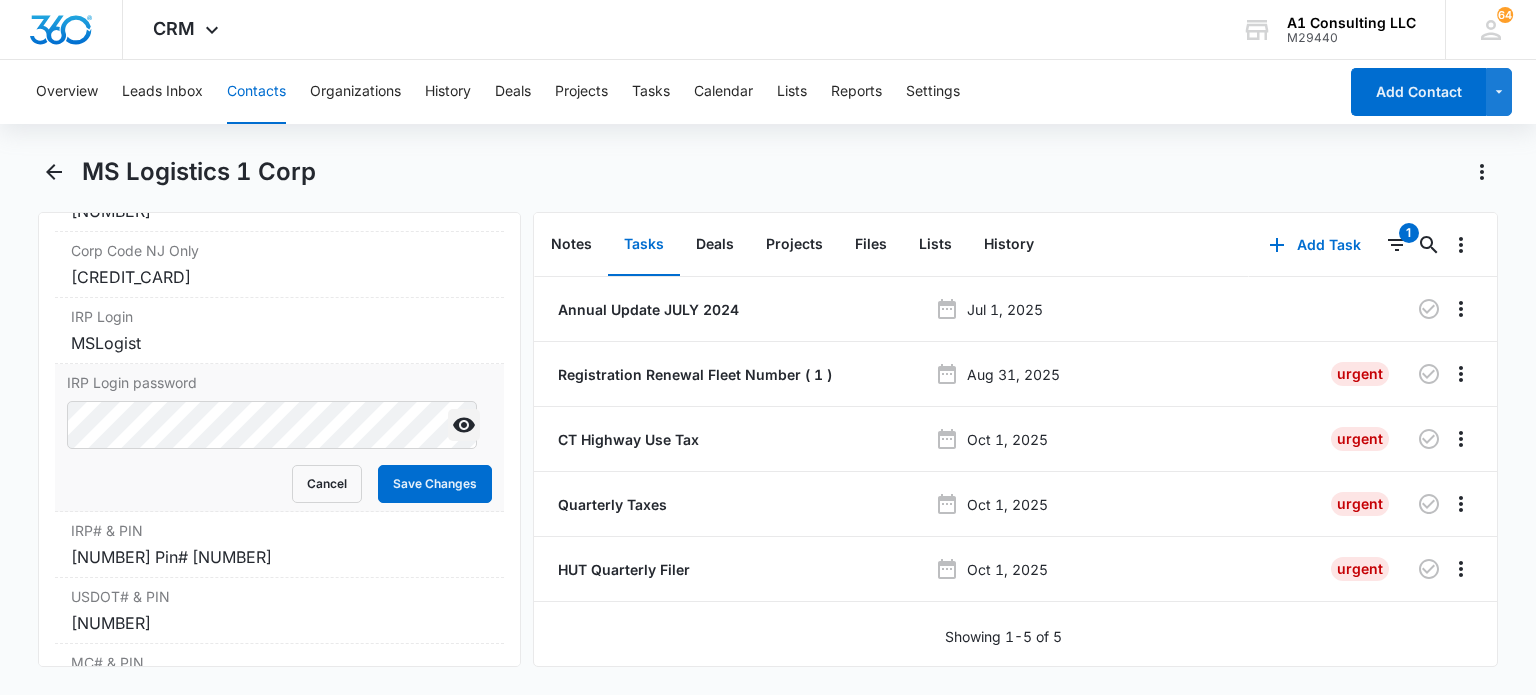 click 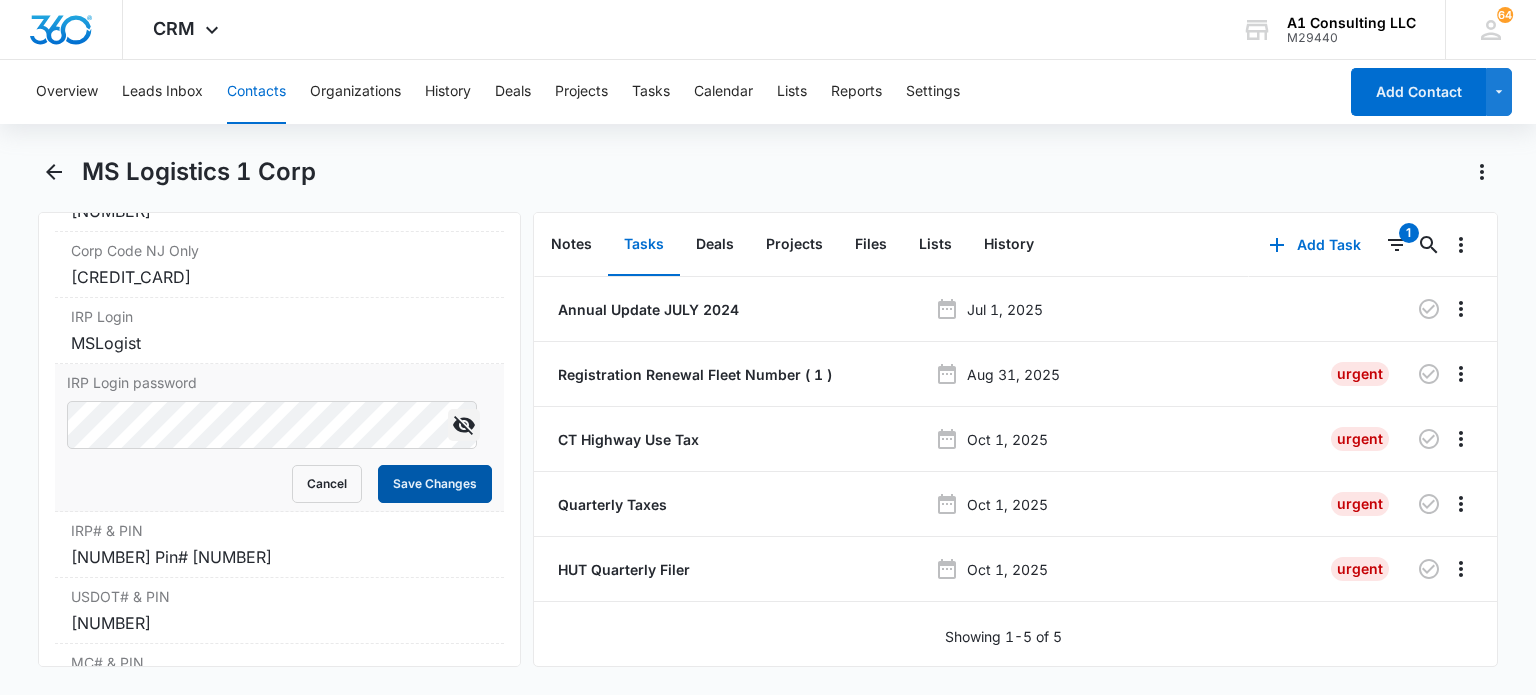 click on "Save Changes" at bounding box center [435, 484] 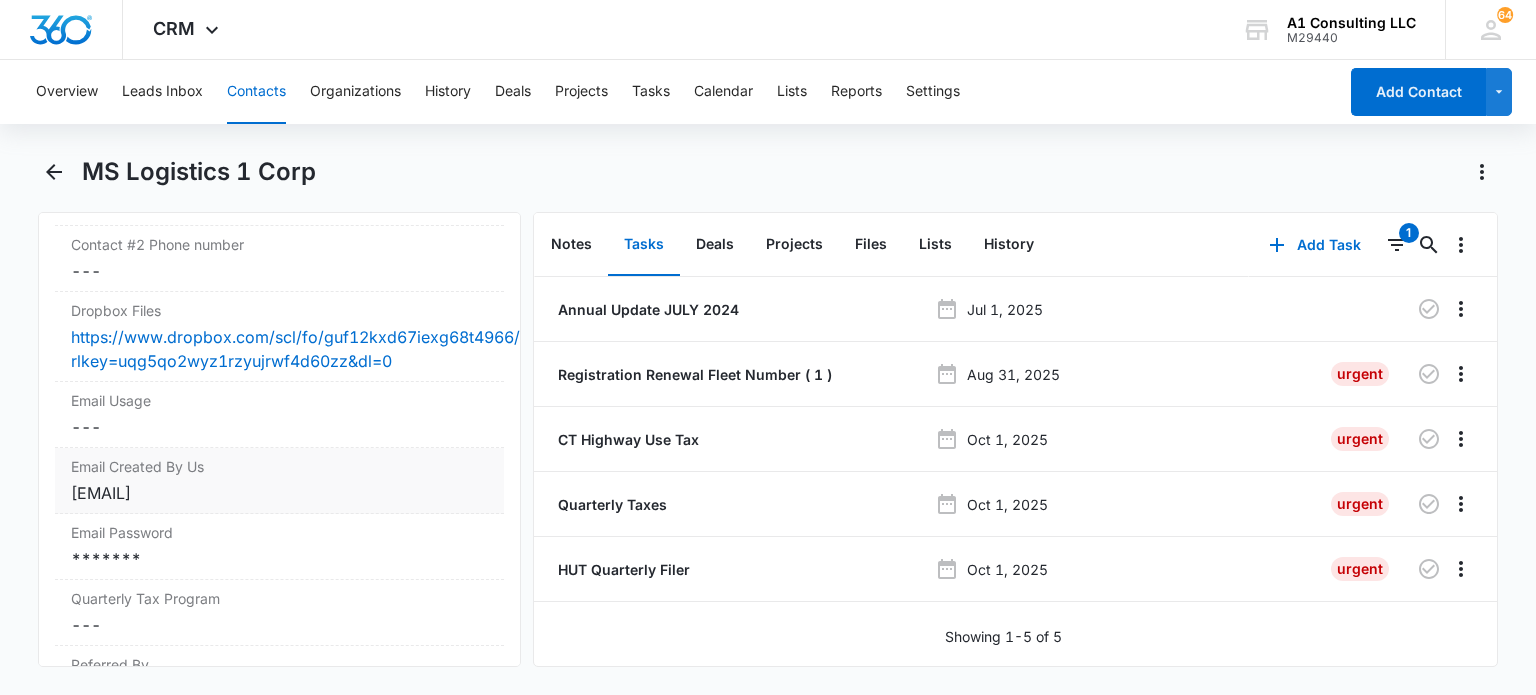 scroll, scrollTop: 1500, scrollLeft: 0, axis: vertical 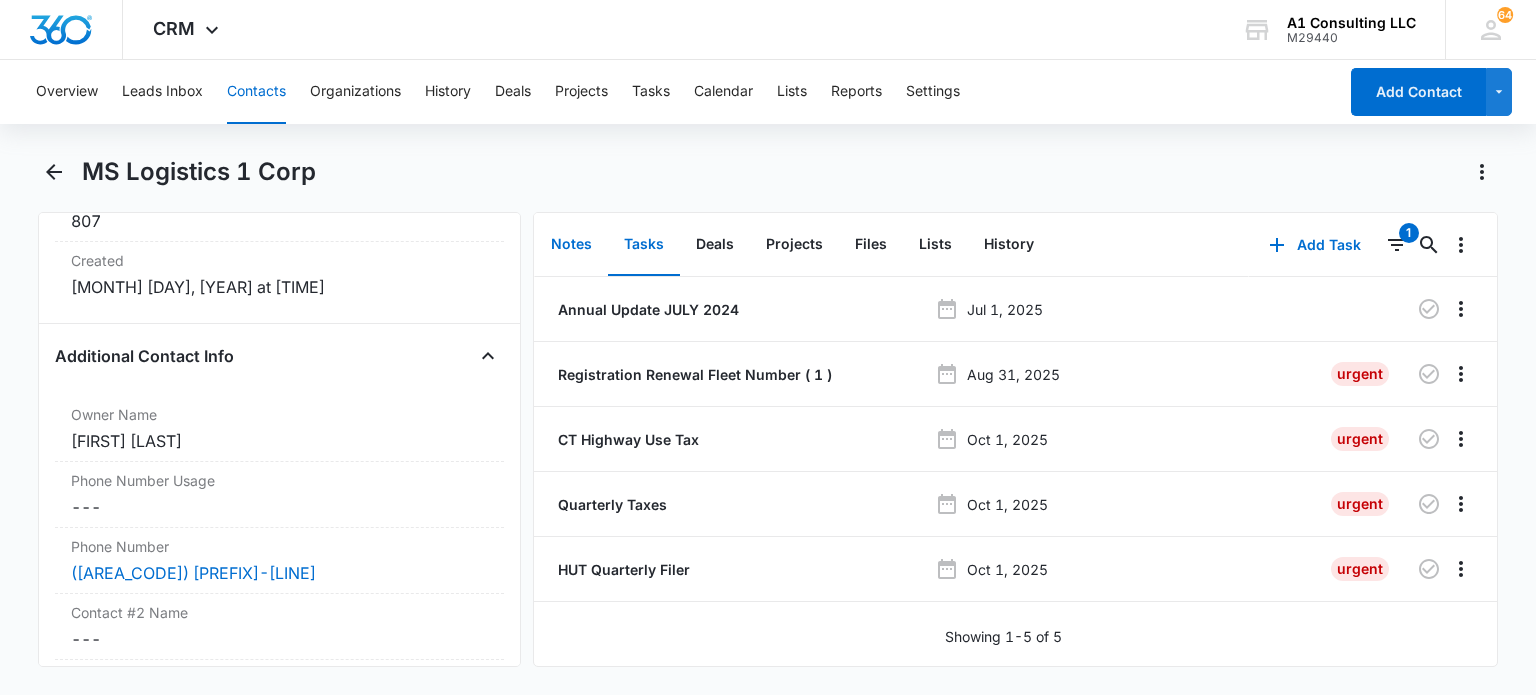 click on "Notes" at bounding box center [571, 245] 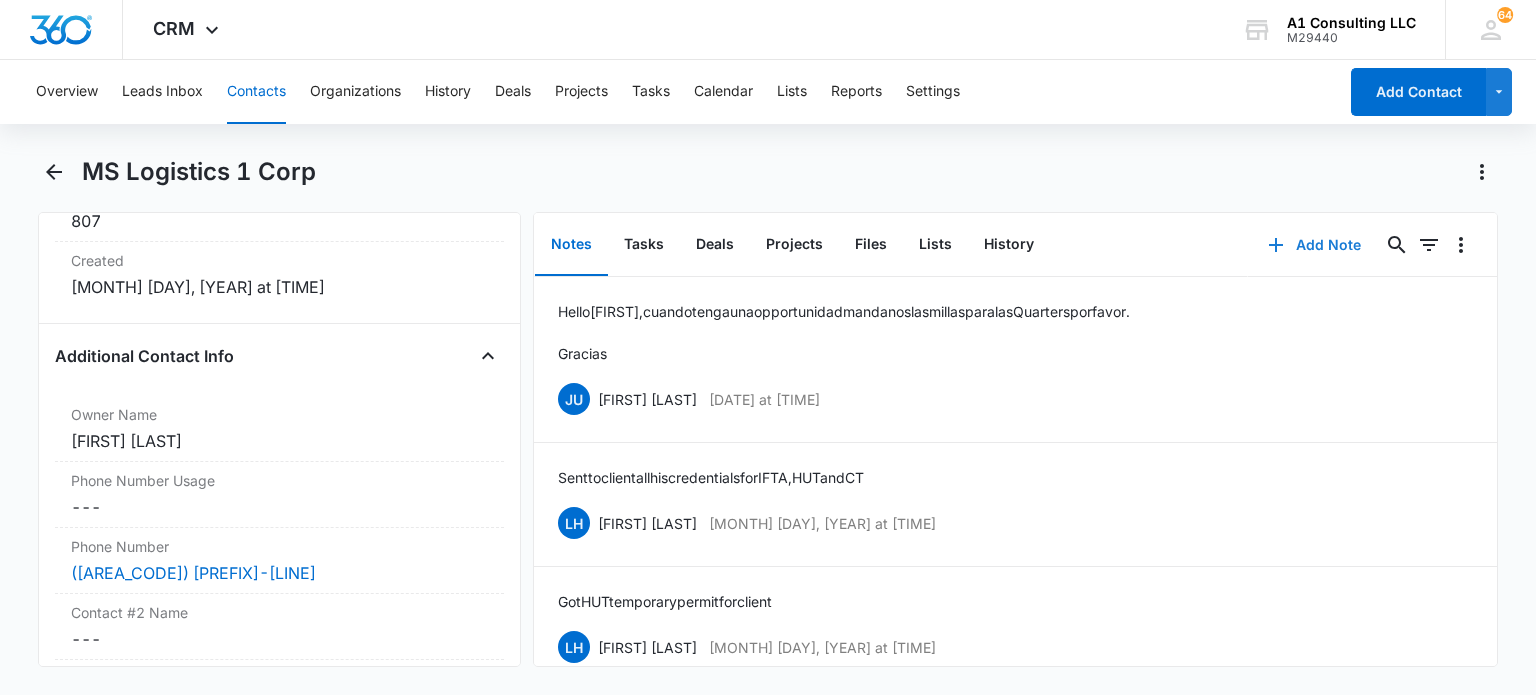 click on "Add Note" at bounding box center (1314, 245) 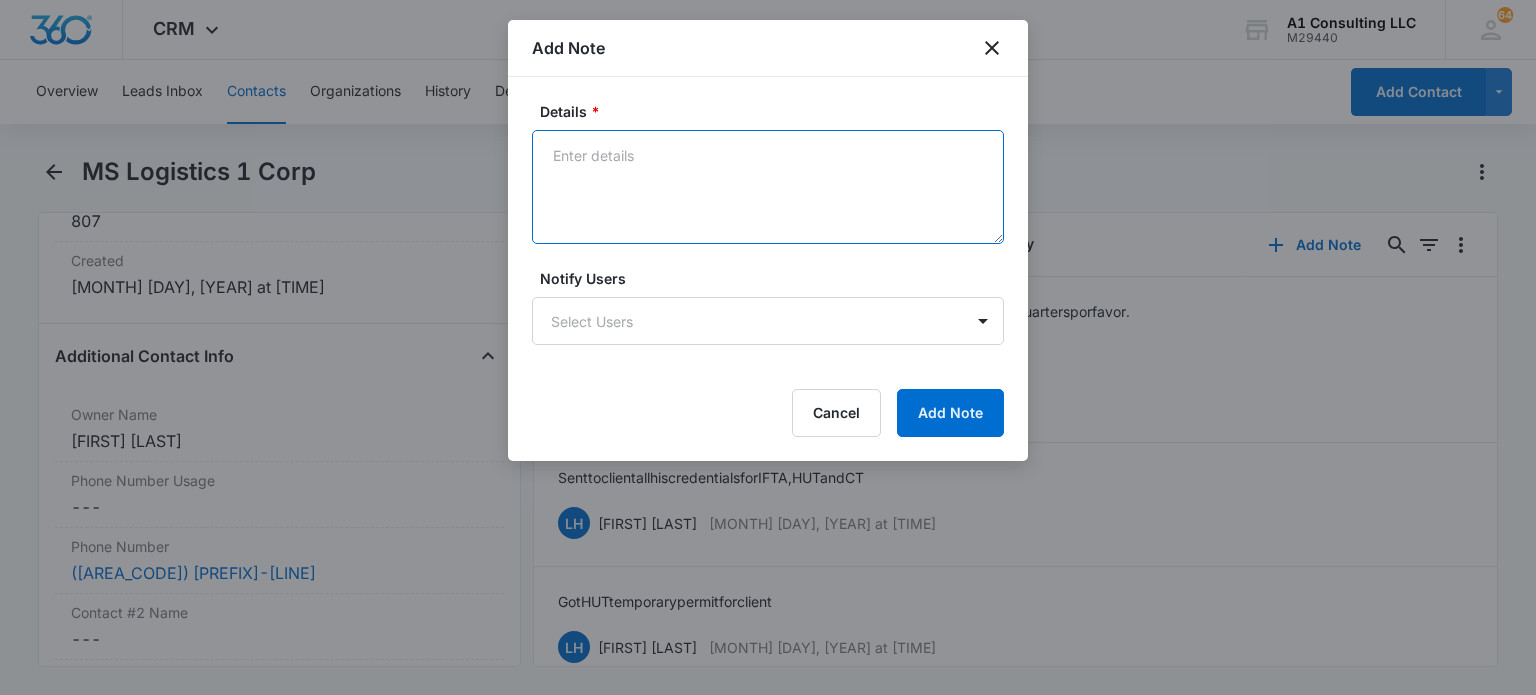click on "Details *" at bounding box center [768, 187] 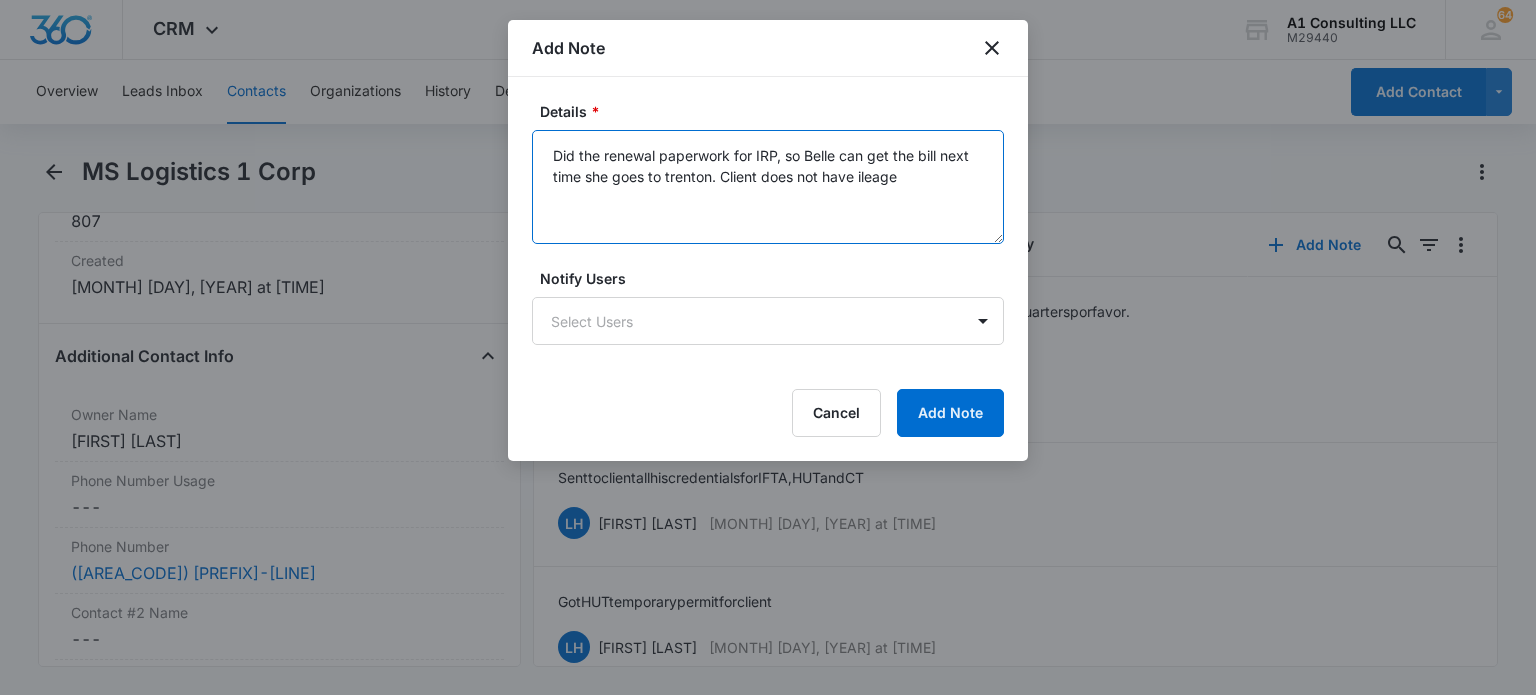 drag, startPoint x: 860, startPoint y: 178, endPoint x: 877, endPoint y: 201, distance: 28.600698 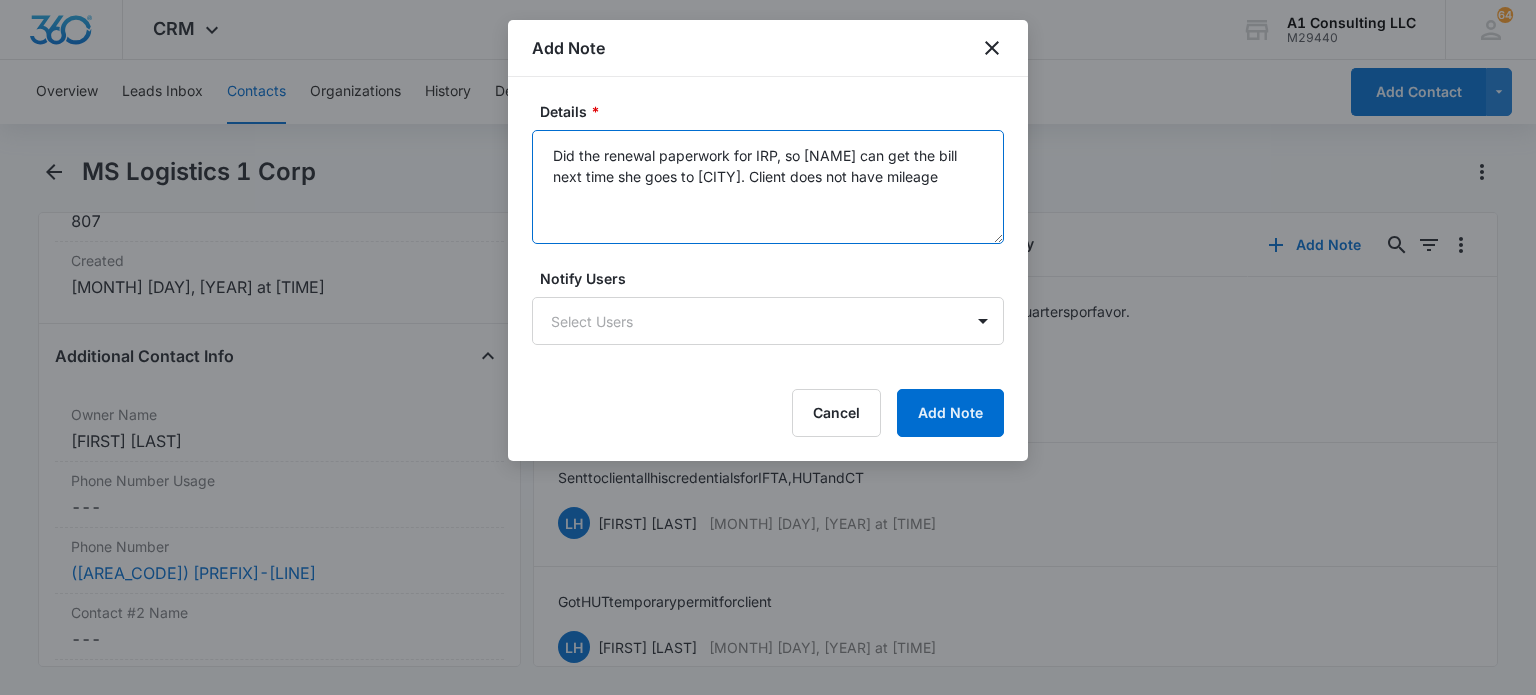 click on "Did the renewal paperwork for IRP, so [NAME] can get the bill next time she goes to [CITY]. Client does not have mileage" at bounding box center (768, 187) 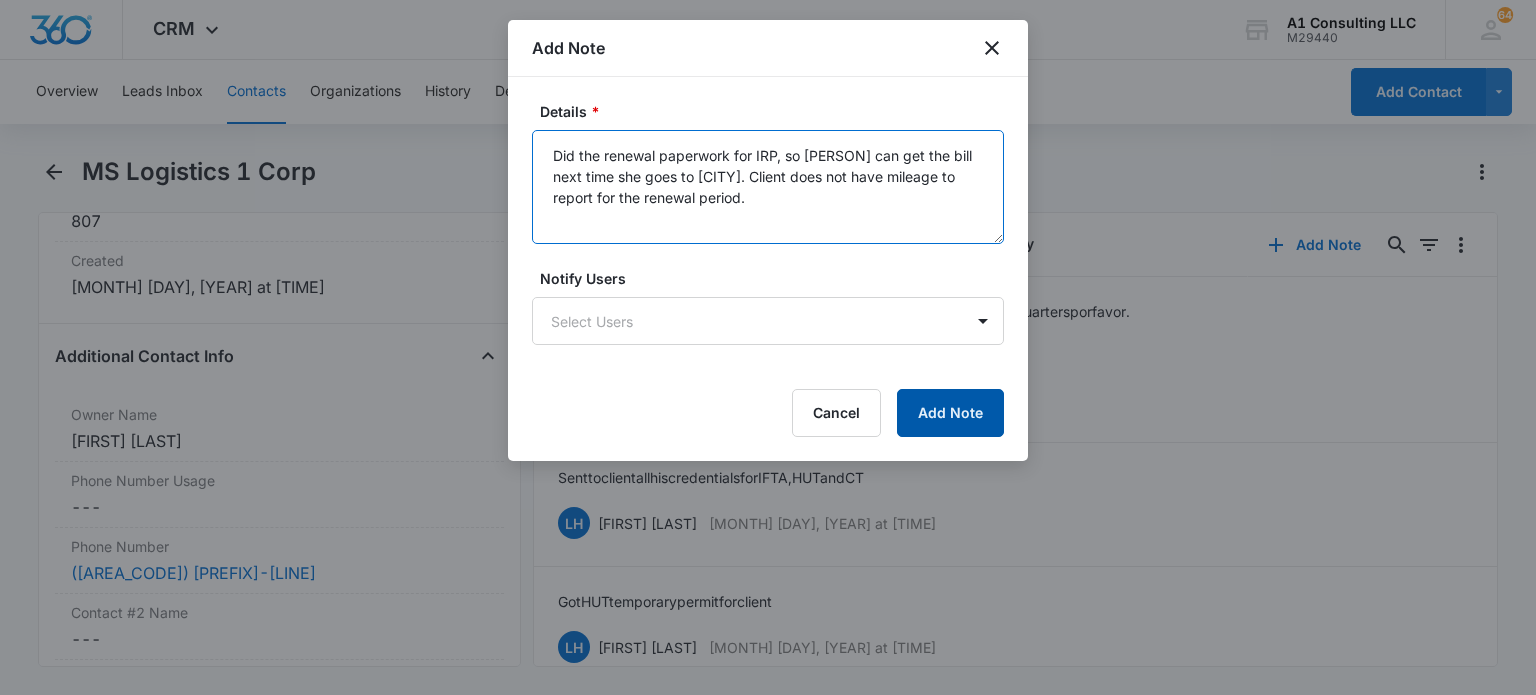 type on "Did the renewal paperwork for IRP, so [PERSON] can get the bill next time she goes to [CITY]. Client does not have mileage to report for the renewal period." 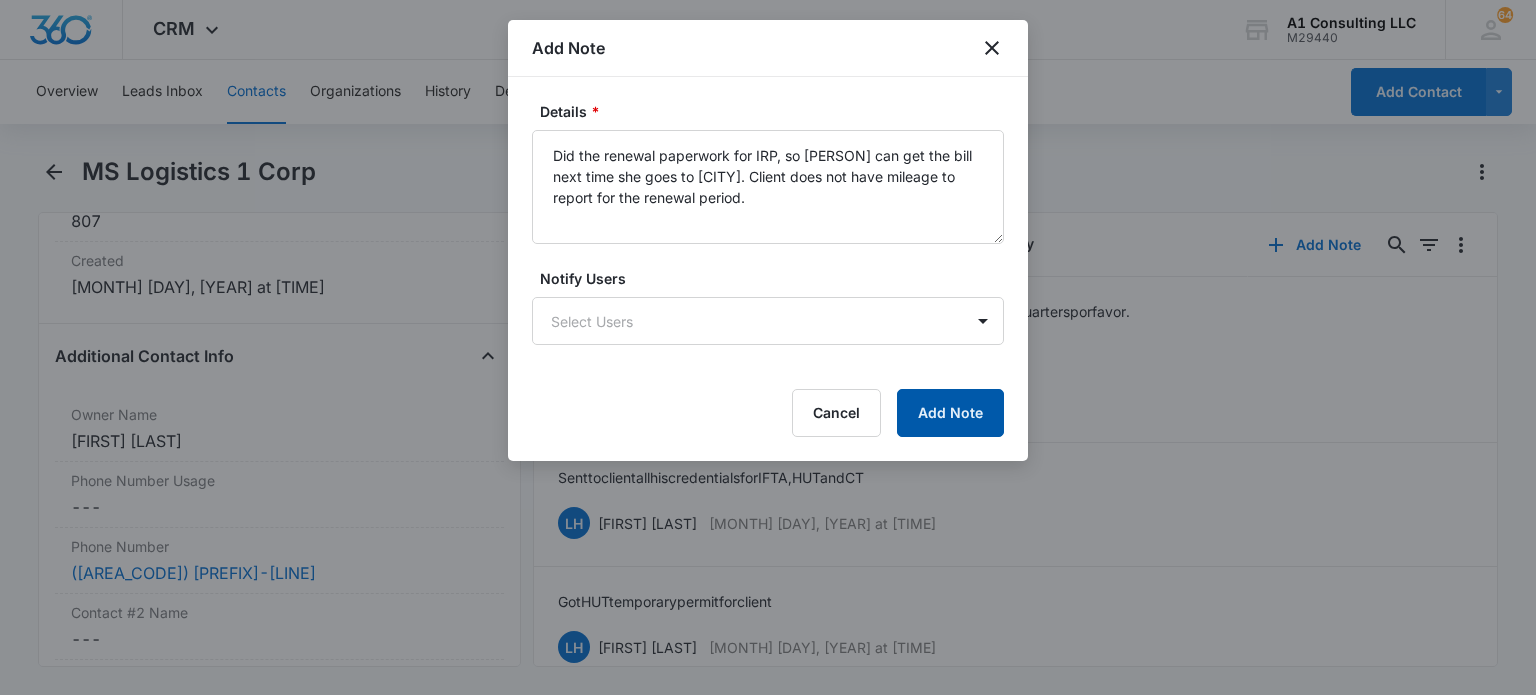 click on "Add Note" at bounding box center [950, 413] 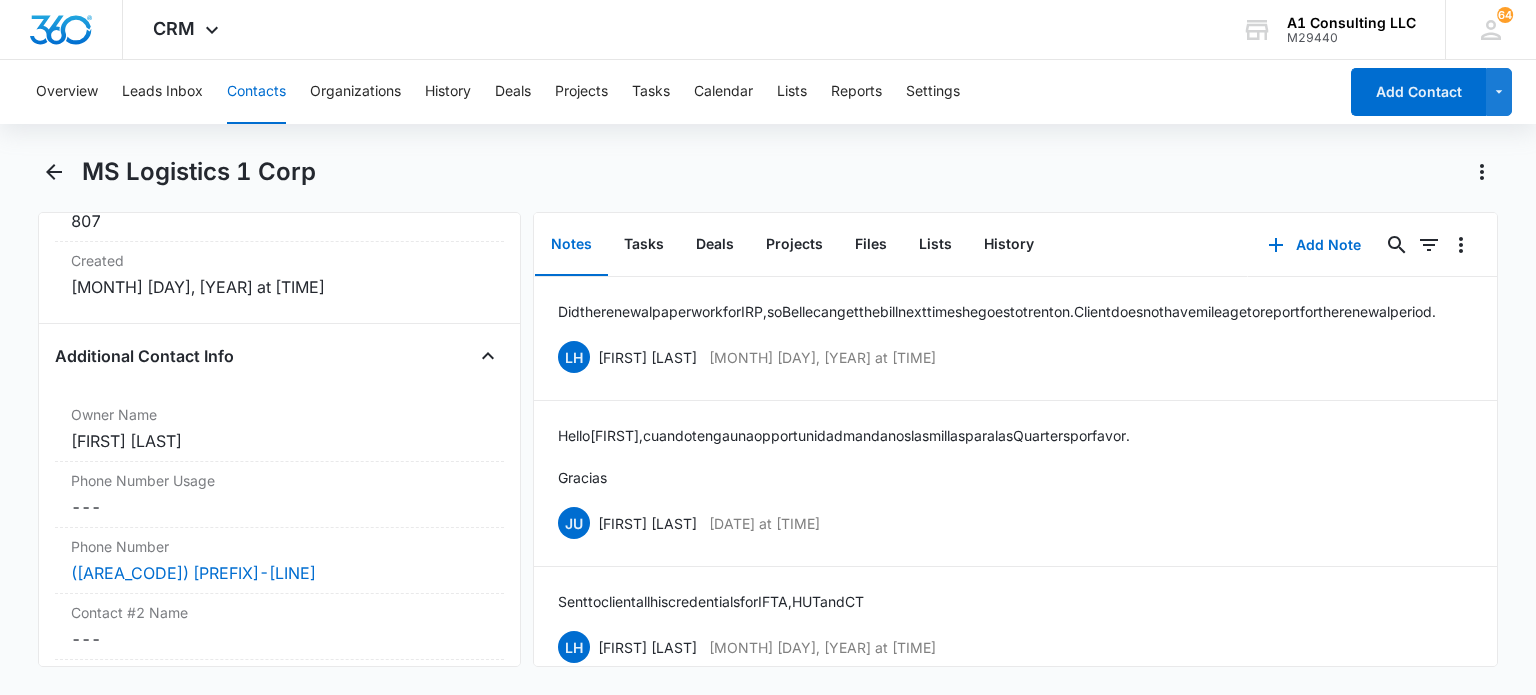 click on "Contacts" at bounding box center [256, 92] 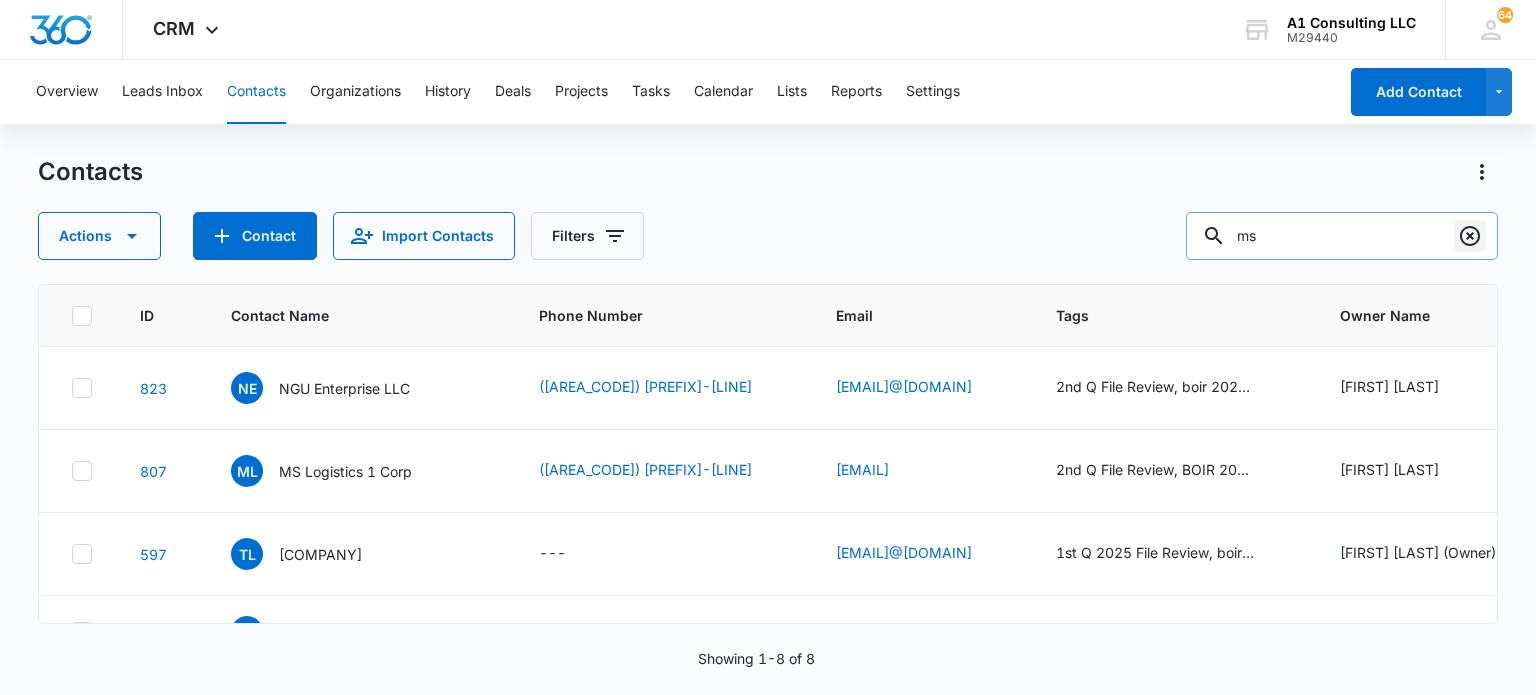 click at bounding box center (1470, 236) 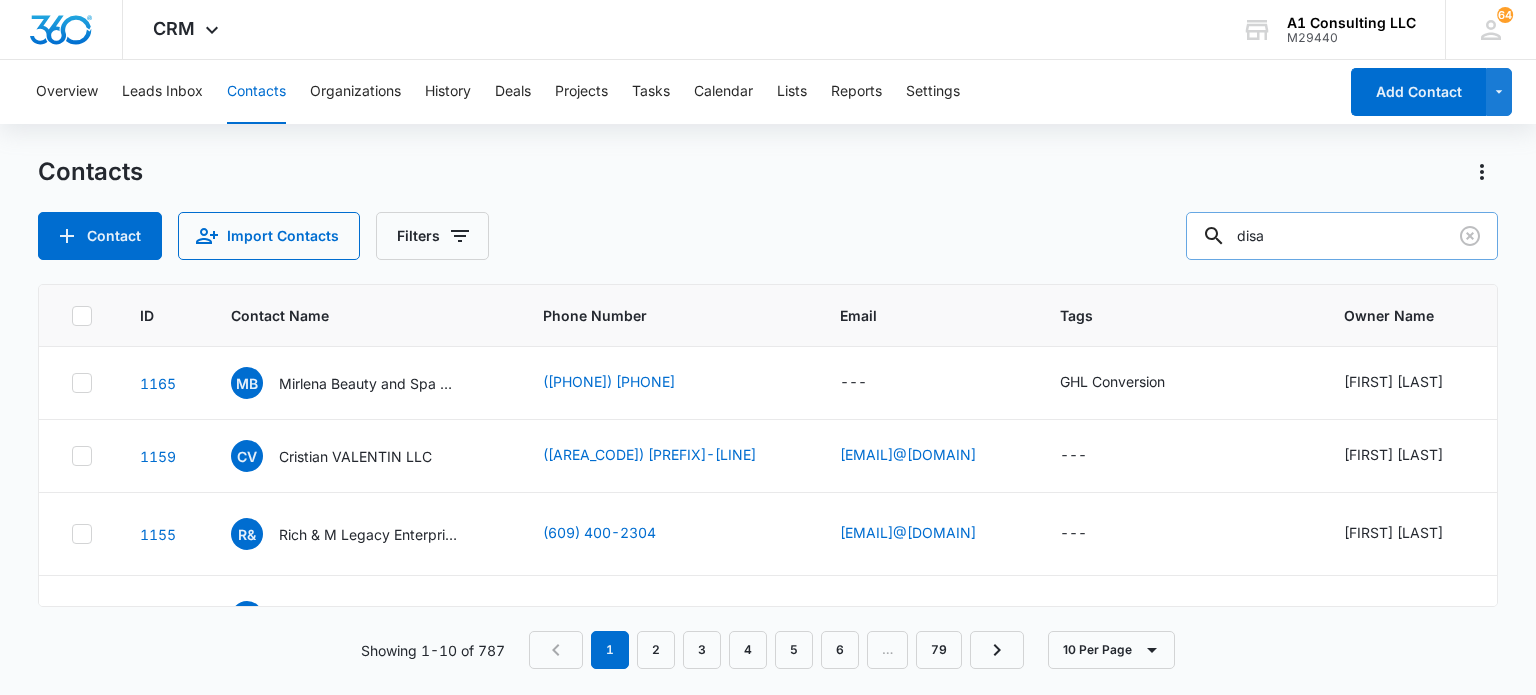 type on "disa" 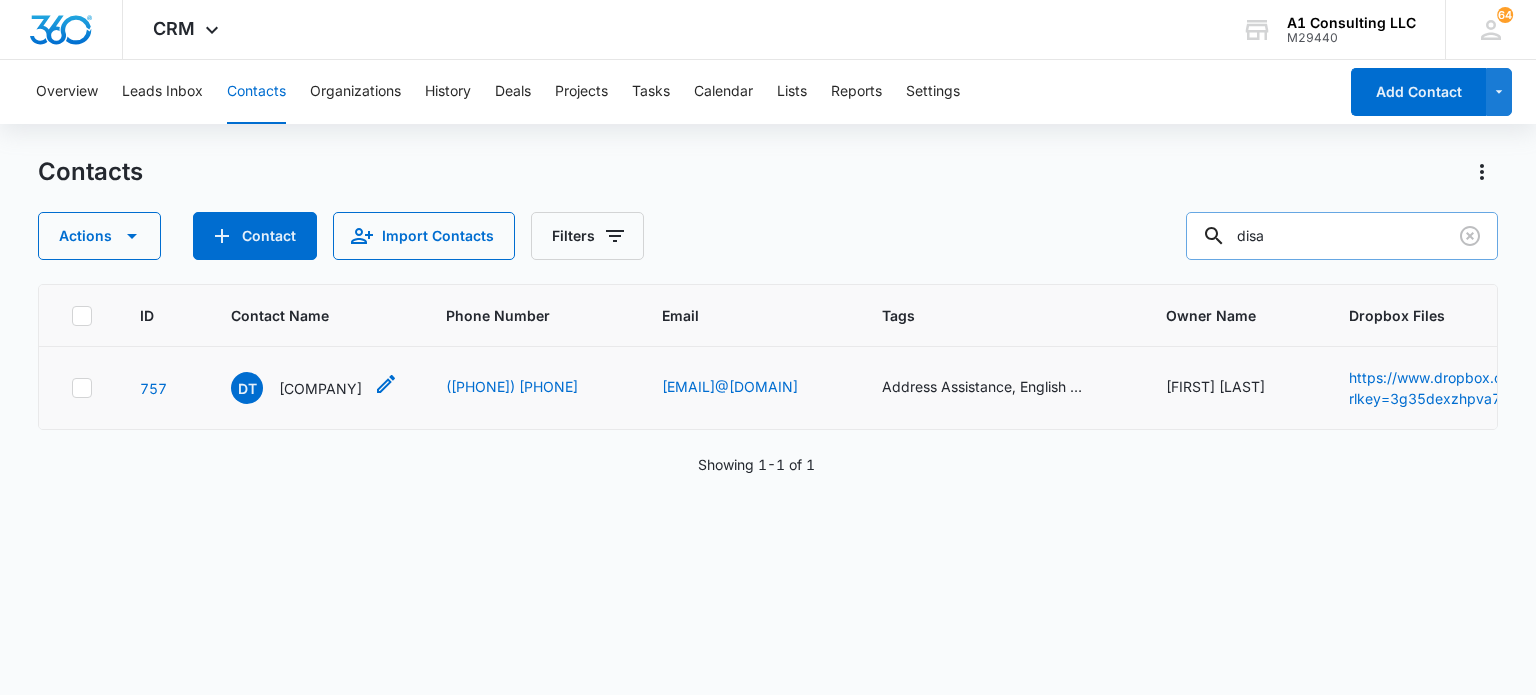 click on "DT Disa Transport Corp" at bounding box center [296, 388] 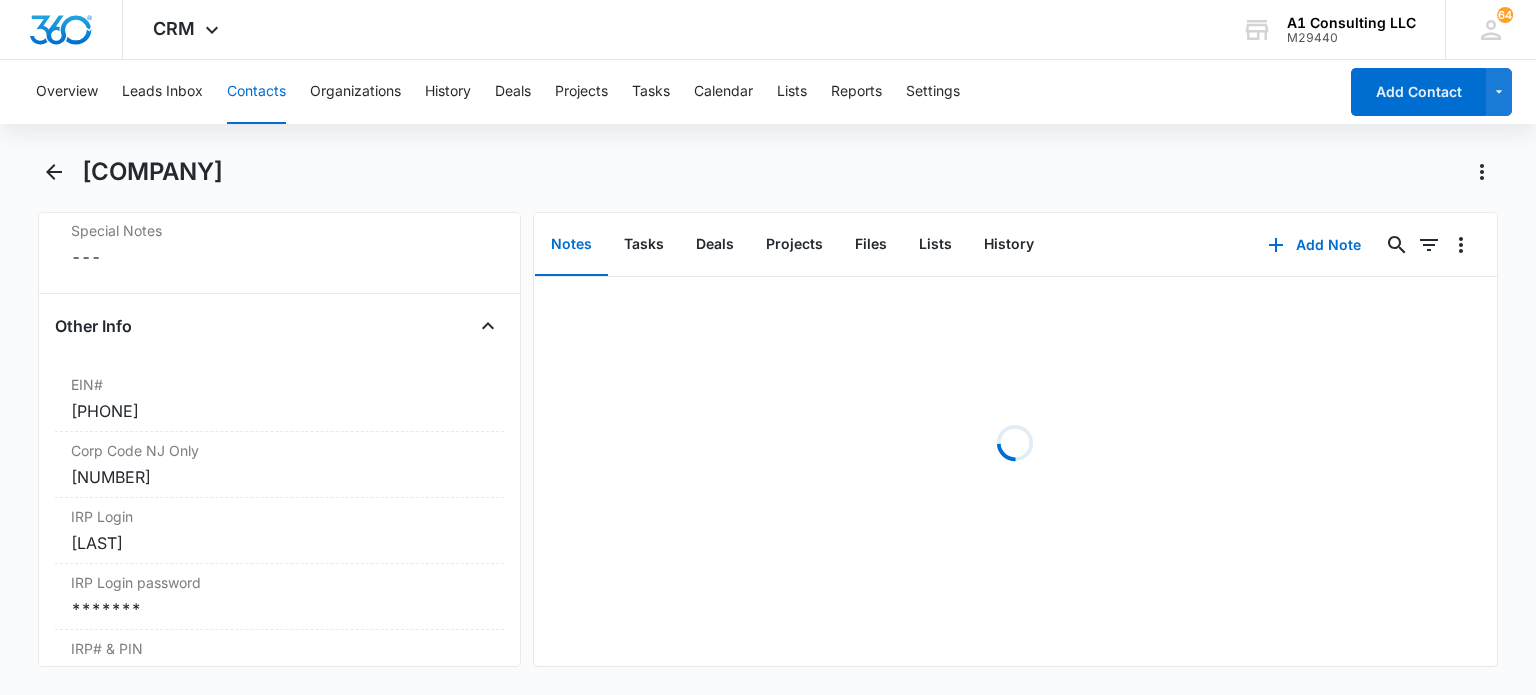scroll, scrollTop: 2600, scrollLeft: 0, axis: vertical 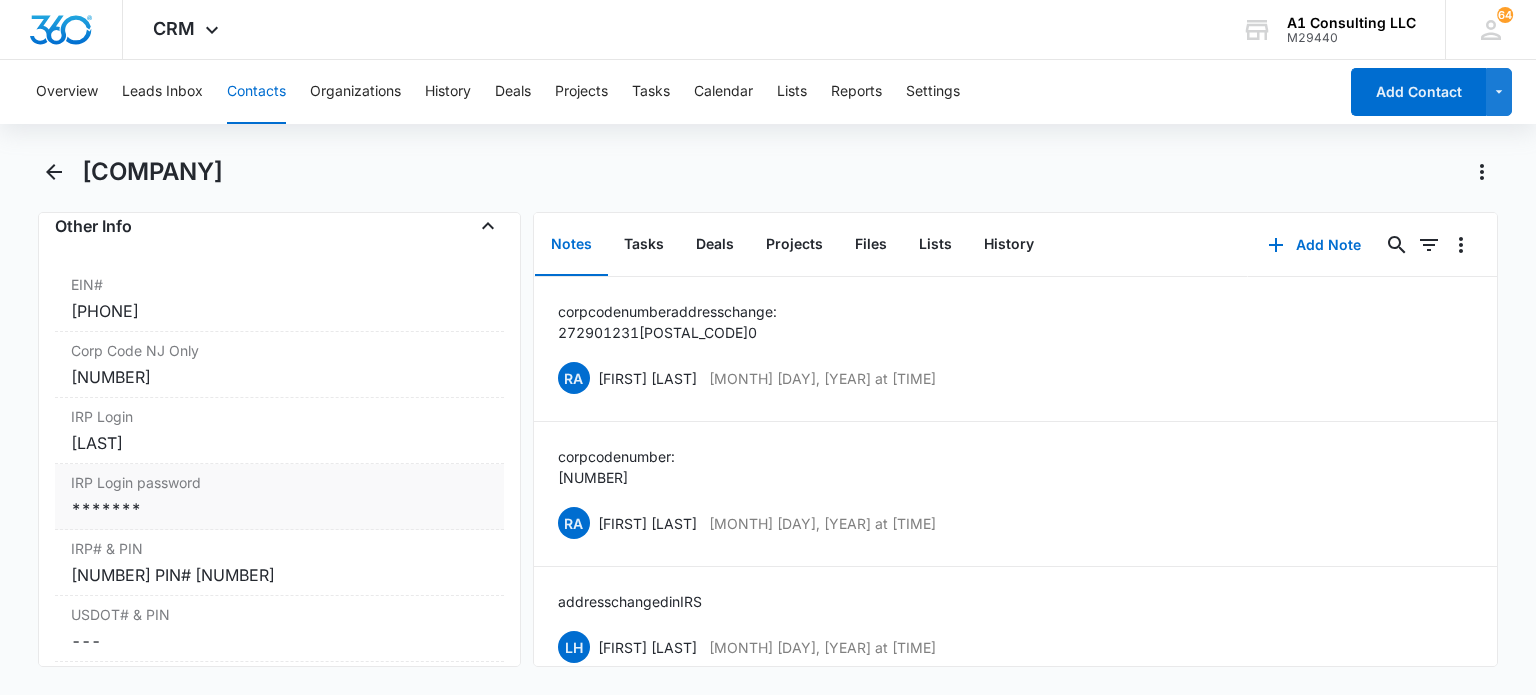 click on "*******" at bounding box center (279, 509) 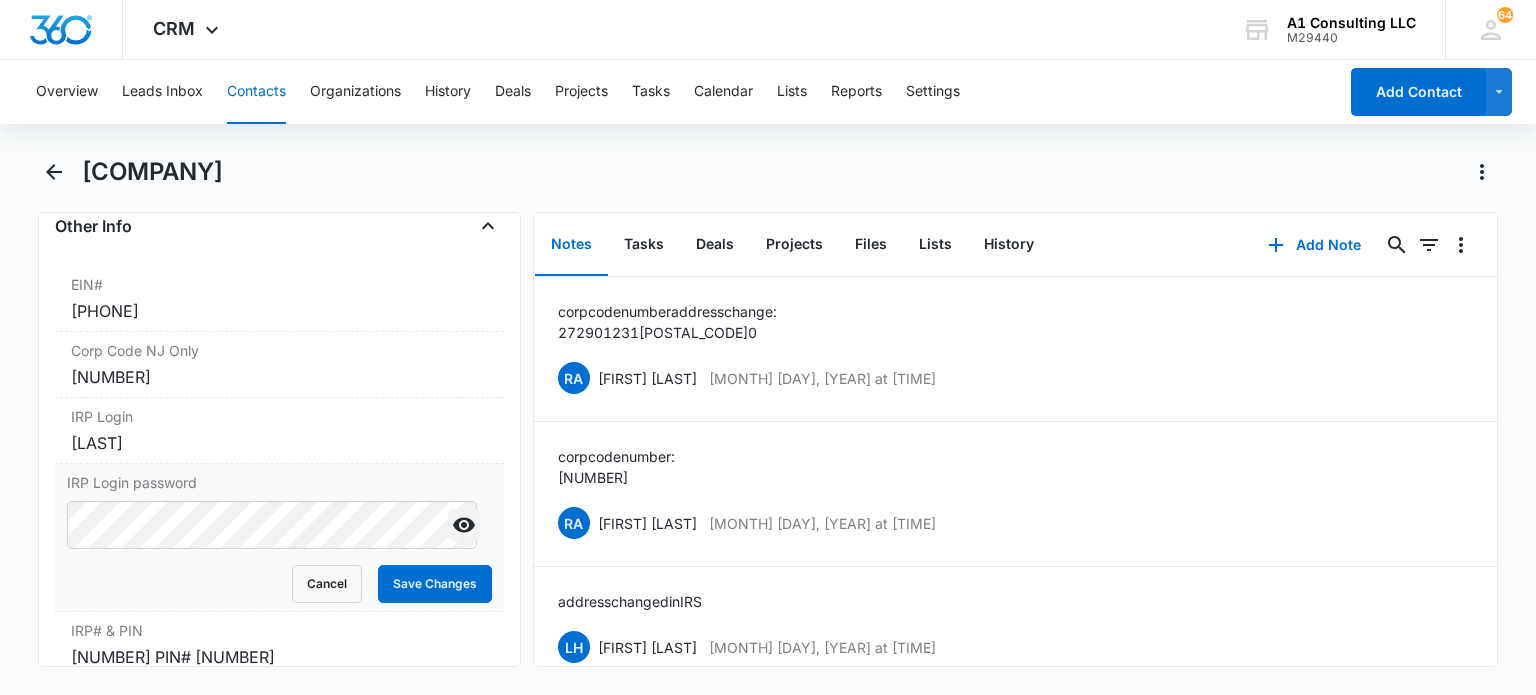 click 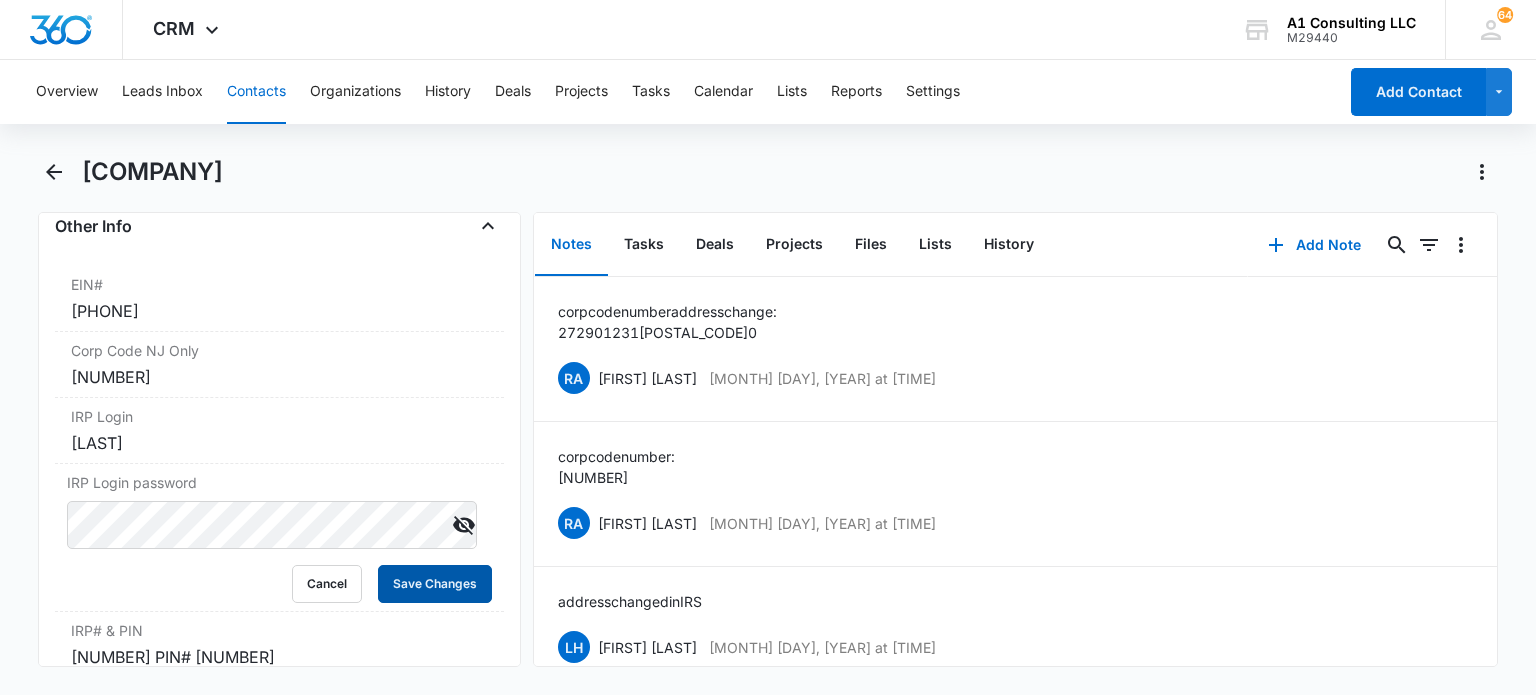 drag, startPoint x: 412, startPoint y: 543, endPoint x: 604, endPoint y: 234, distance: 363.7925 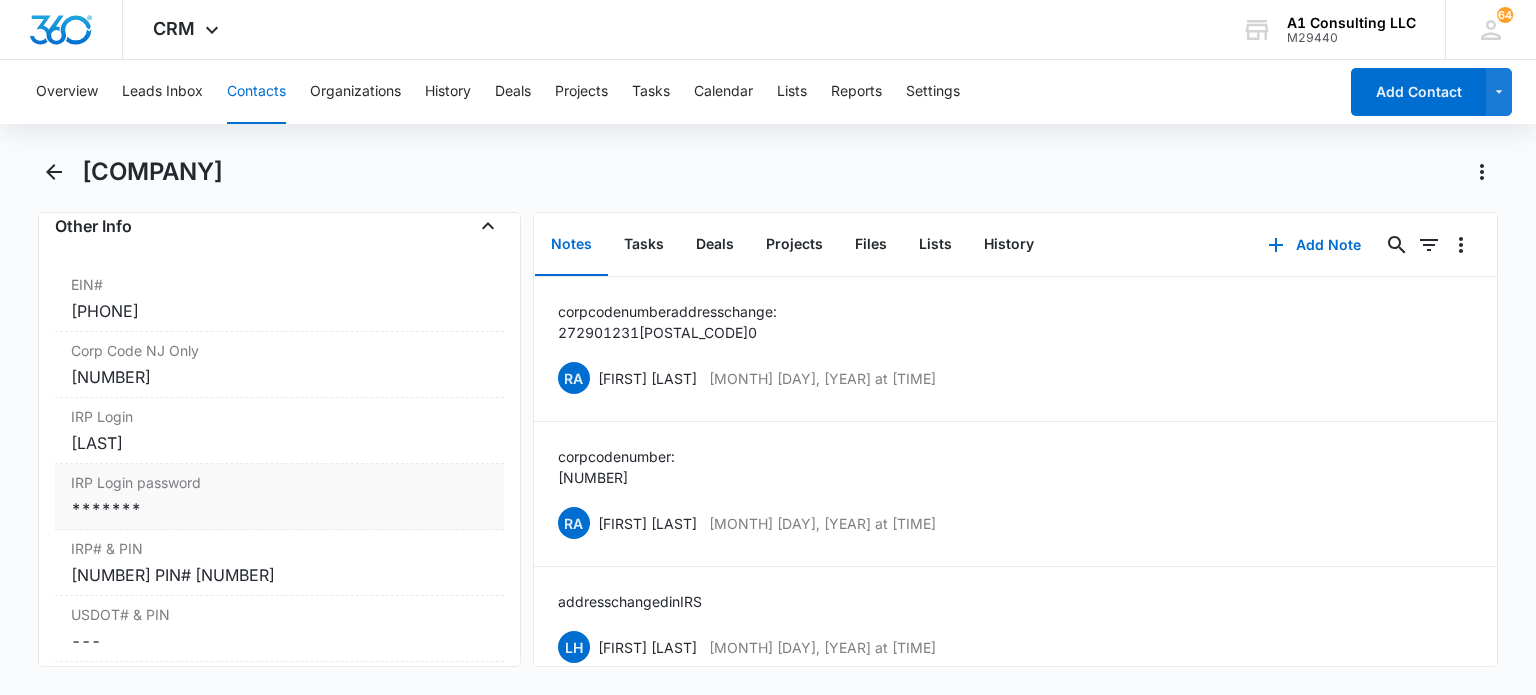 drag, startPoint x: 184, startPoint y: 474, endPoint x: 197, endPoint y: 474, distance: 13 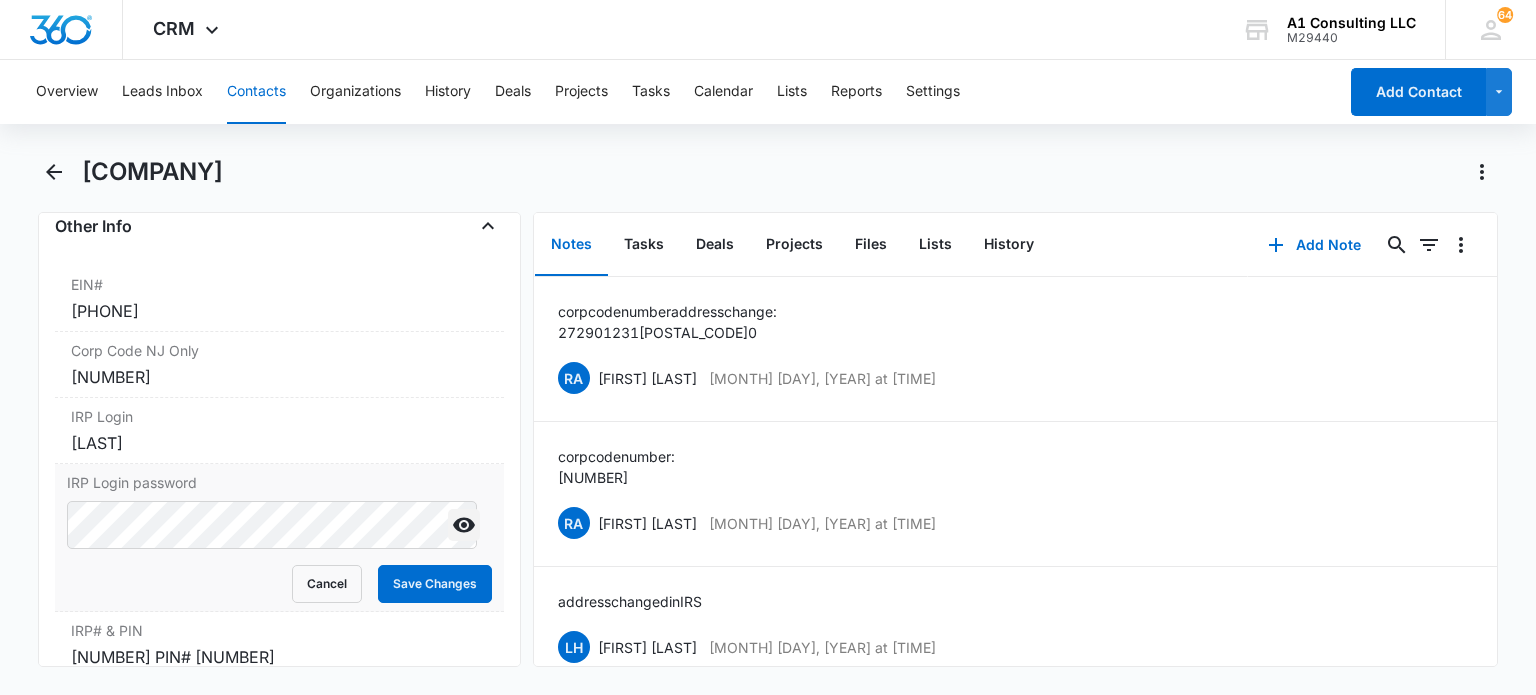 click 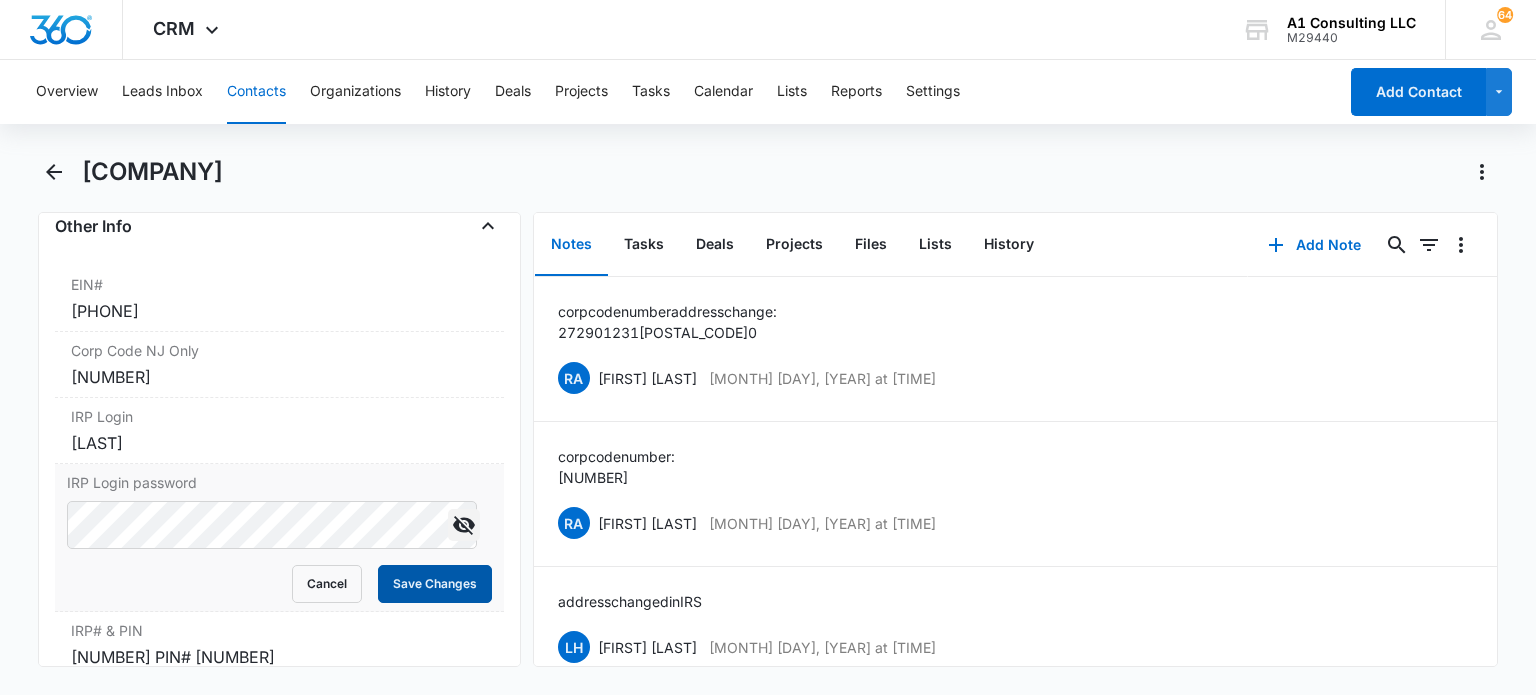 click on "Save Changes" at bounding box center [435, 584] 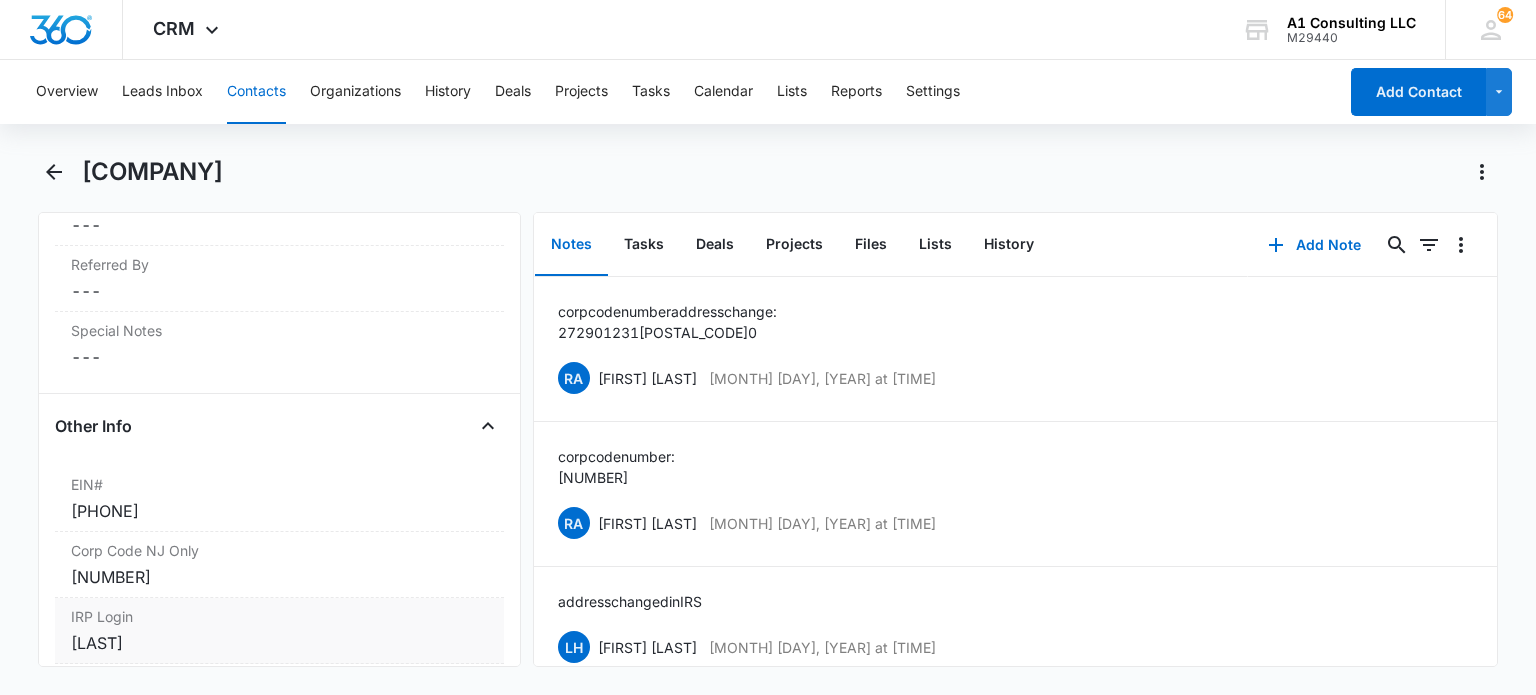scroll, scrollTop: 2600, scrollLeft: 0, axis: vertical 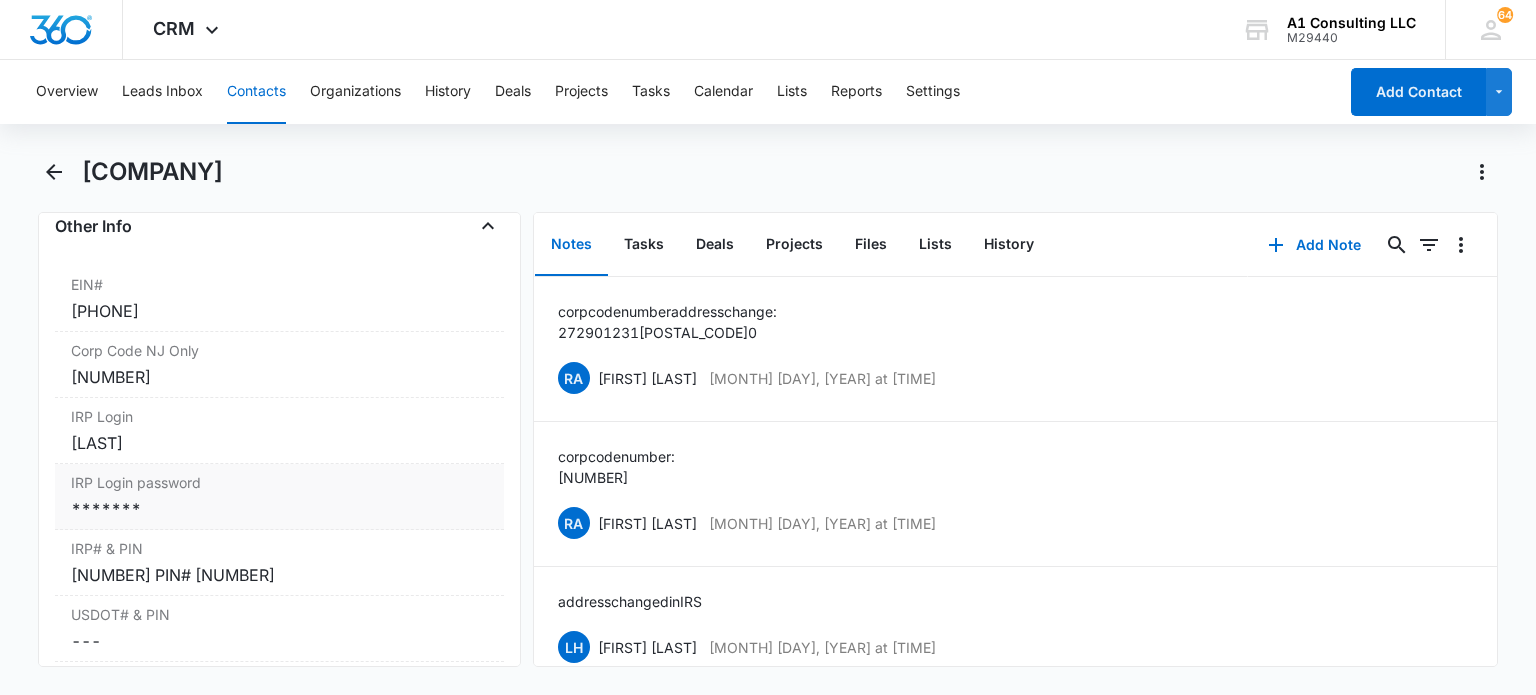 click on "*******" at bounding box center [279, 509] 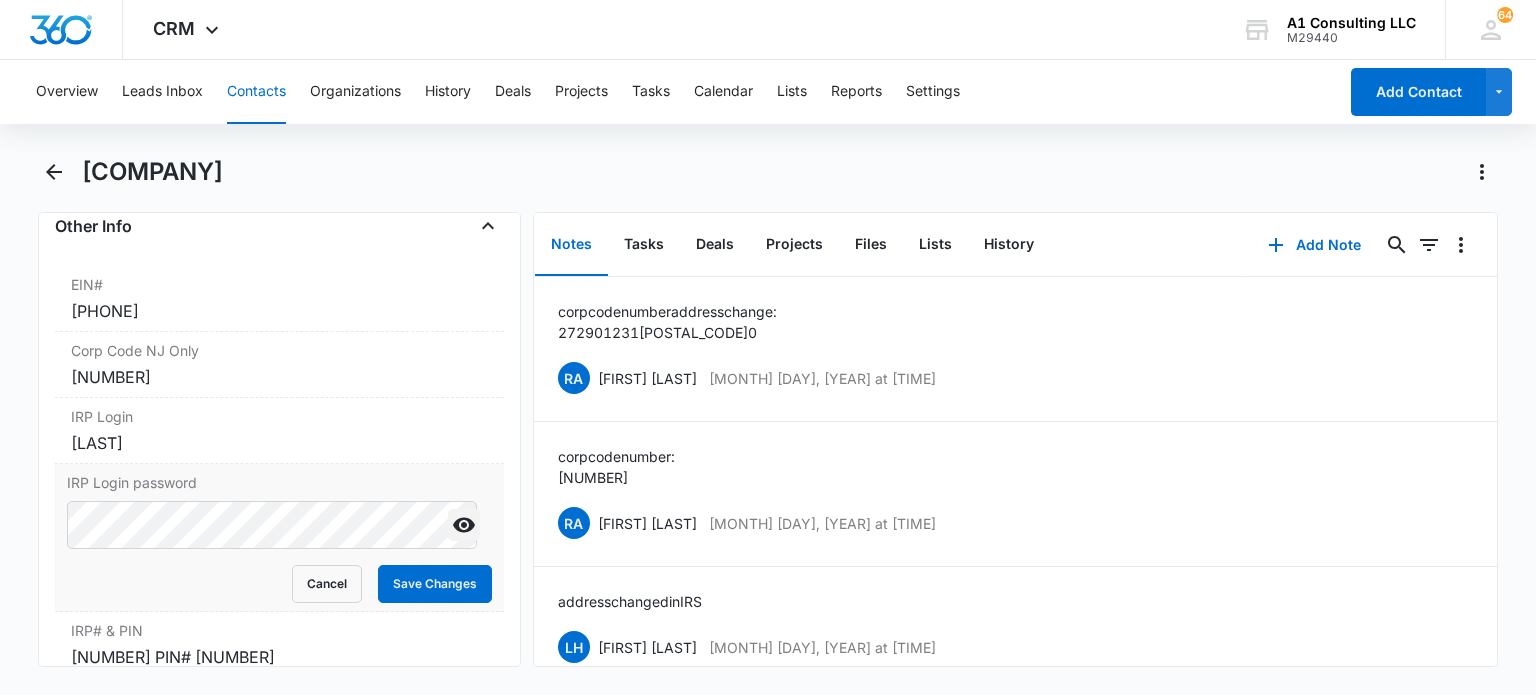 click 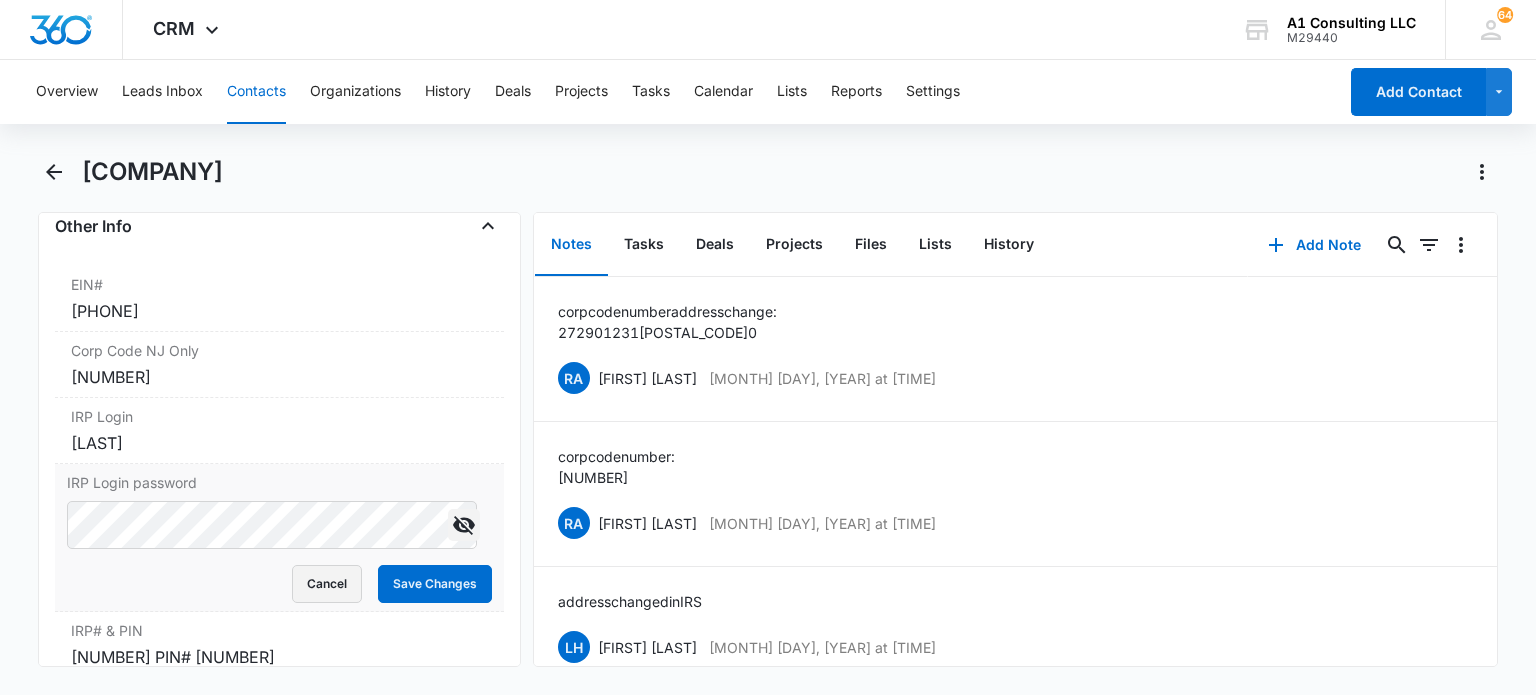 click on "Cancel" at bounding box center (327, 584) 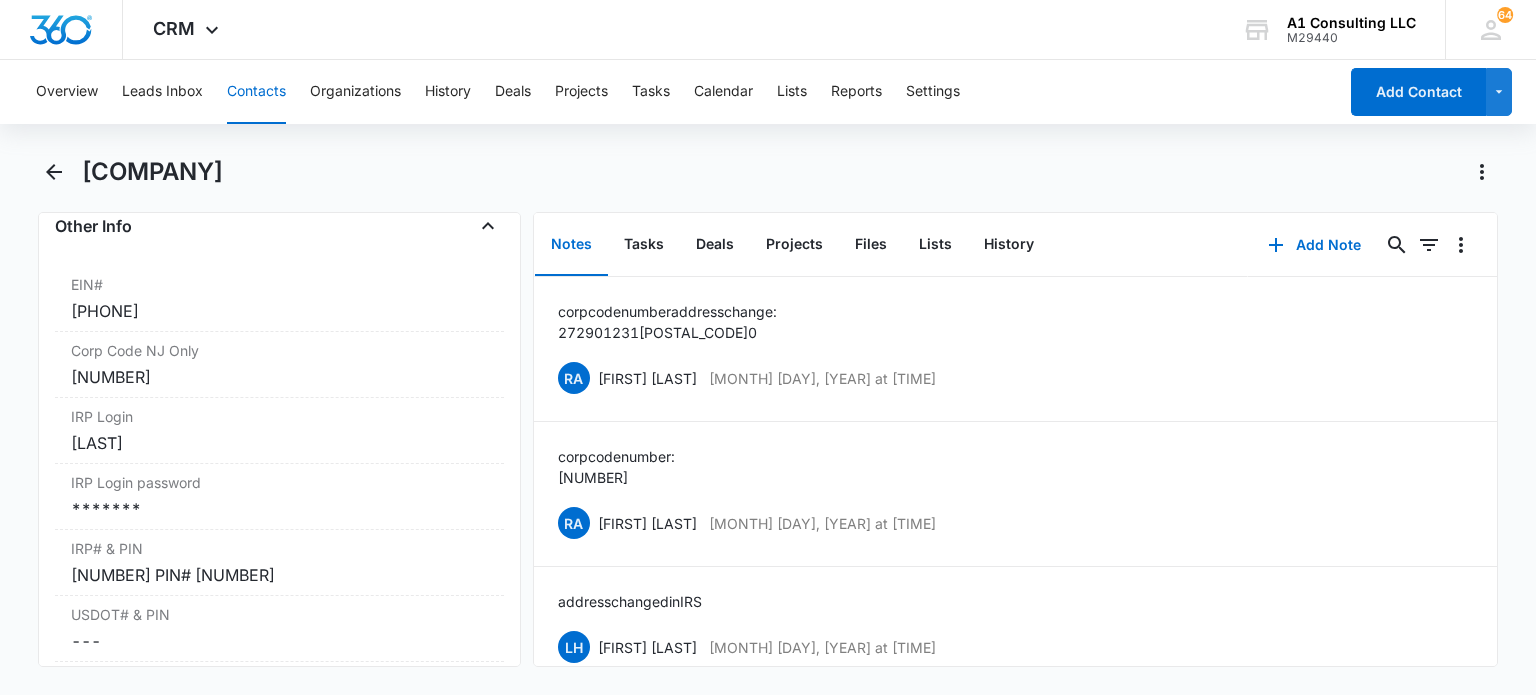 click on "Contacts" at bounding box center [256, 92] 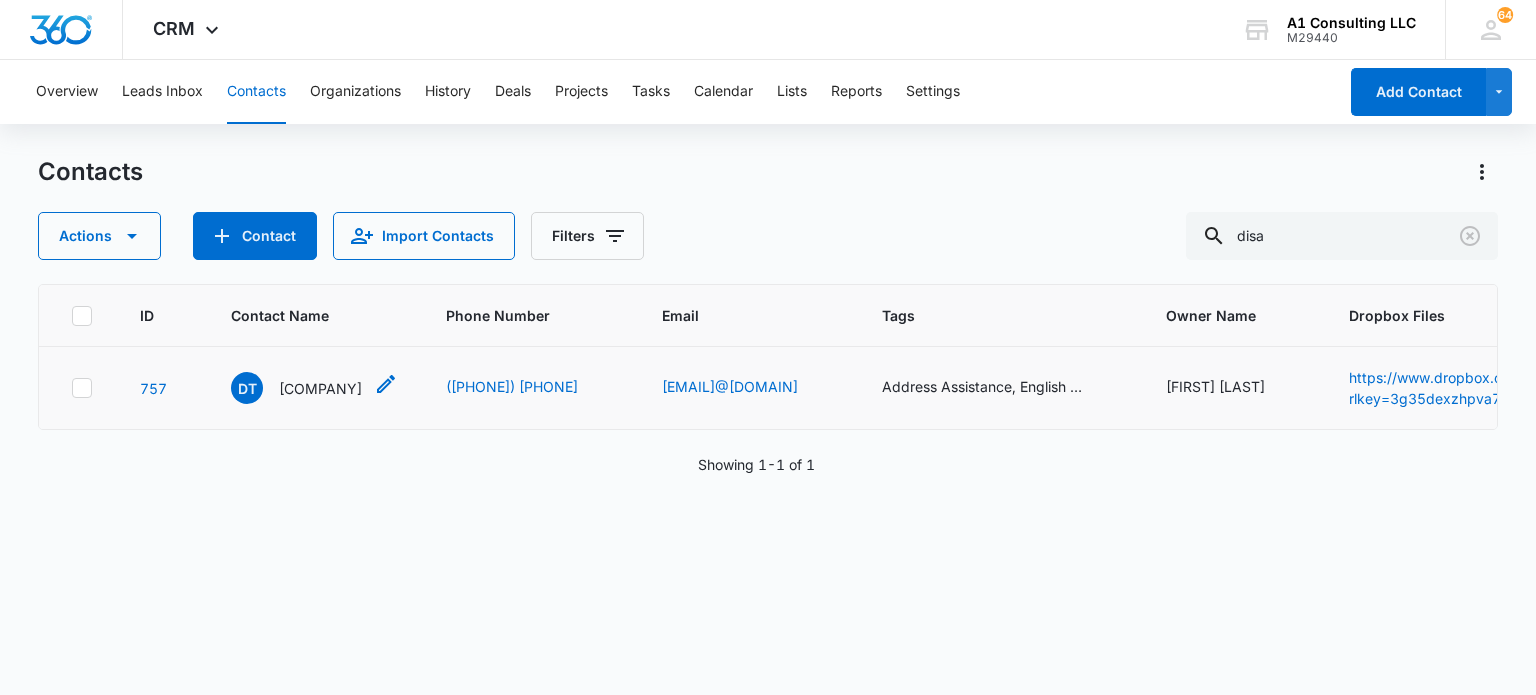 click on "[COMPANY]" at bounding box center (320, 388) 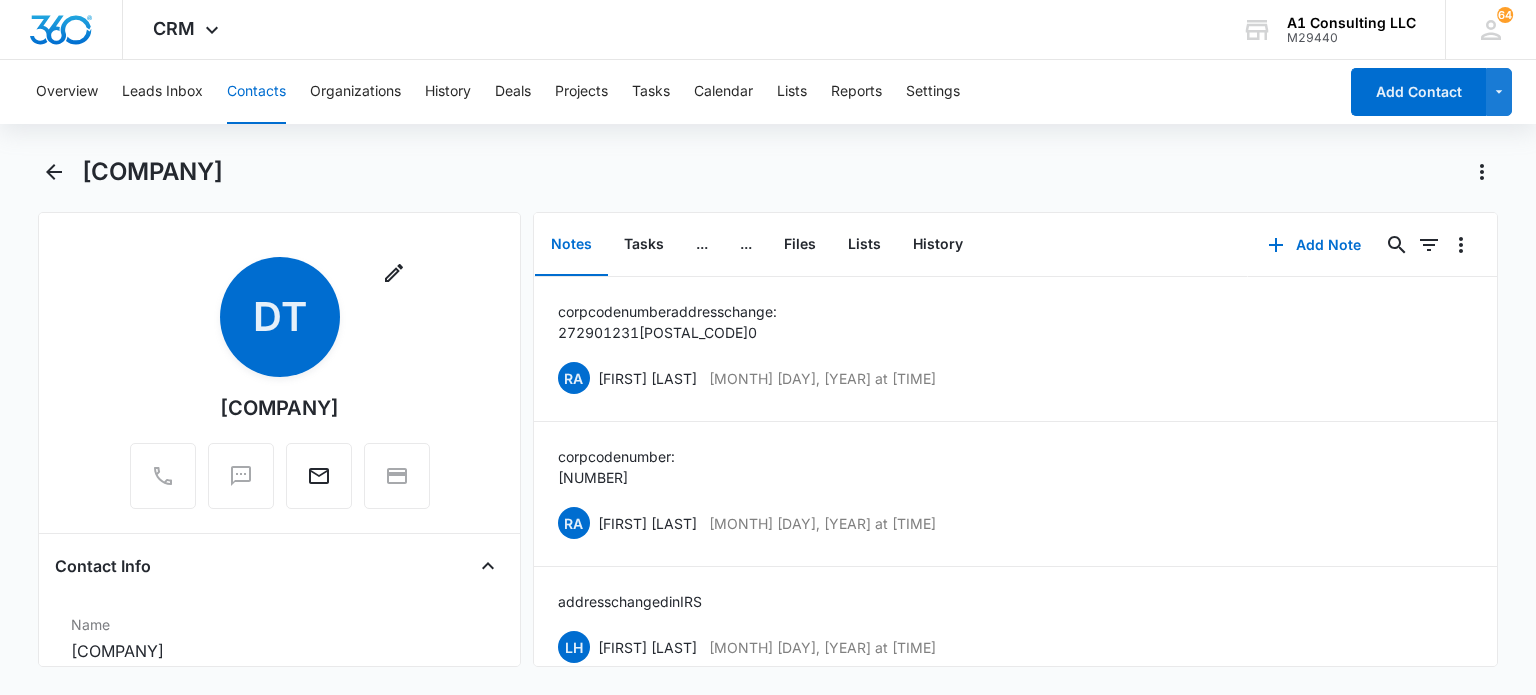 click on "Contacts" at bounding box center (256, 92) 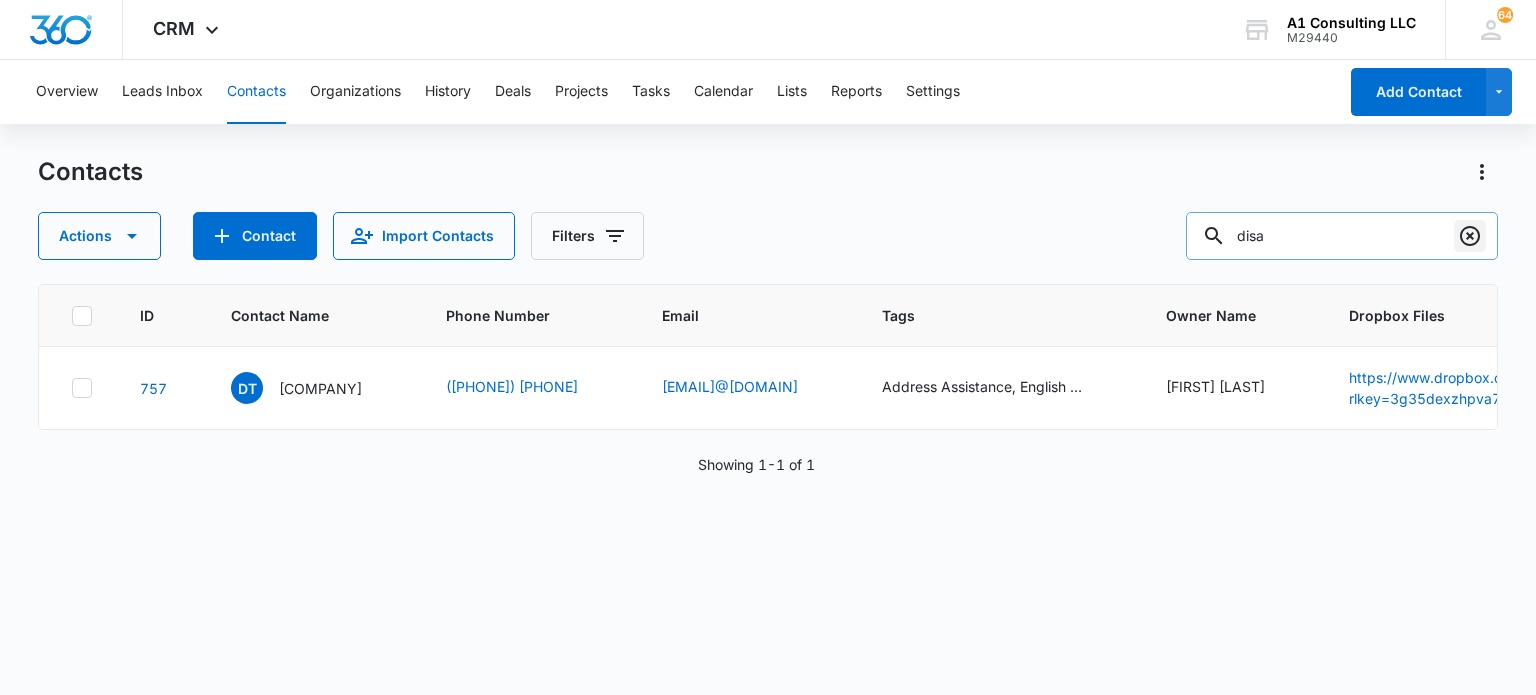 click 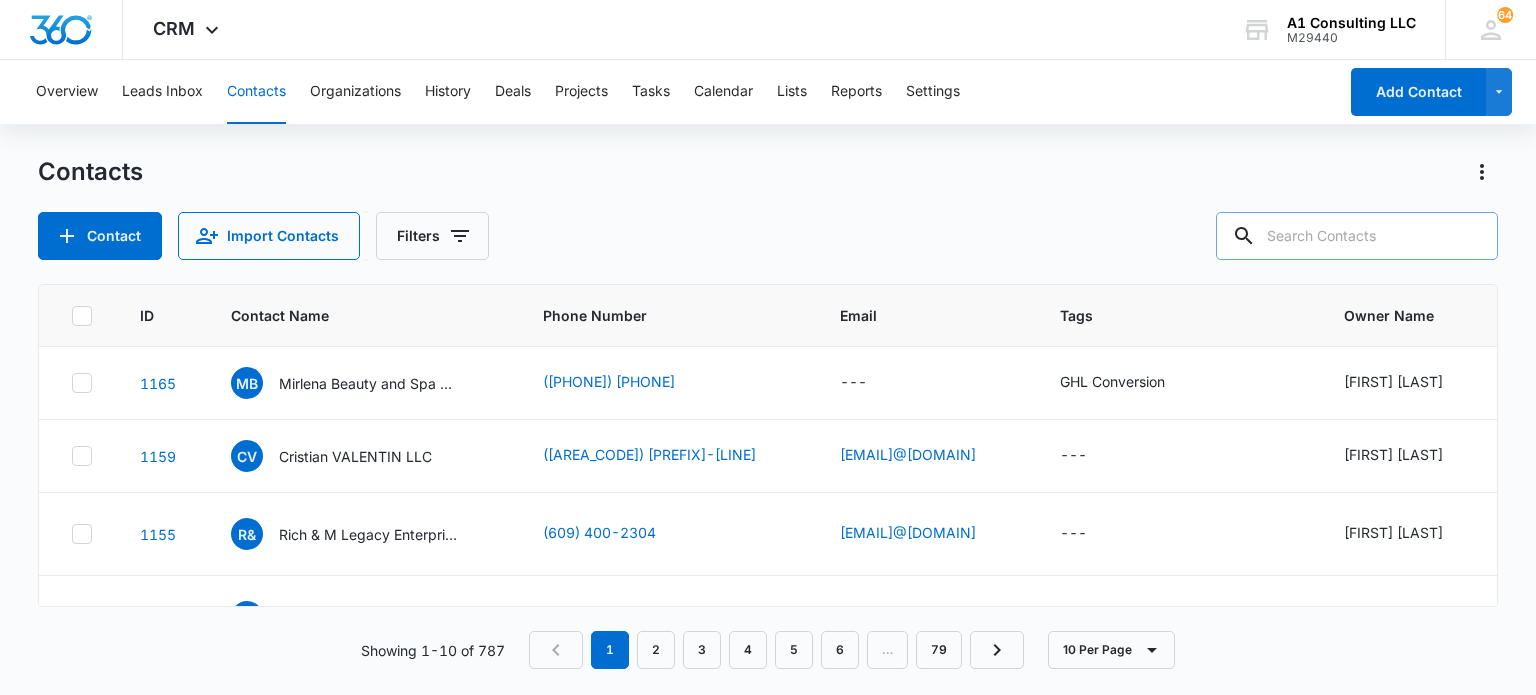 drag, startPoint x: 1396, startPoint y: 250, endPoint x: 1416, endPoint y: 223, distance: 33.600594 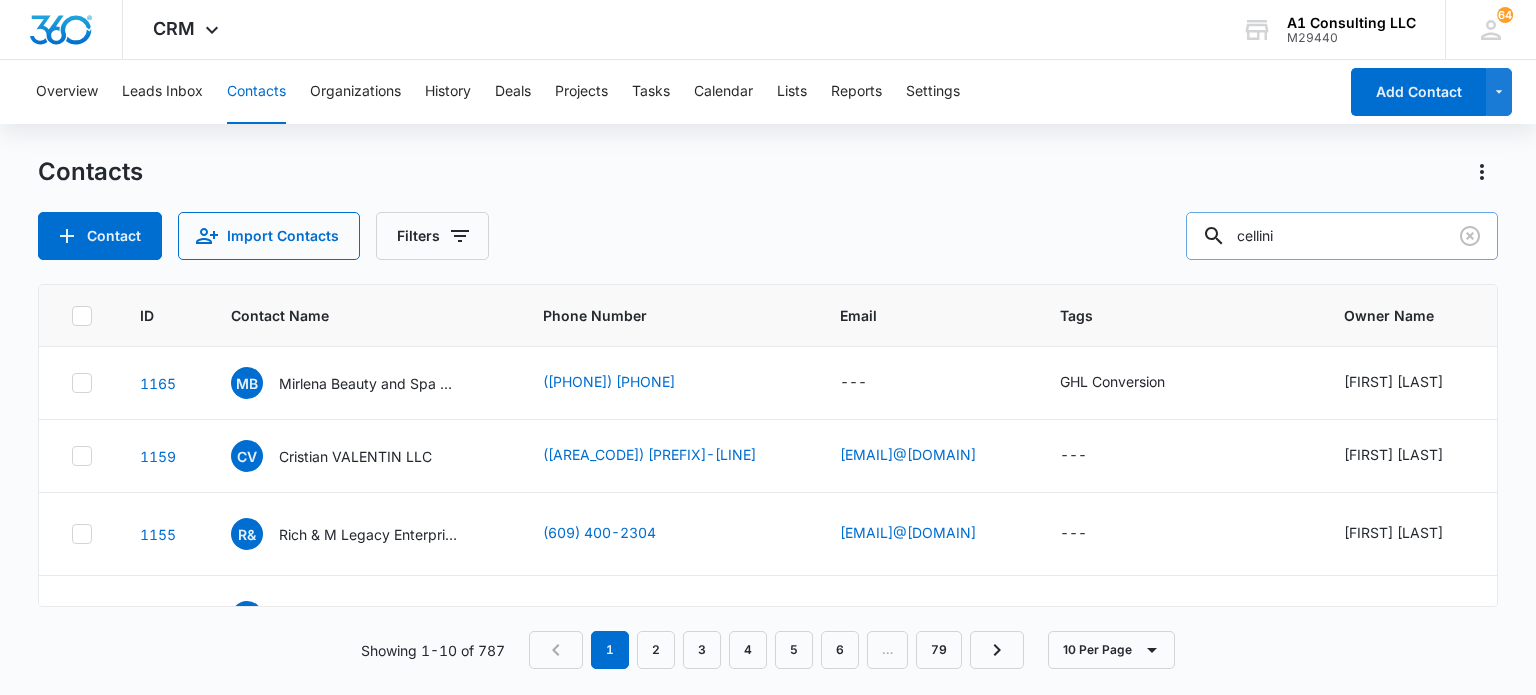 type on "cellini" 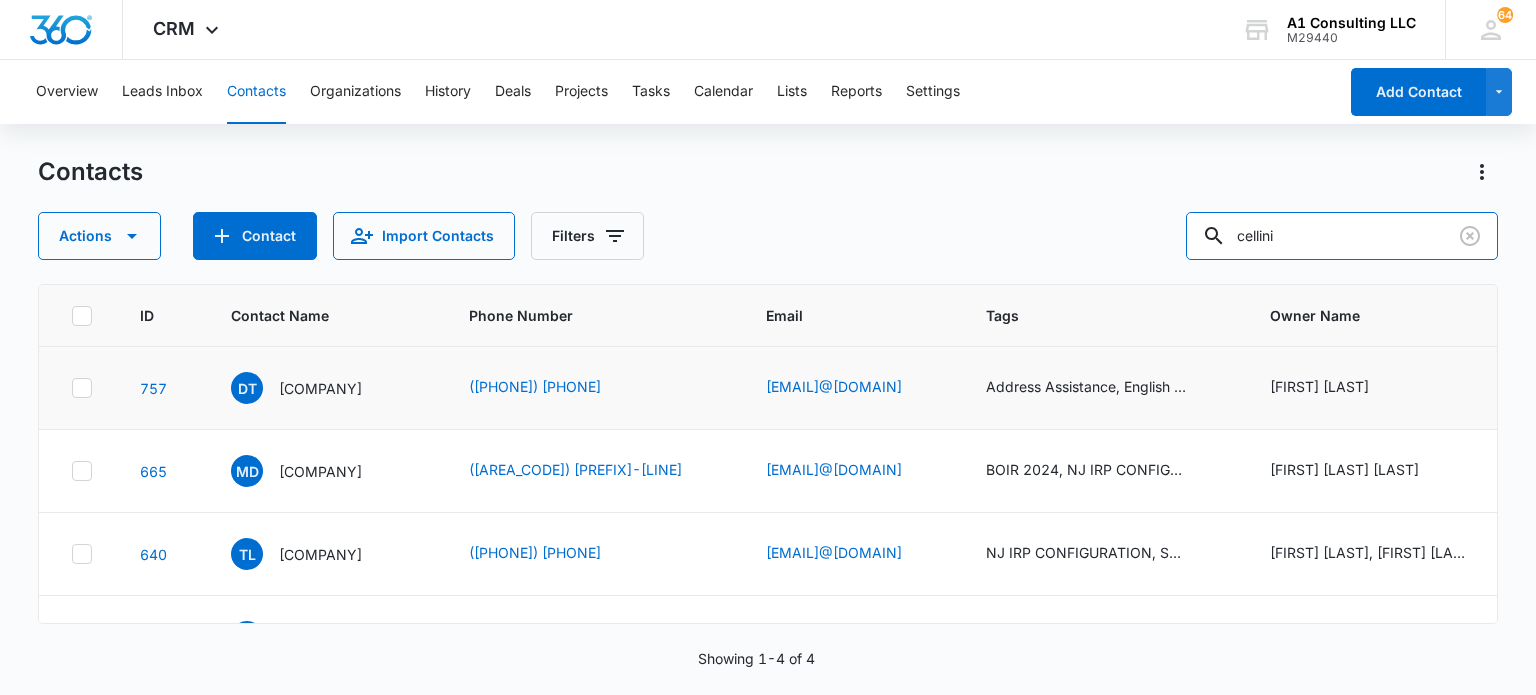 scroll, scrollTop: 68, scrollLeft: 0, axis: vertical 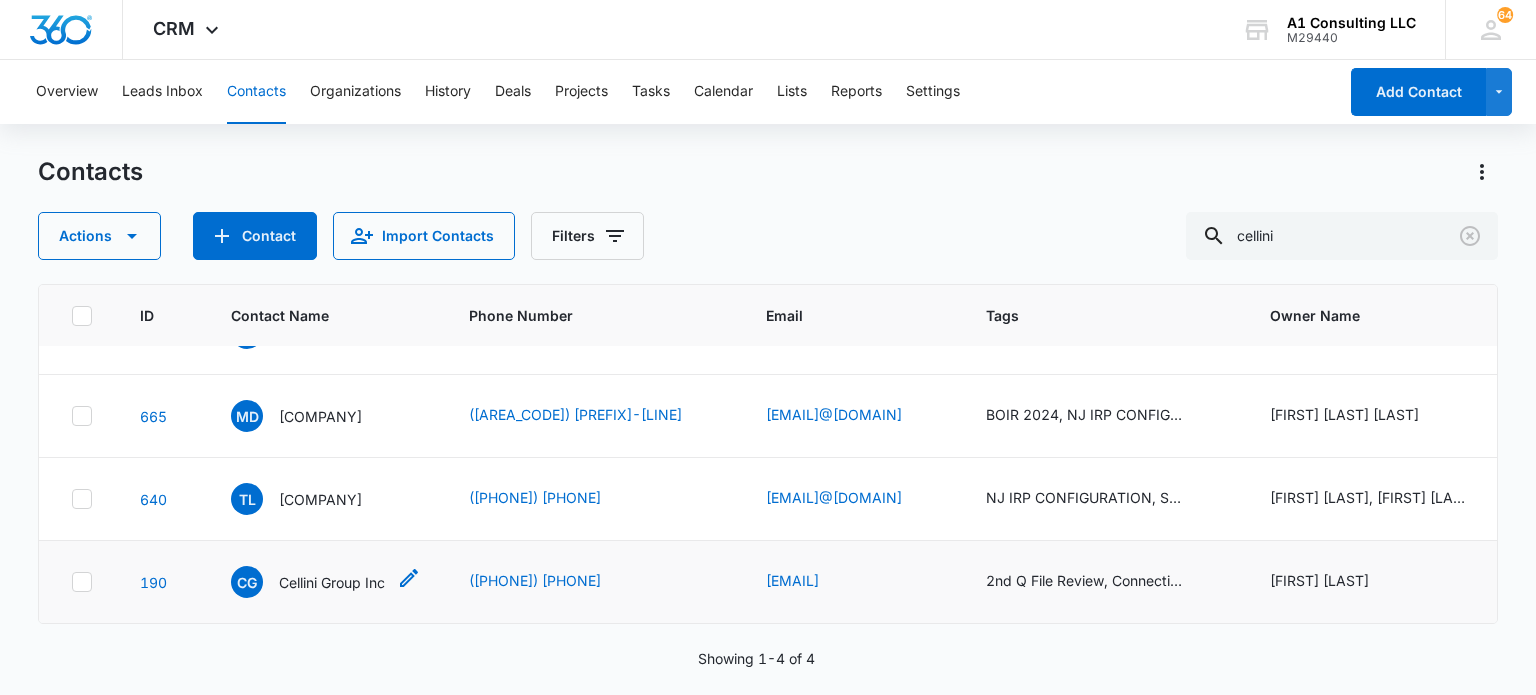 click on "Cellini Group Inc" at bounding box center [332, 582] 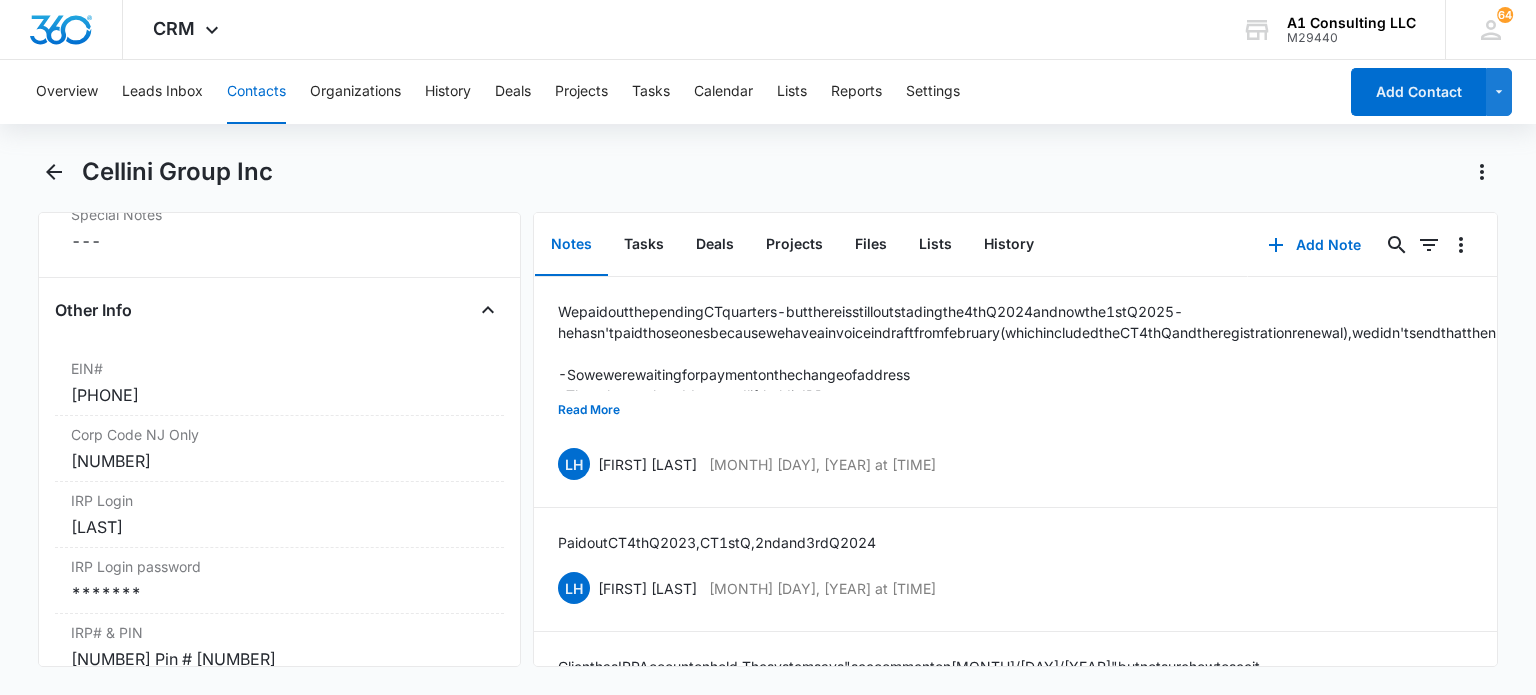 scroll, scrollTop: 2800, scrollLeft: 0, axis: vertical 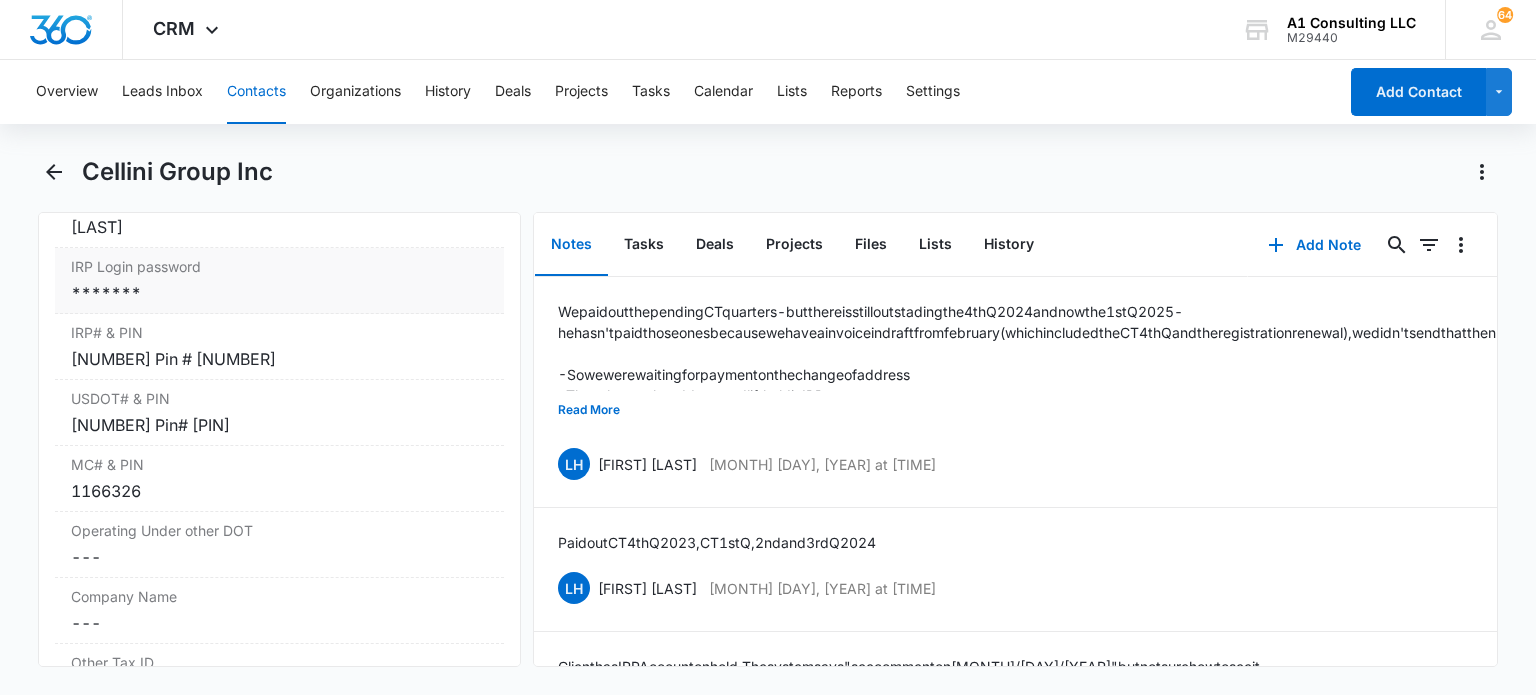 click on "*******" at bounding box center (279, 293) 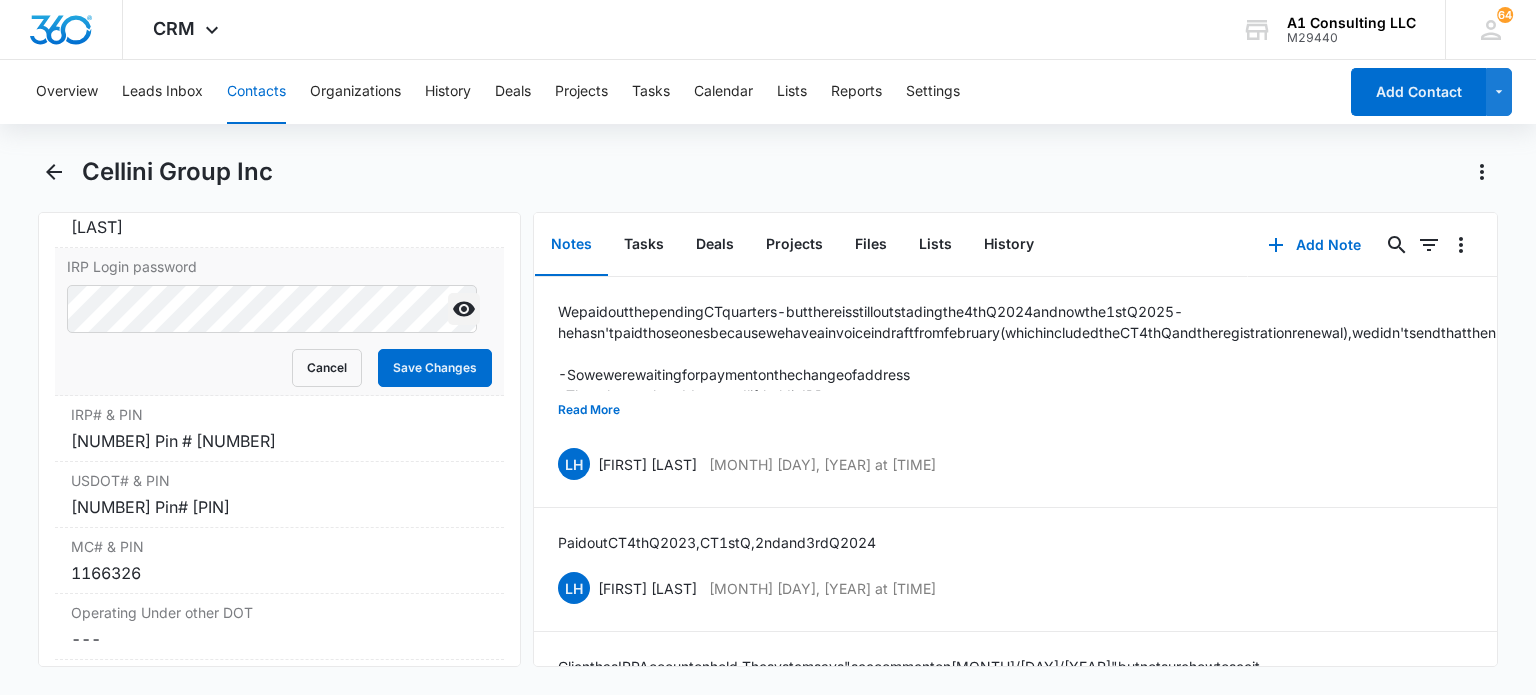 click 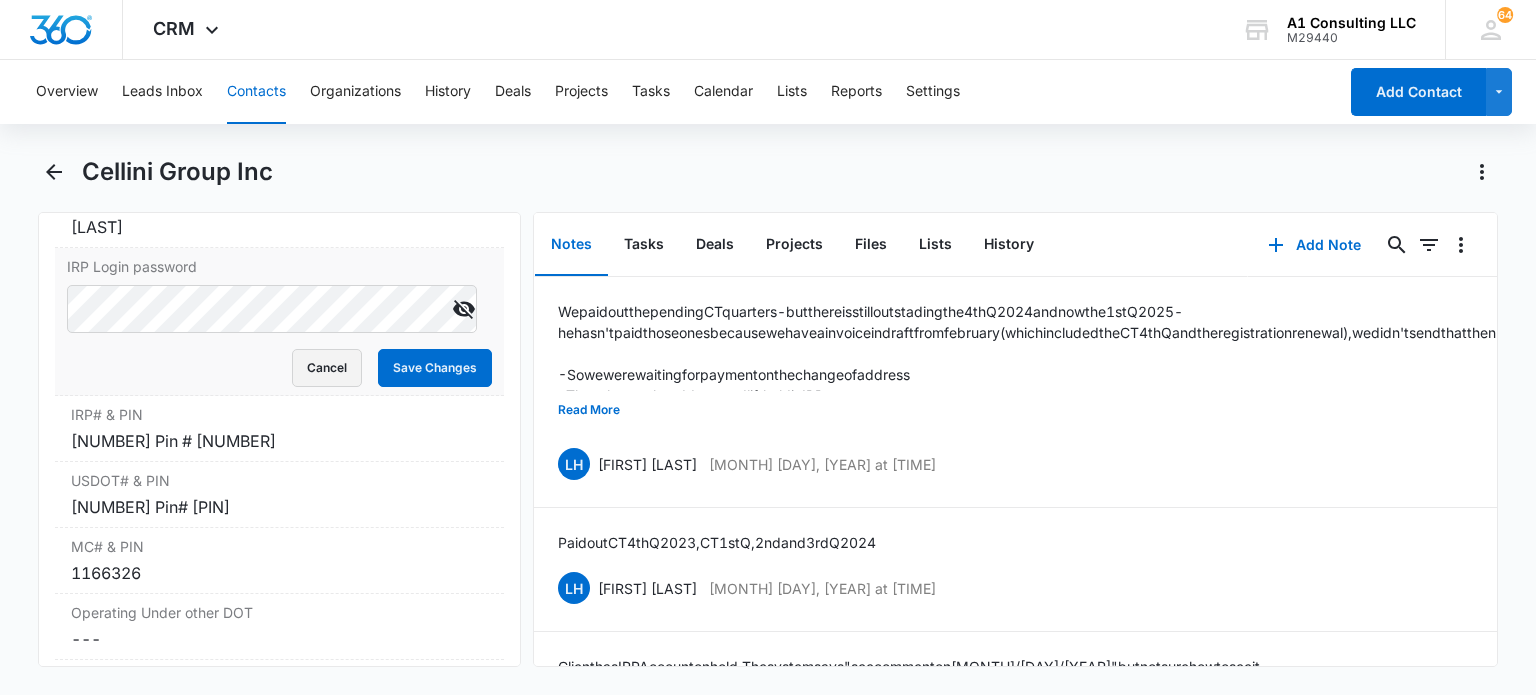 click on "Cancel" at bounding box center (327, 368) 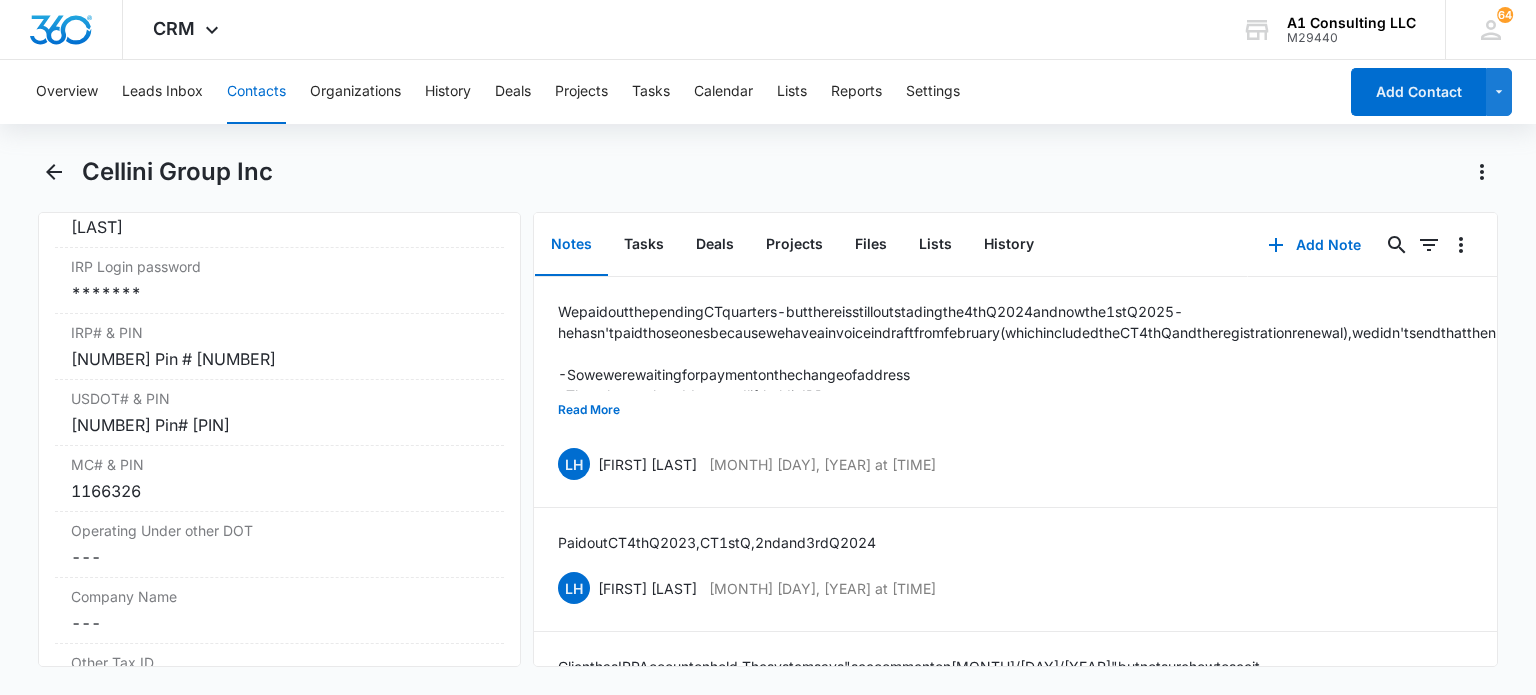 click on "Contacts" at bounding box center (256, 92) 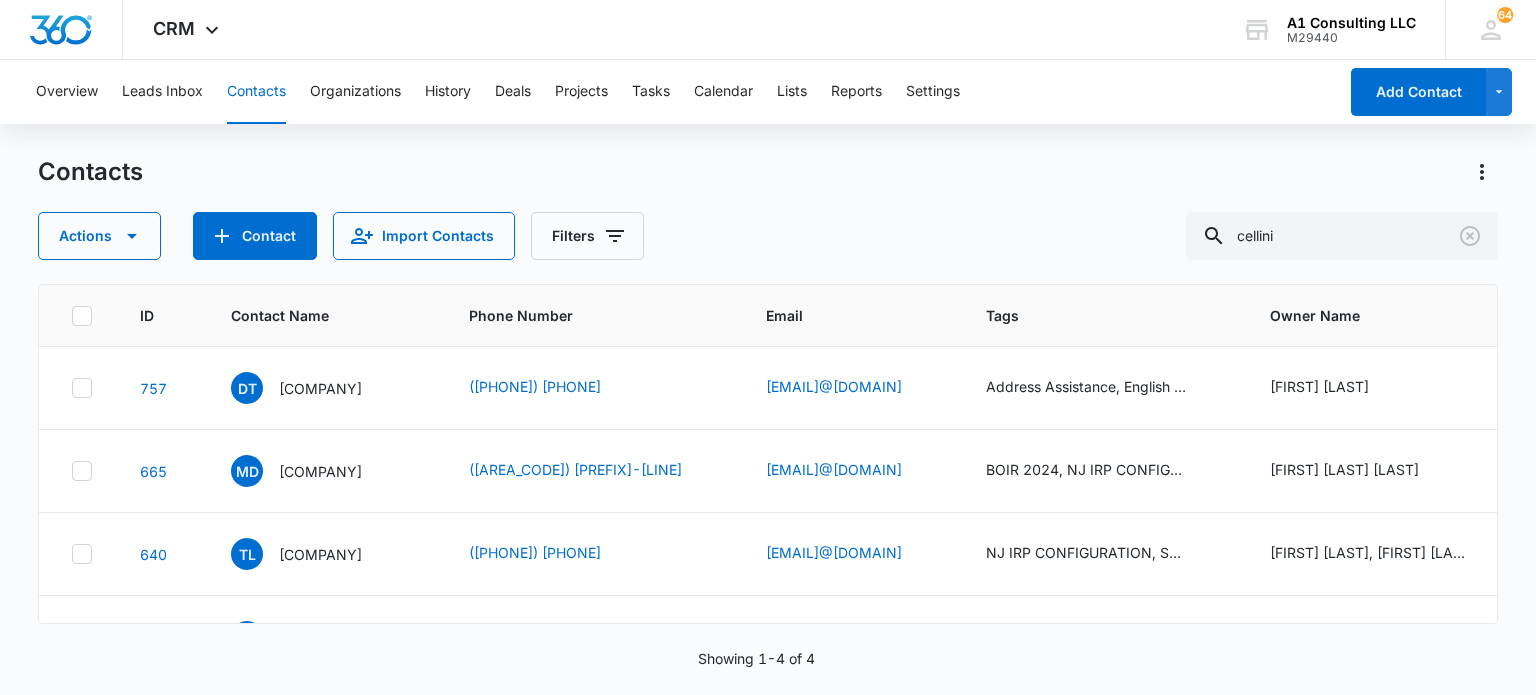 scroll, scrollTop: 68, scrollLeft: 0, axis: vertical 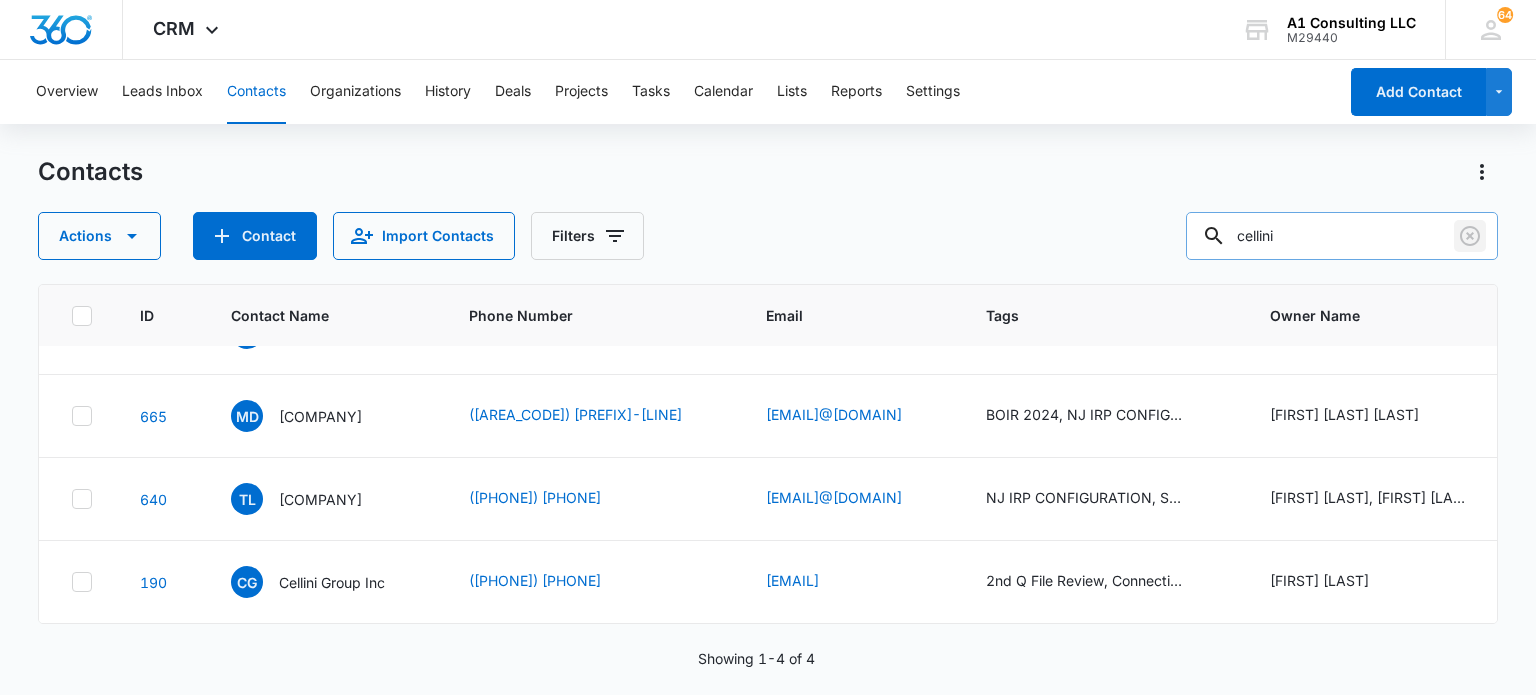 click 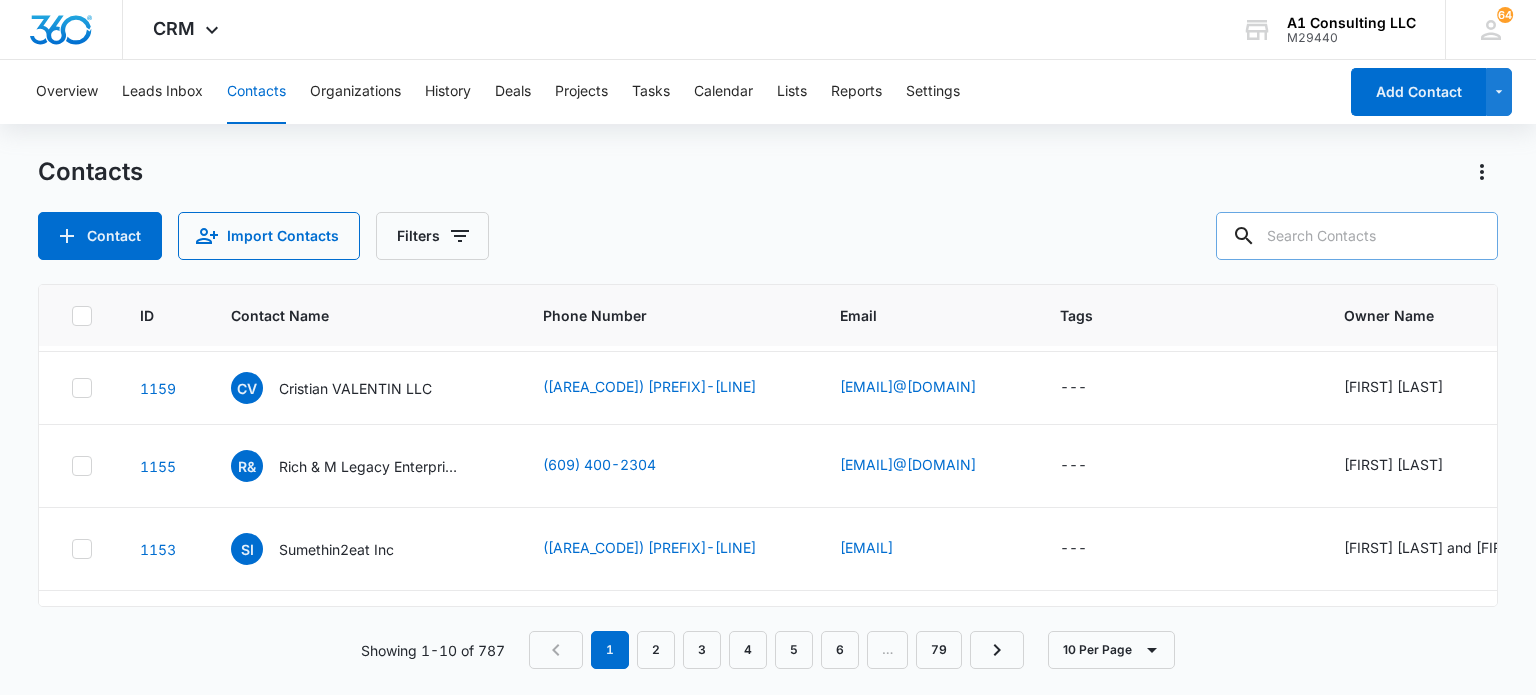 scroll, scrollTop: 0, scrollLeft: 0, axis: both 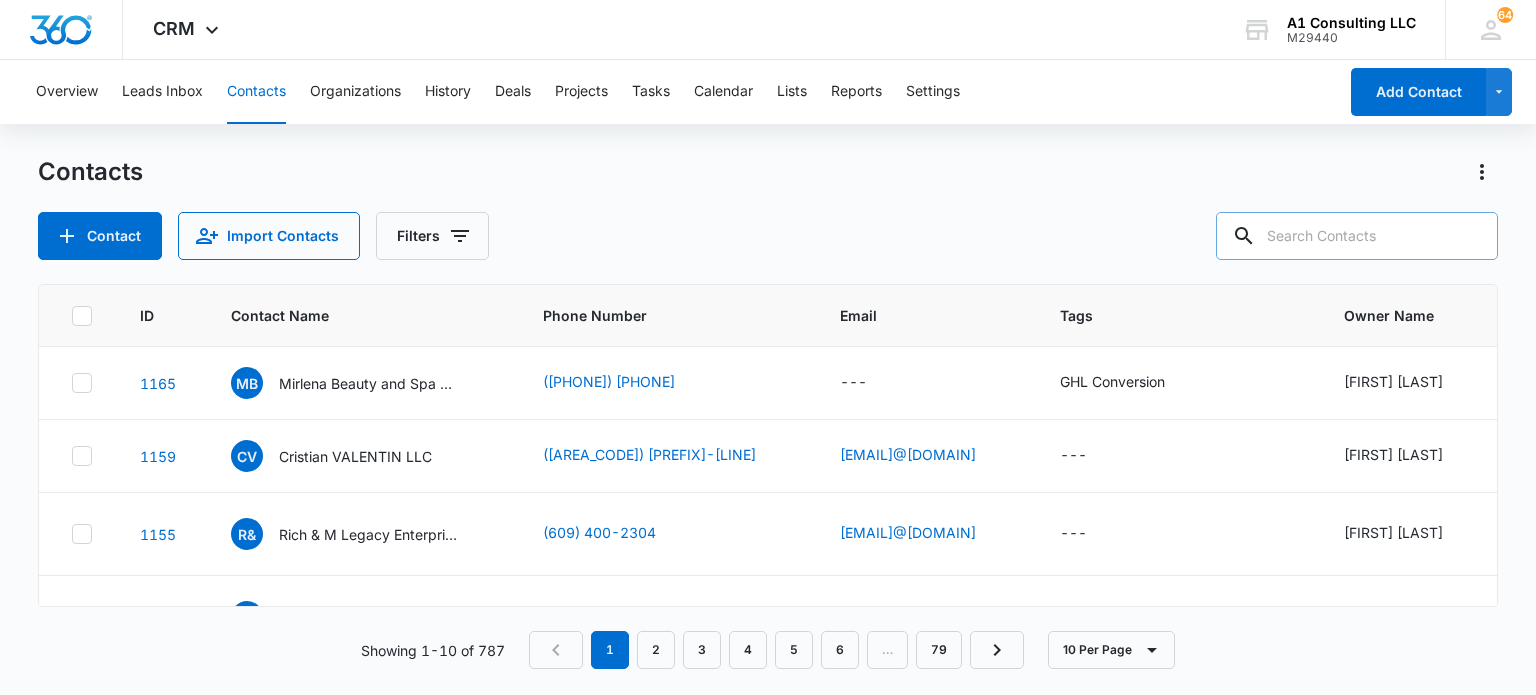 click at bounding box center [1357, 236] 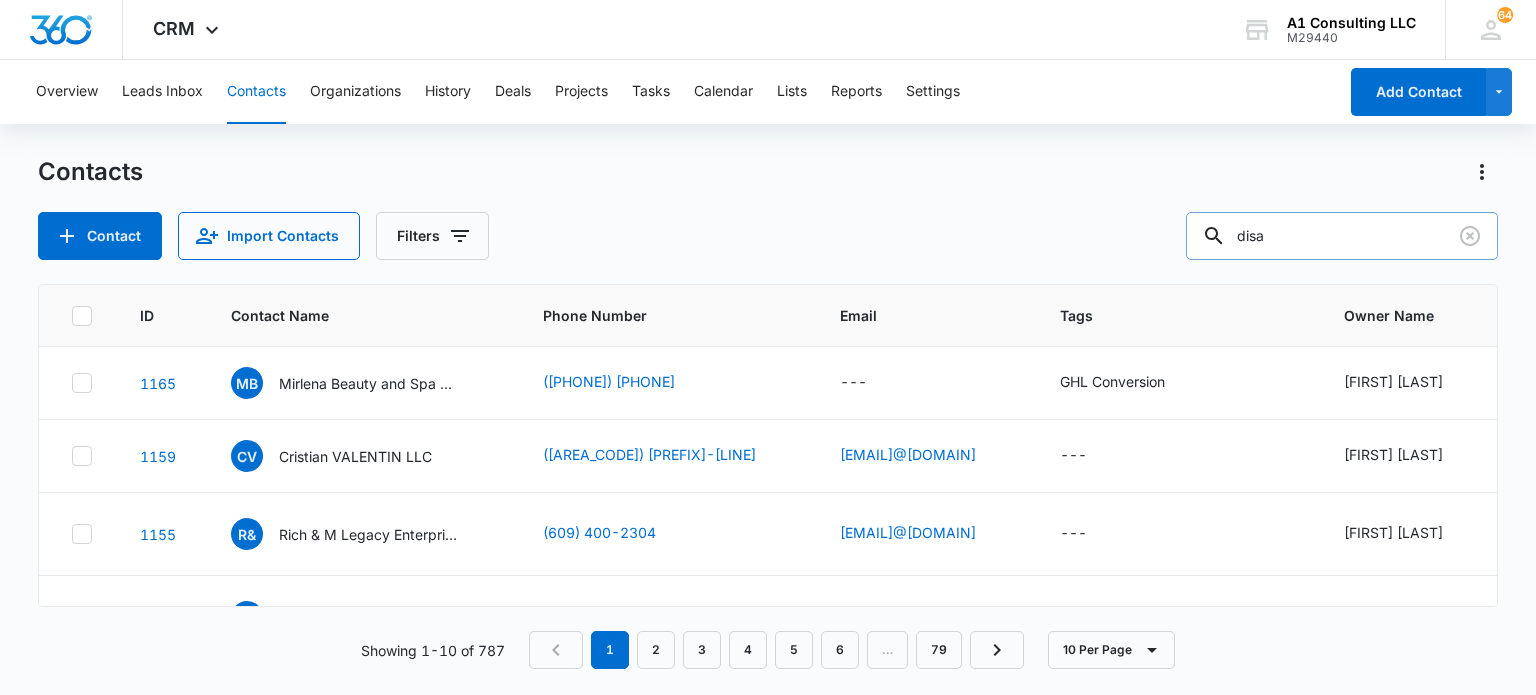 type on "disa" 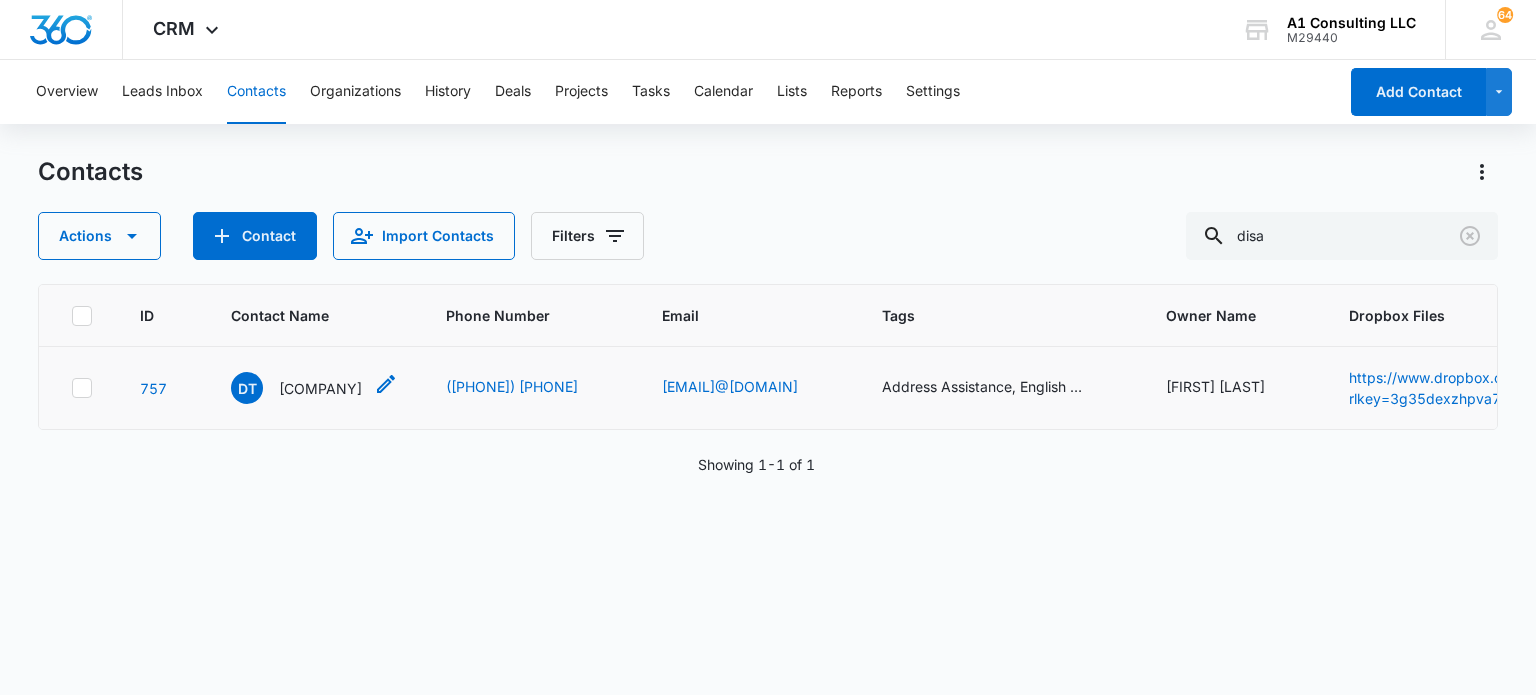 click on "[COMPANY]" at bounding box center [320, 388] 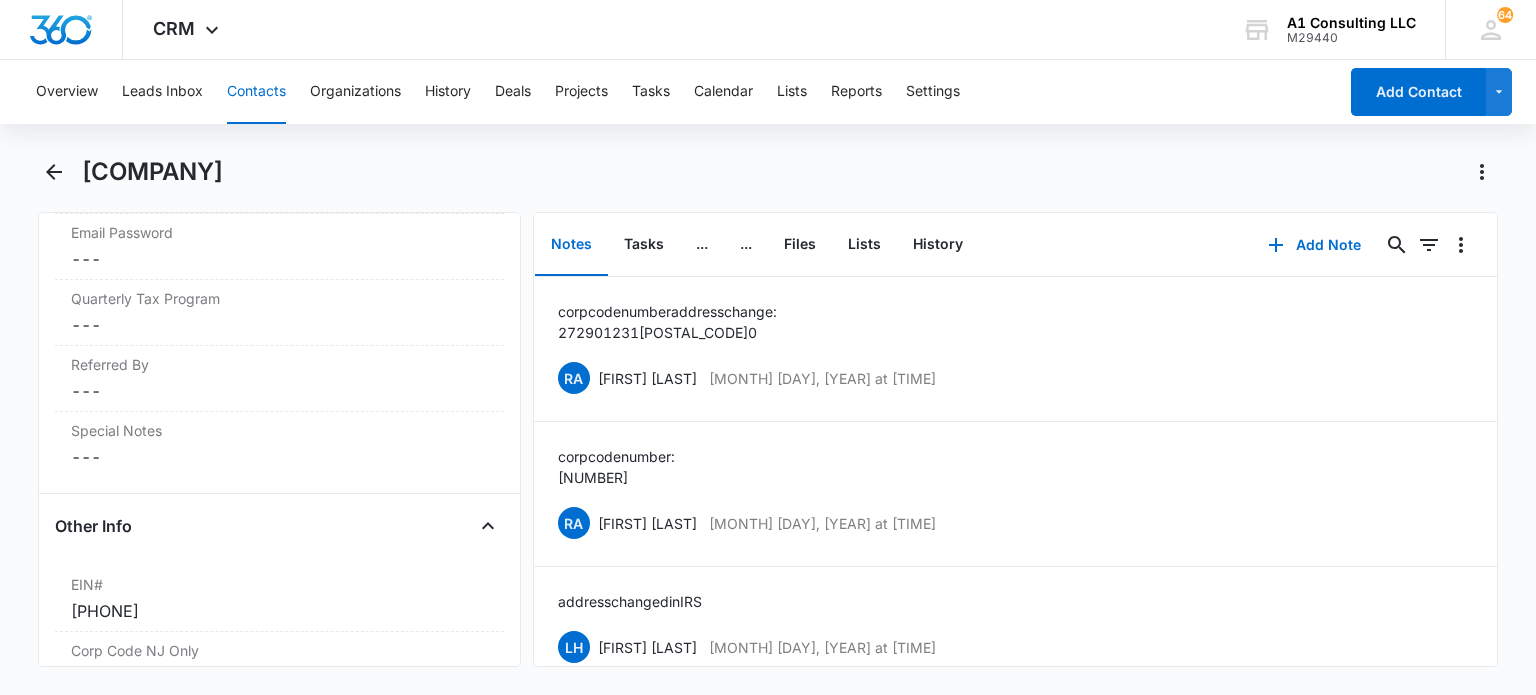 scroll, scrollTop: 2700, scrollLeft: 0, axis: vertical 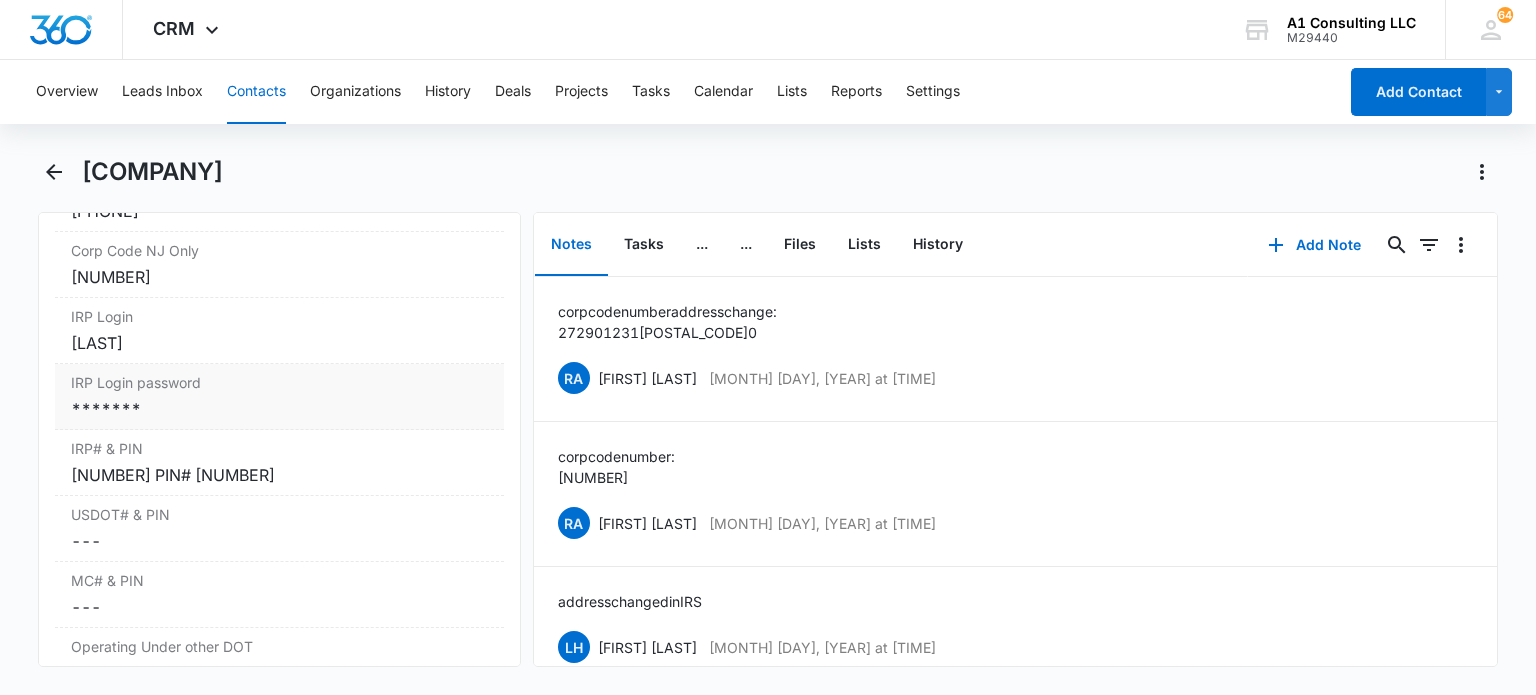 click on "*******" at bounding box center (279, 409) 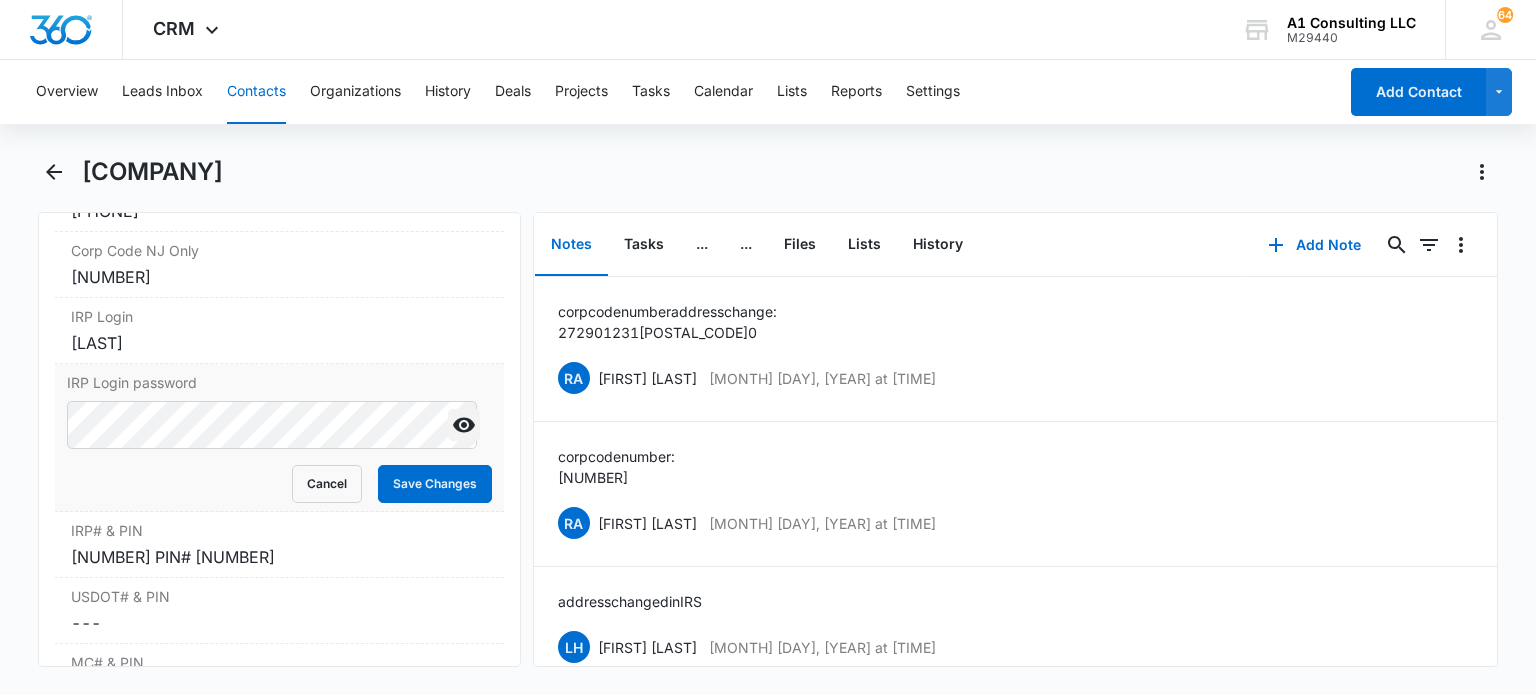 click 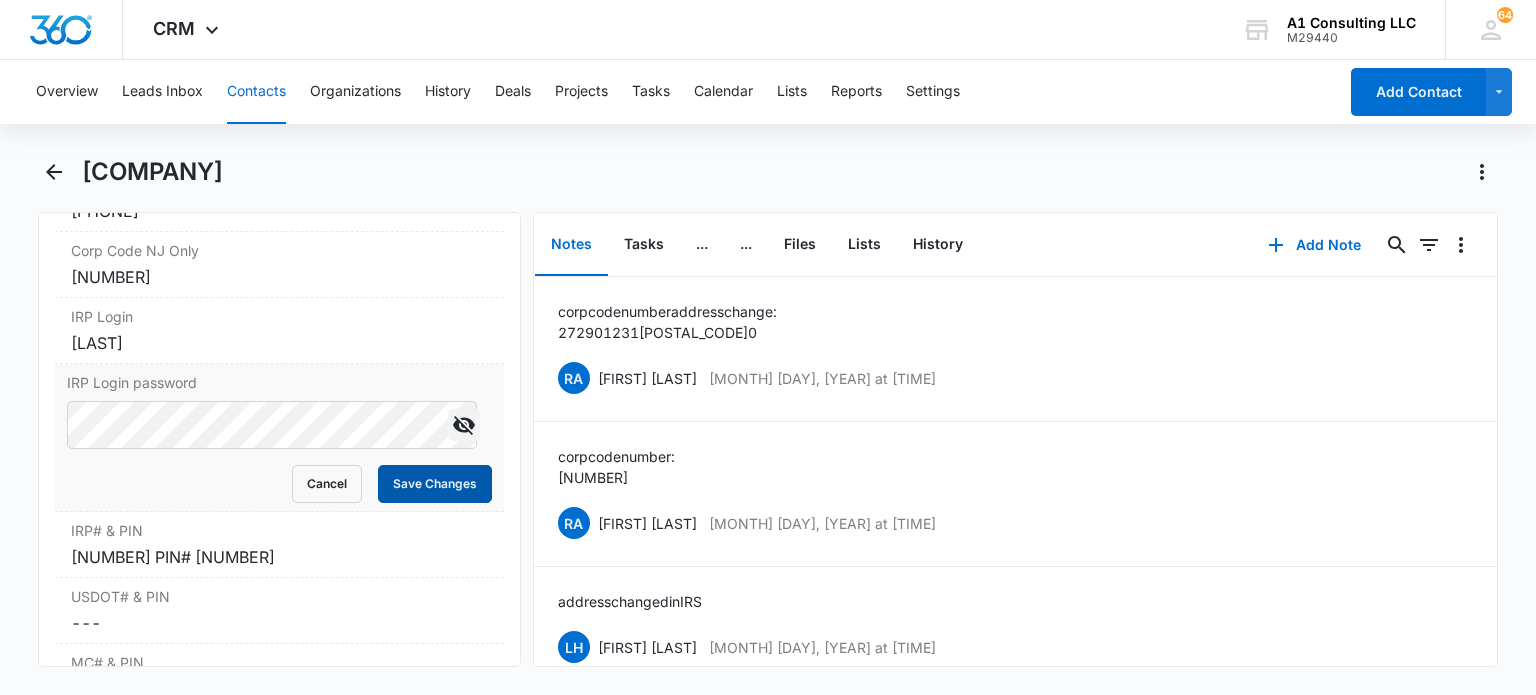 click on "Save Changes" at bounding box center (435, 484) 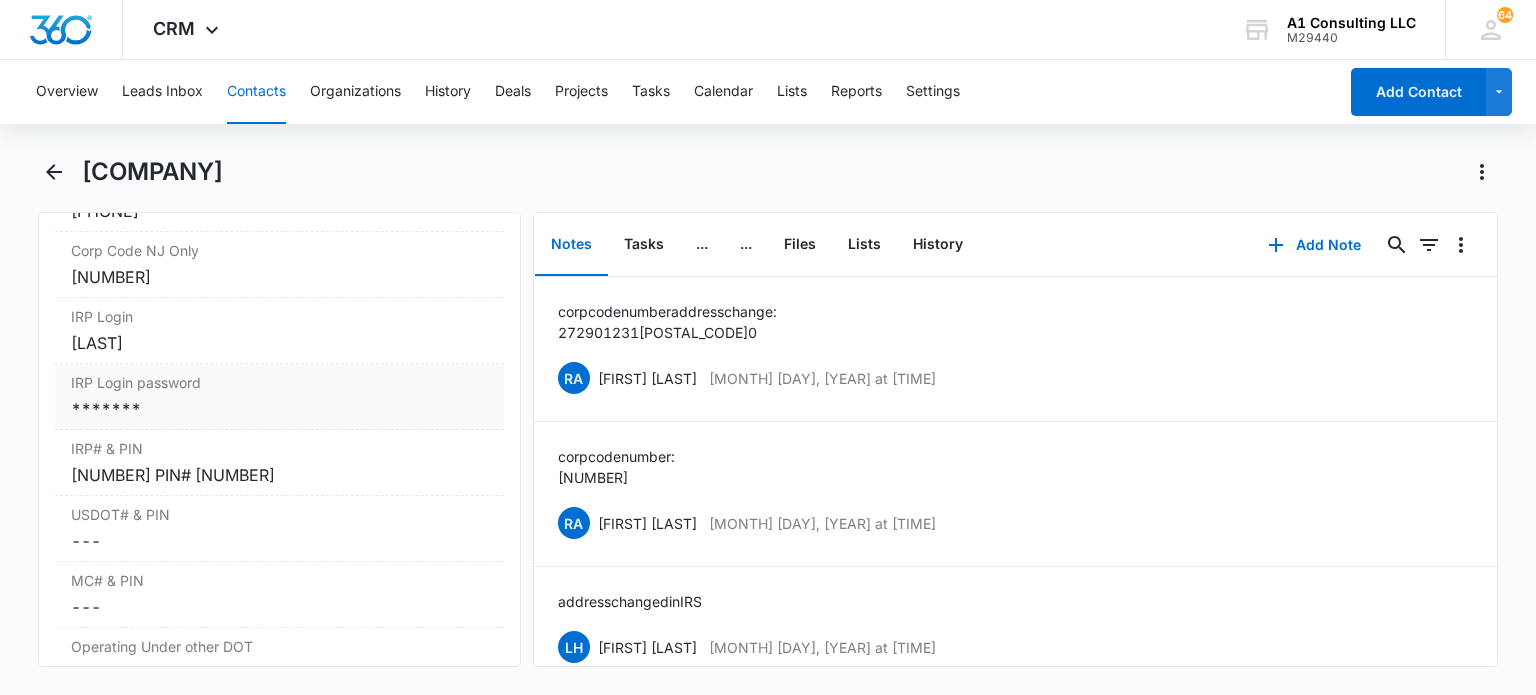 scroll, scrollTop: 2400, scrollLeft: 0, axis: vertical 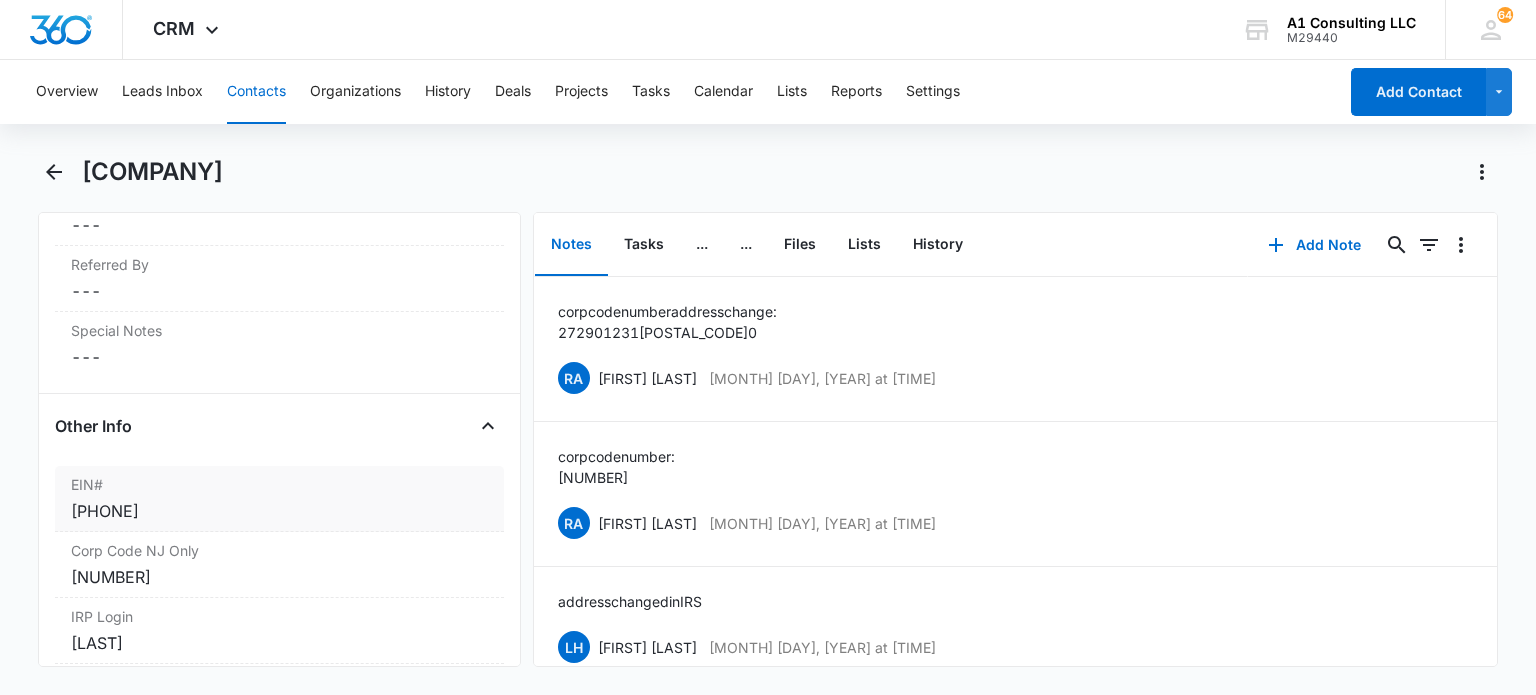 click on "[PHONE]" at bounding box center (279, 511) 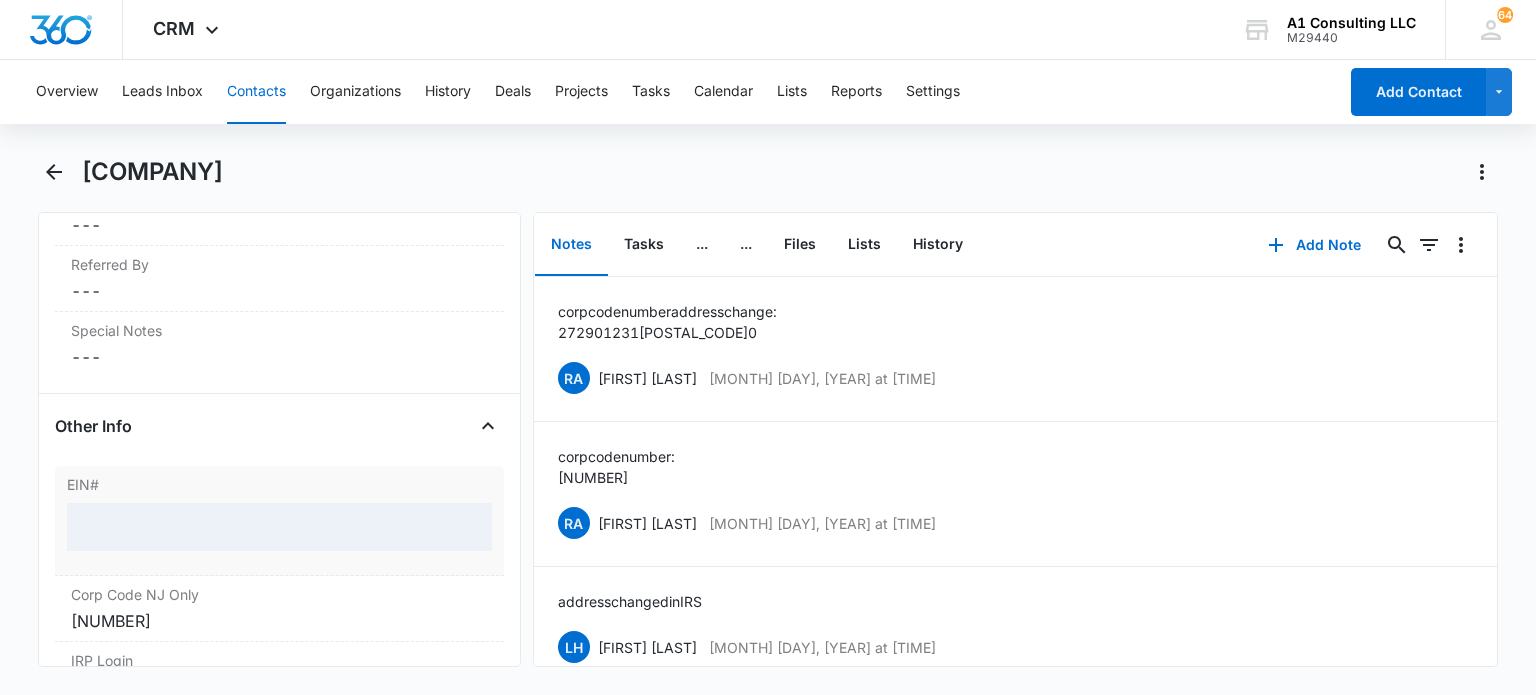 click at bounding box center [279, 527] 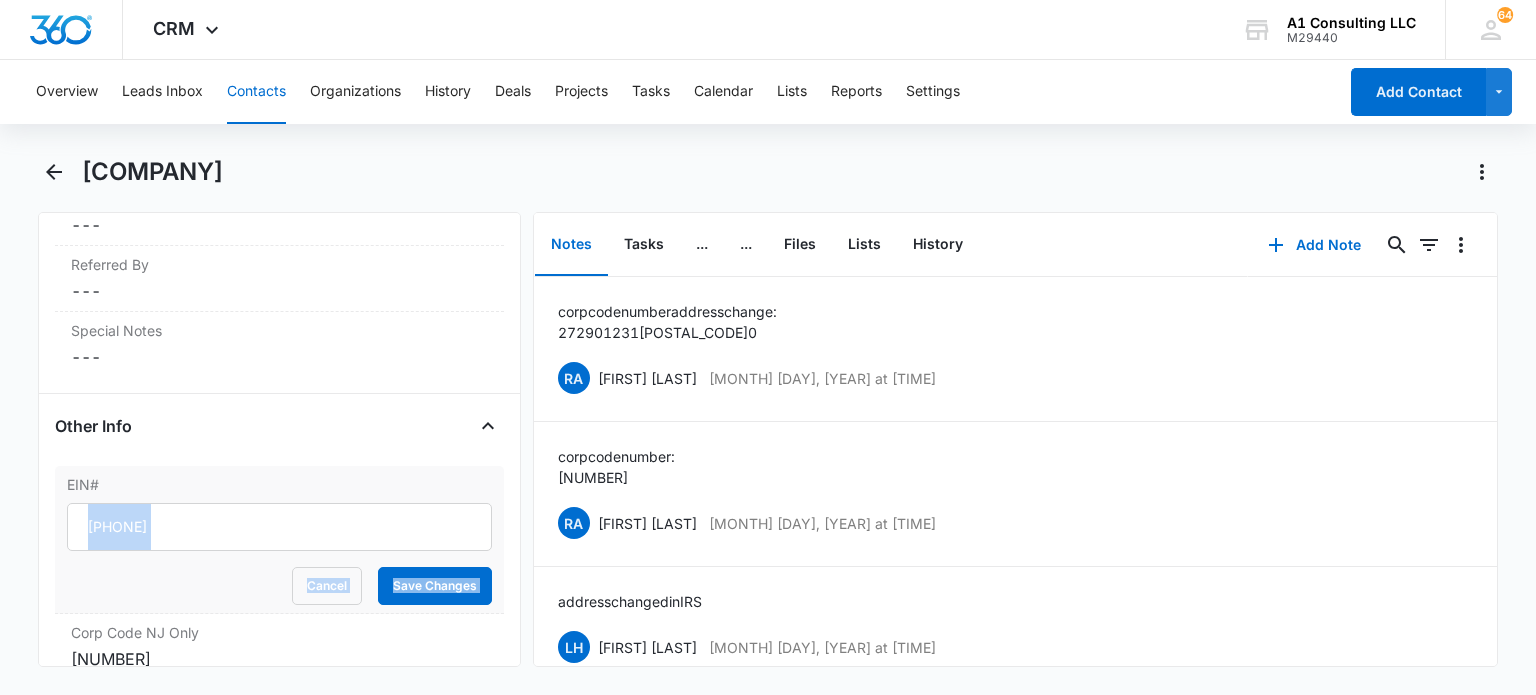 click on "[PHONE]" at bounding box center [279, 527] 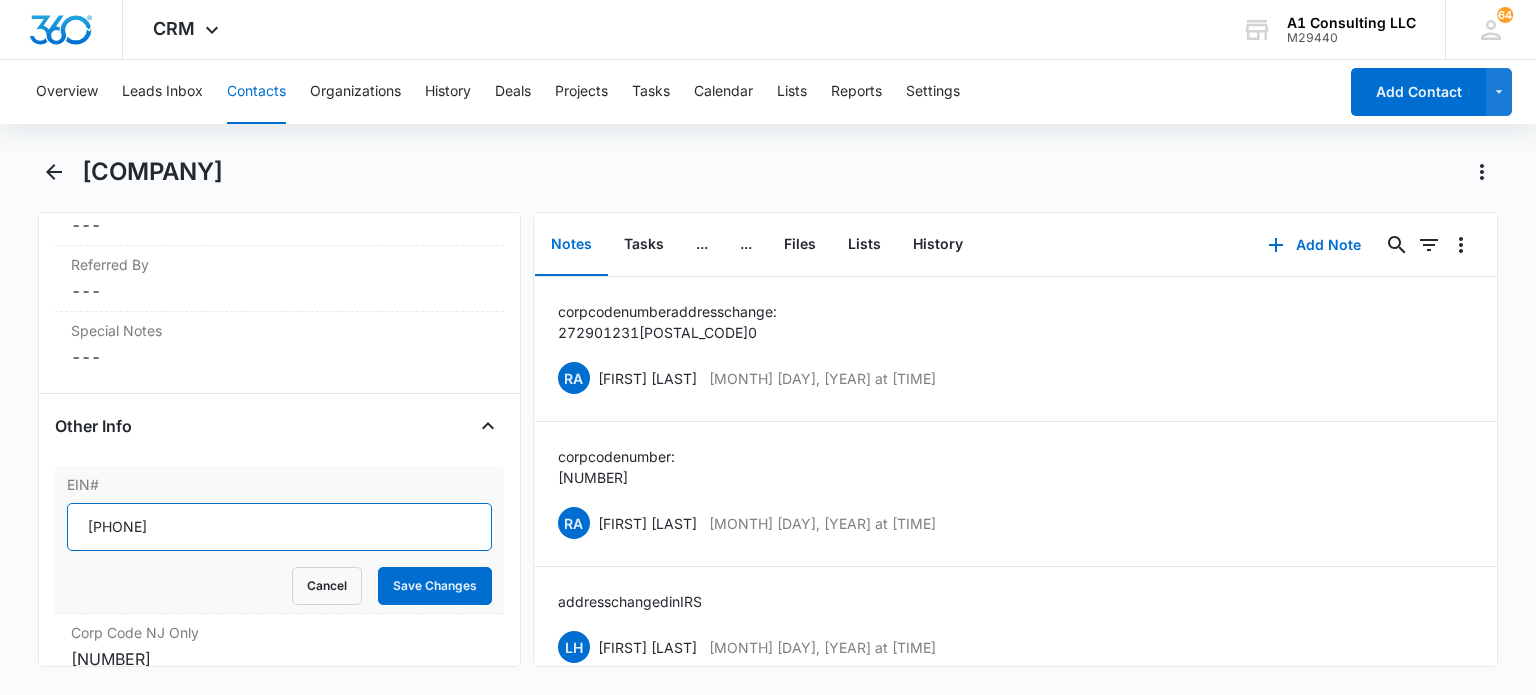 click on "[PHONE]" at bounding box center [279, 527] 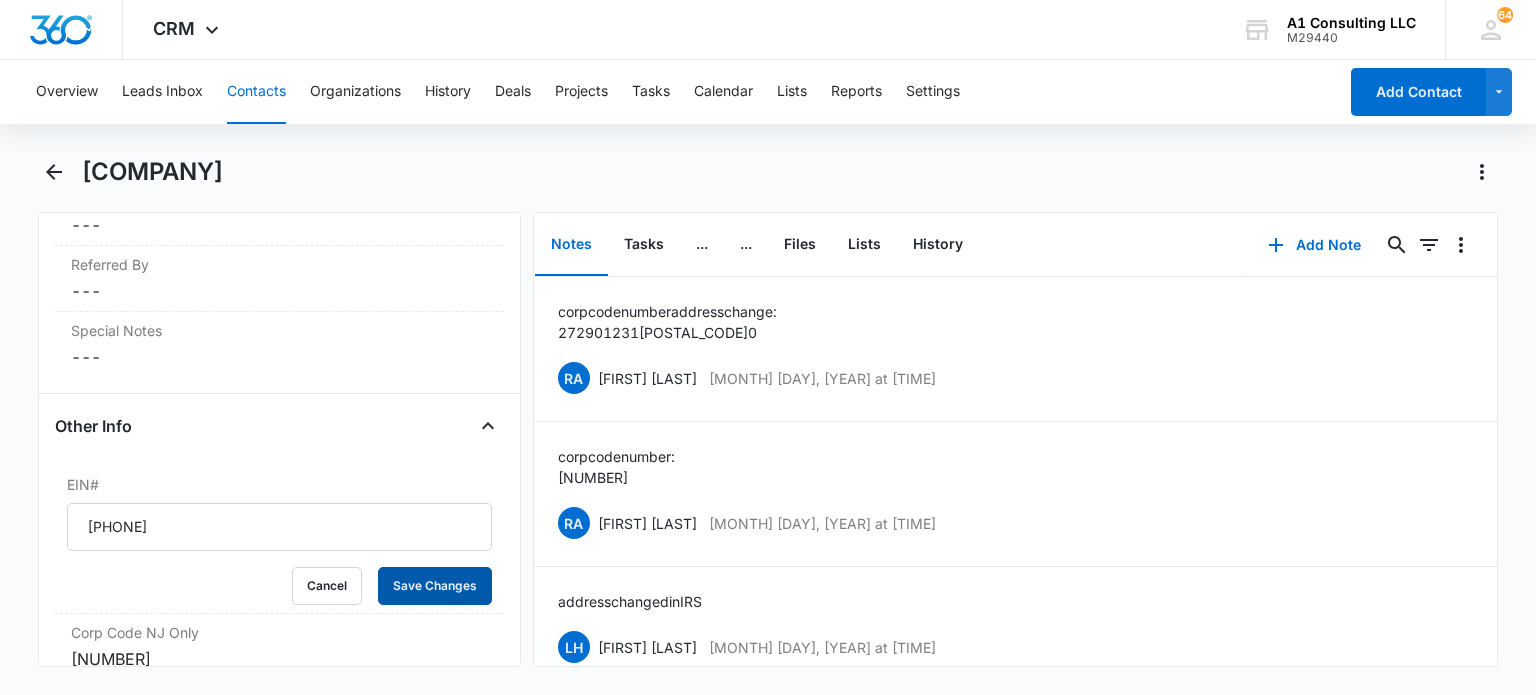 drag, startPoint x: 412, startPoint y: 554, endPoint x: 876, endPoint y: 148, distance: 616.54846 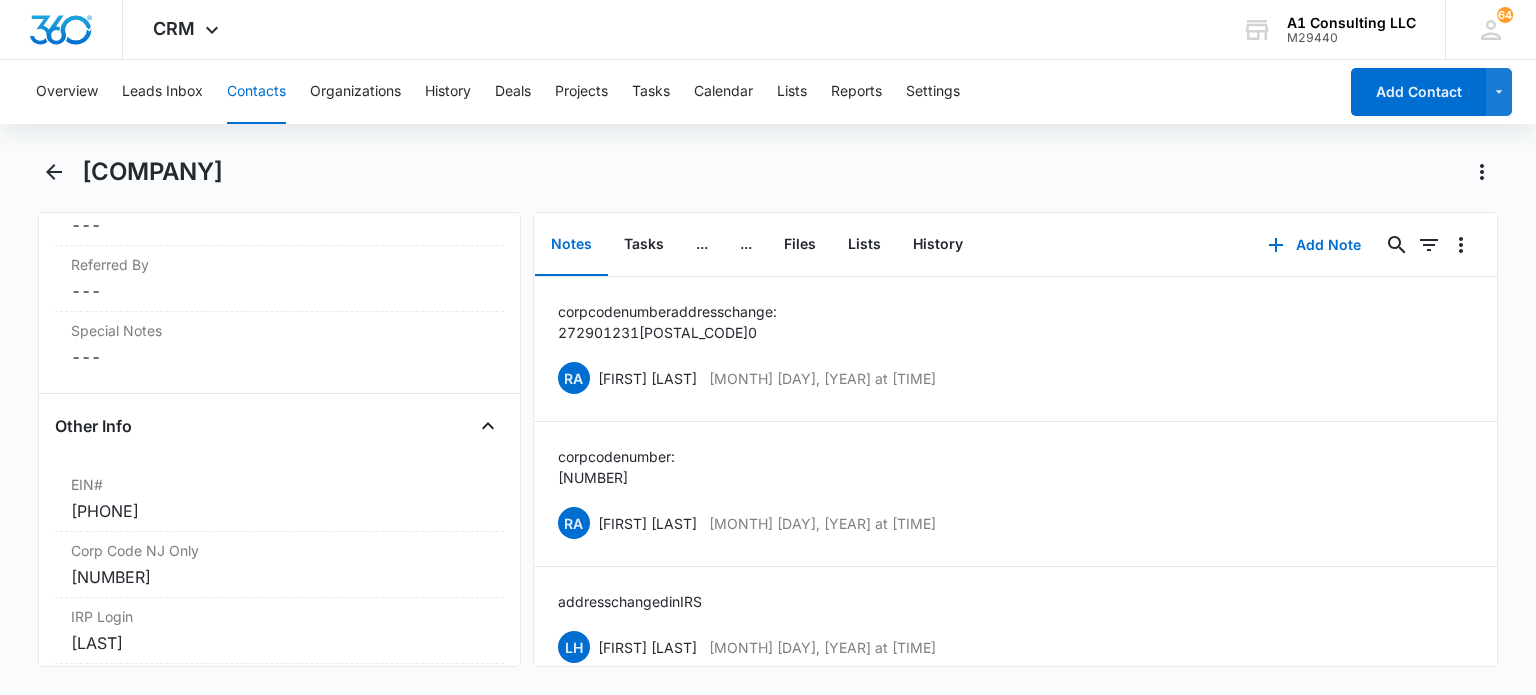 drag, startPoint x: 310, startPoint y: 178, endPoint x: 89, endPoint y: 171, distance: 221.11082 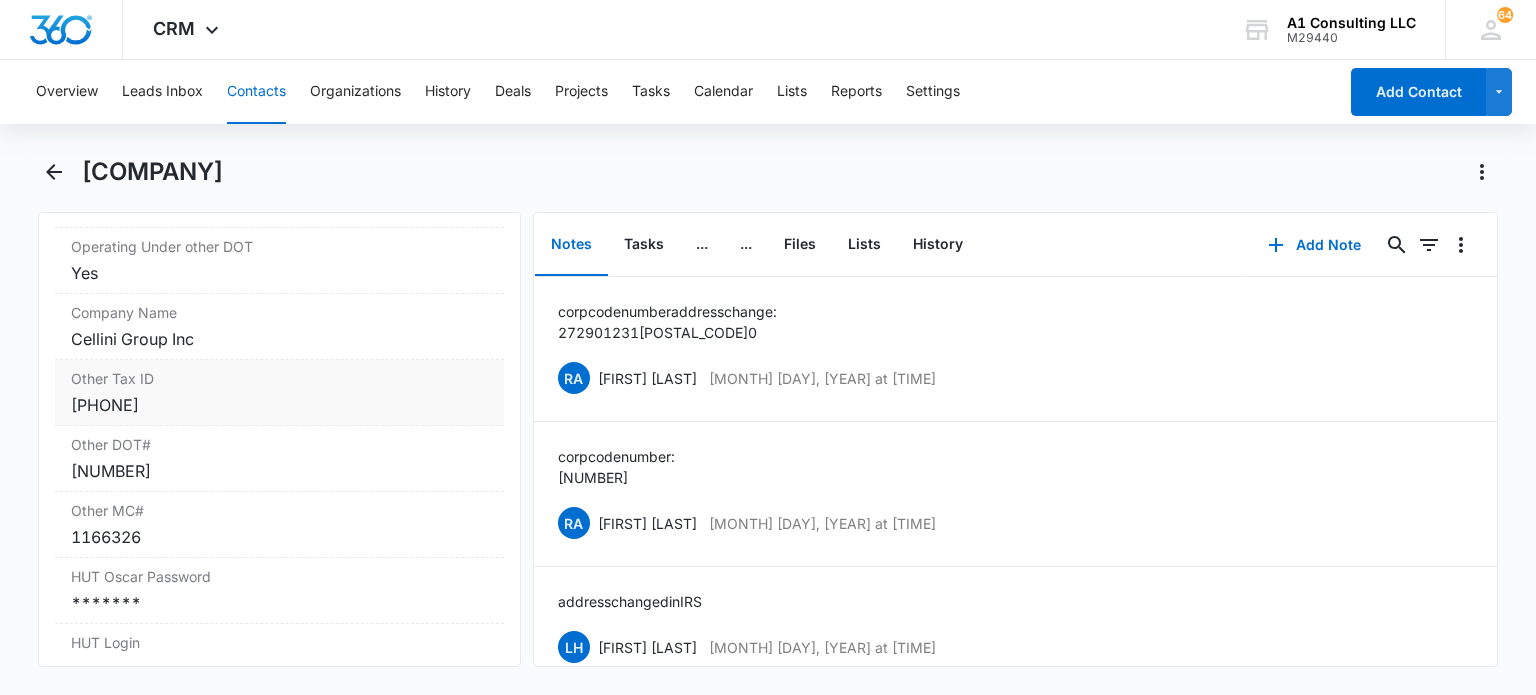 scroll, scrollTop: 3400, scrollLeft: 0, axis: vertical 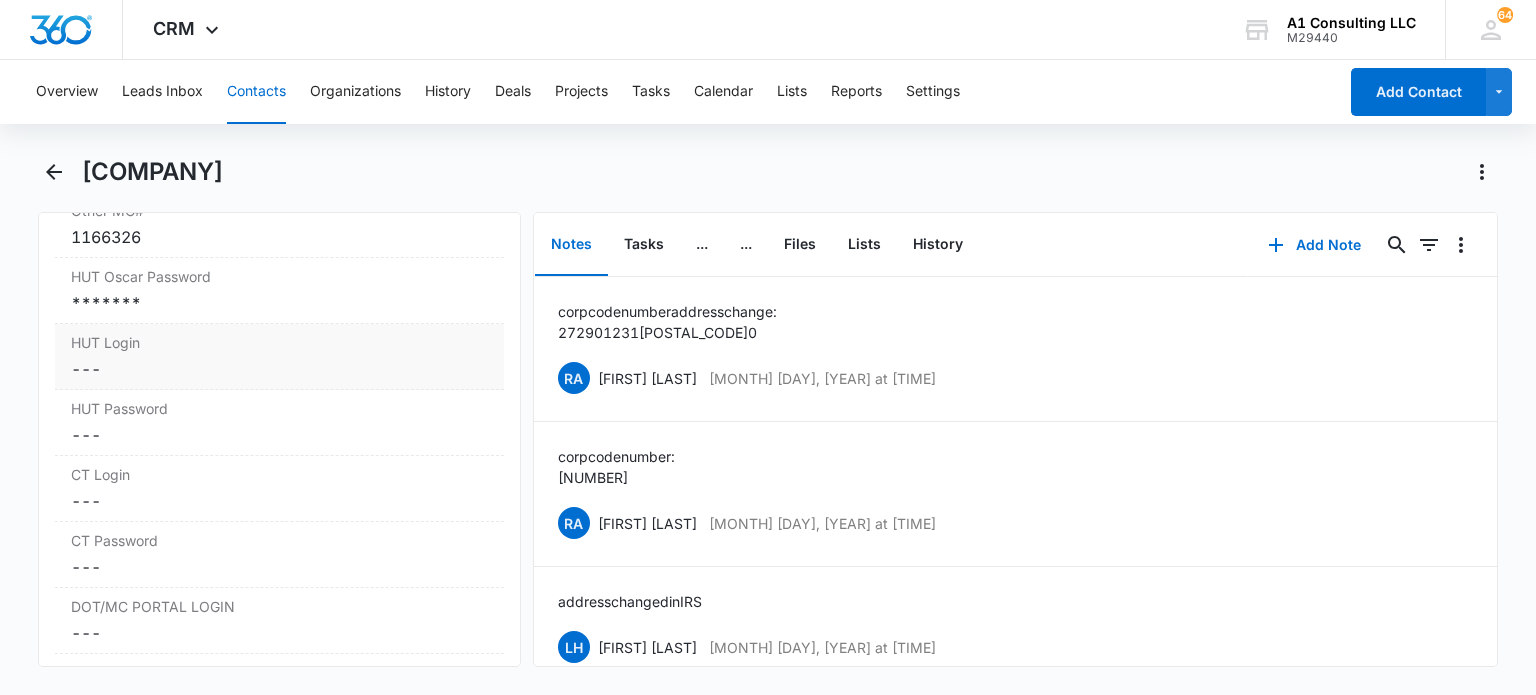 click on "Cancel Save Changes ---" at bounding box center (279, 369) 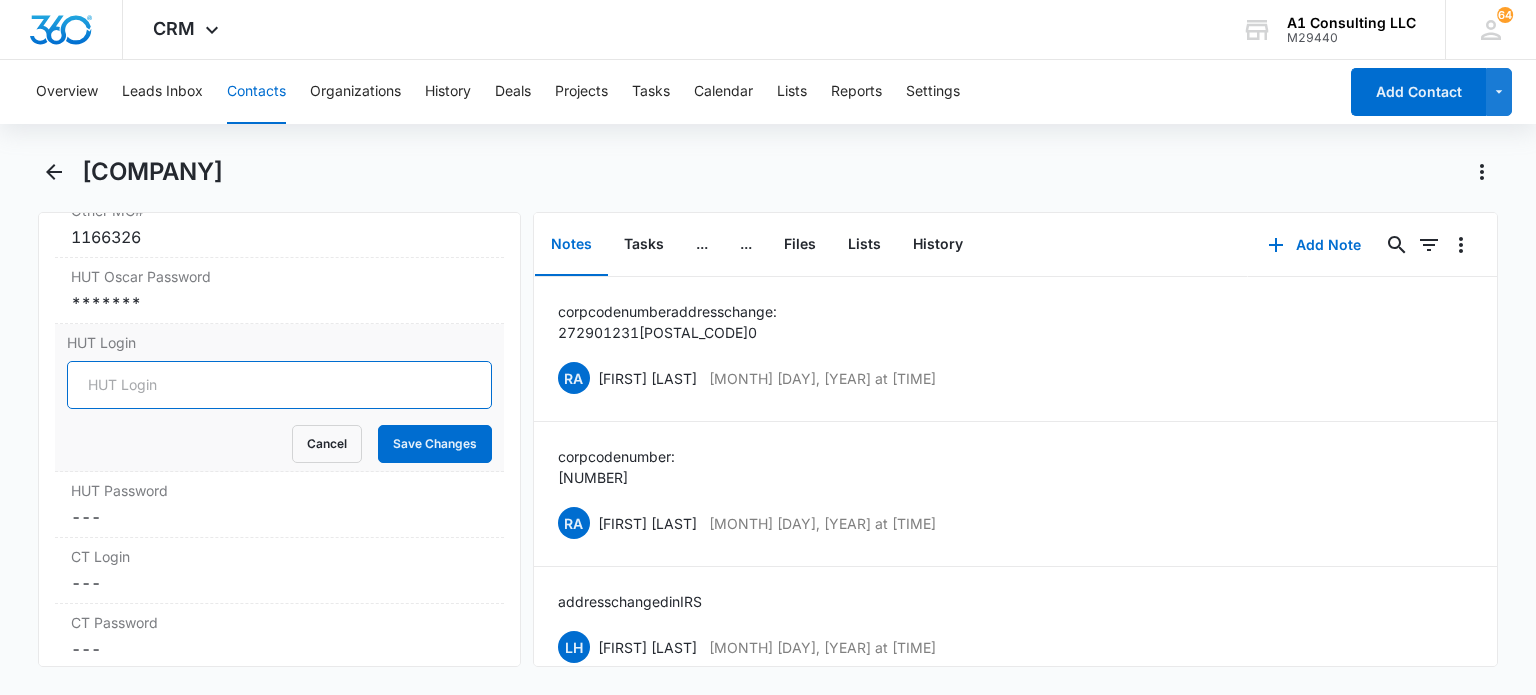 click on "HUT Login" at bounding box center [279, 385] 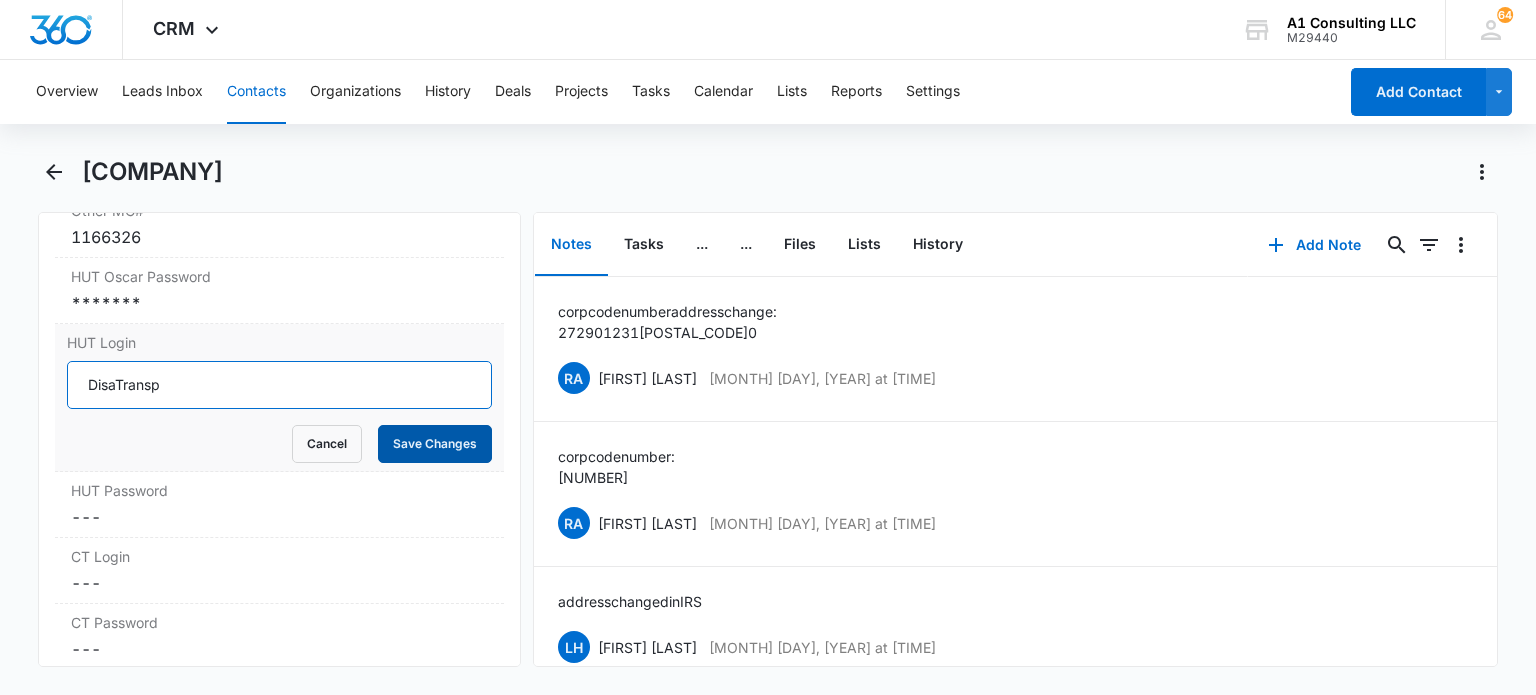 type on "DisaTransp" 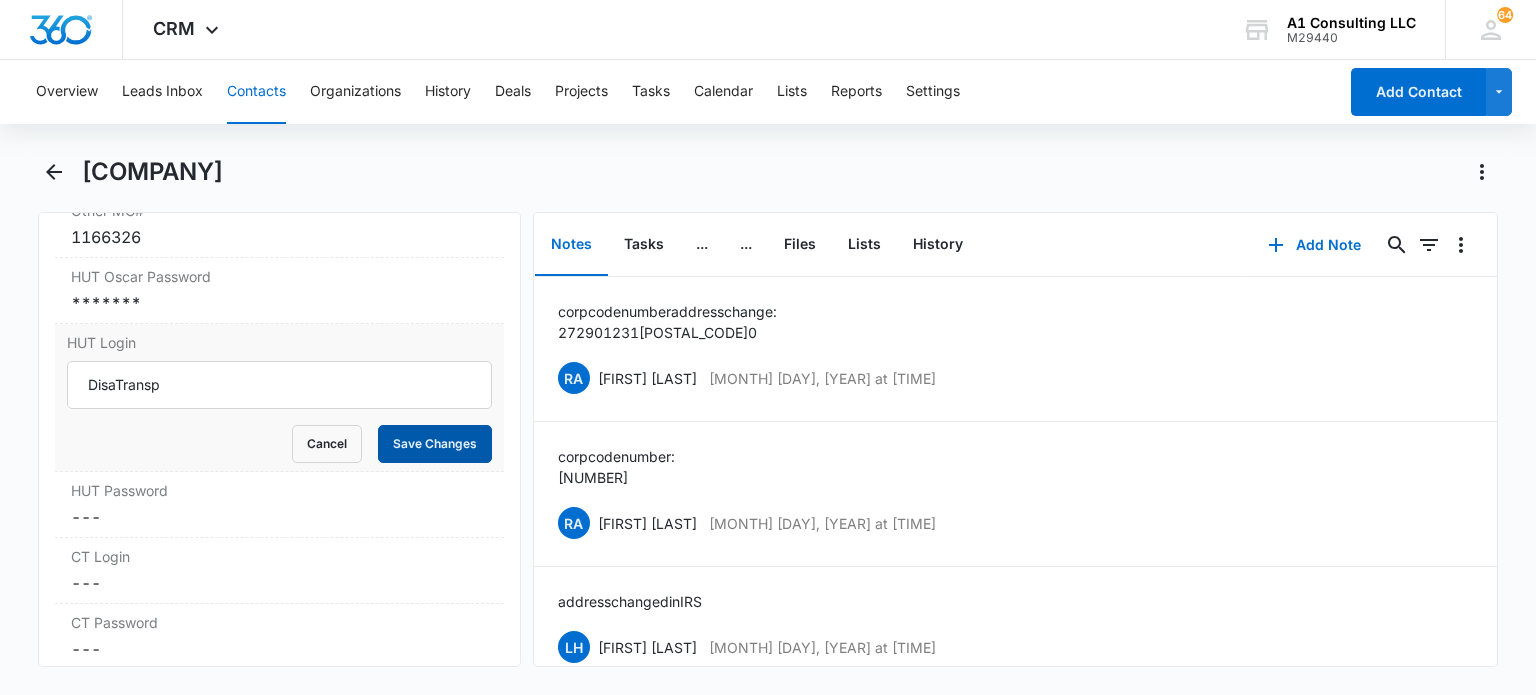 drag, startPoint x: 452, startPoint y: 399, endPoint x: 475, endPoint y: 426, distance: 35.468296 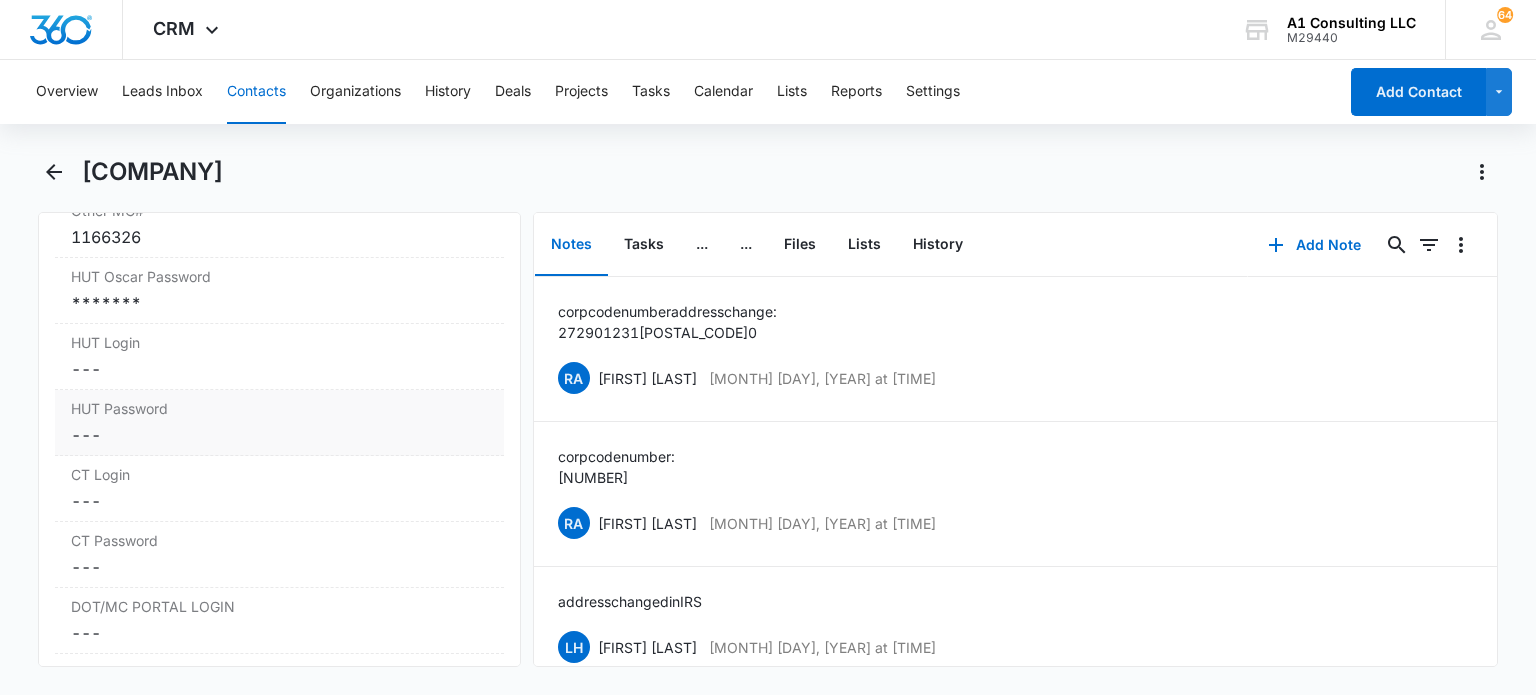 click on "Cancel Save Changes ---" at bounding box center [279, 435] 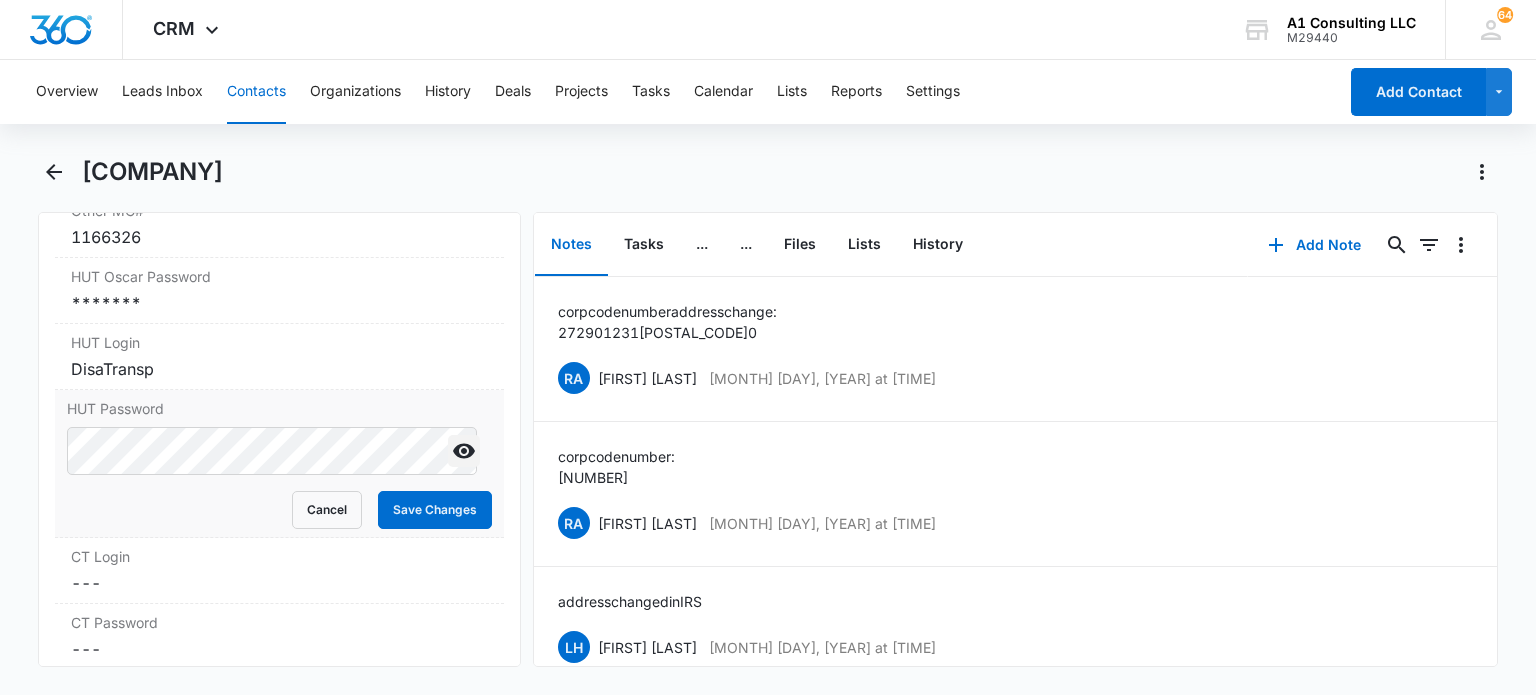 click 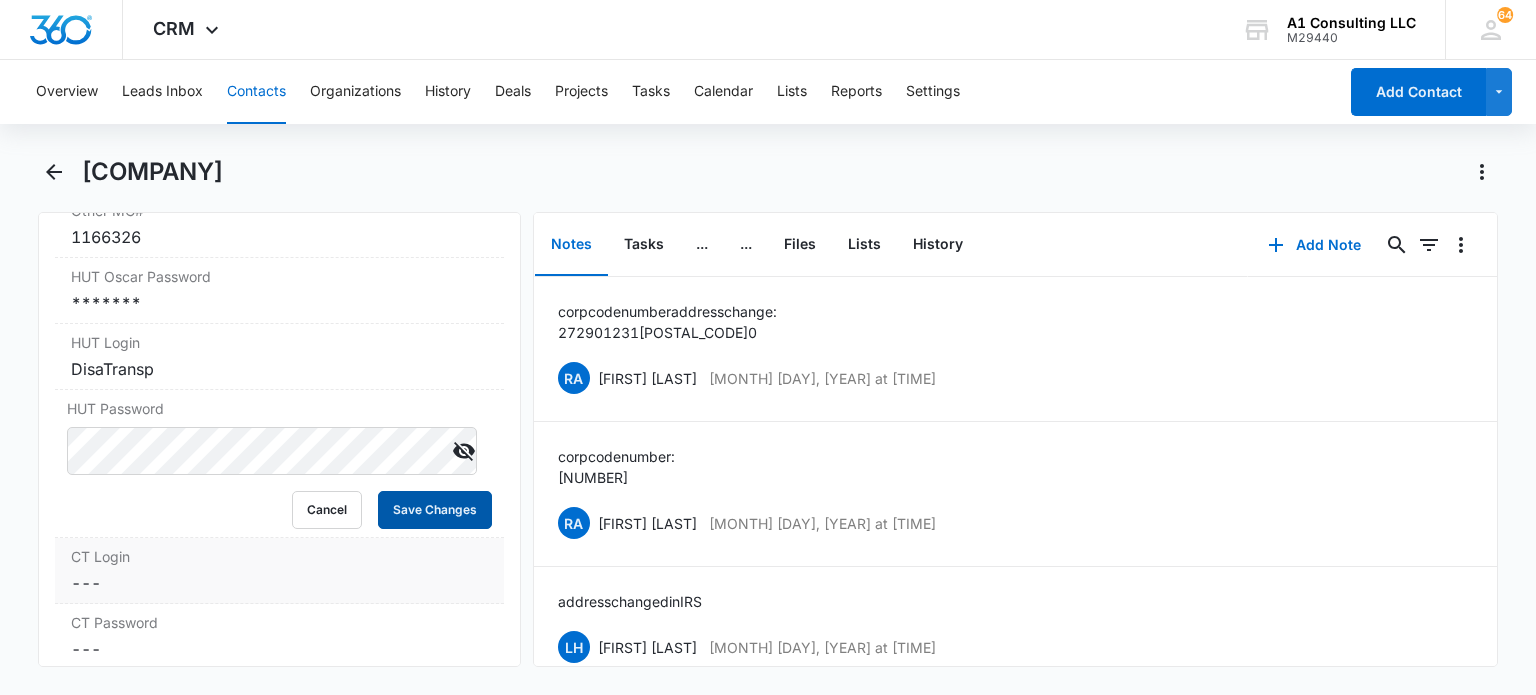 click on "Save Changes" at bounding box center (435, 510) 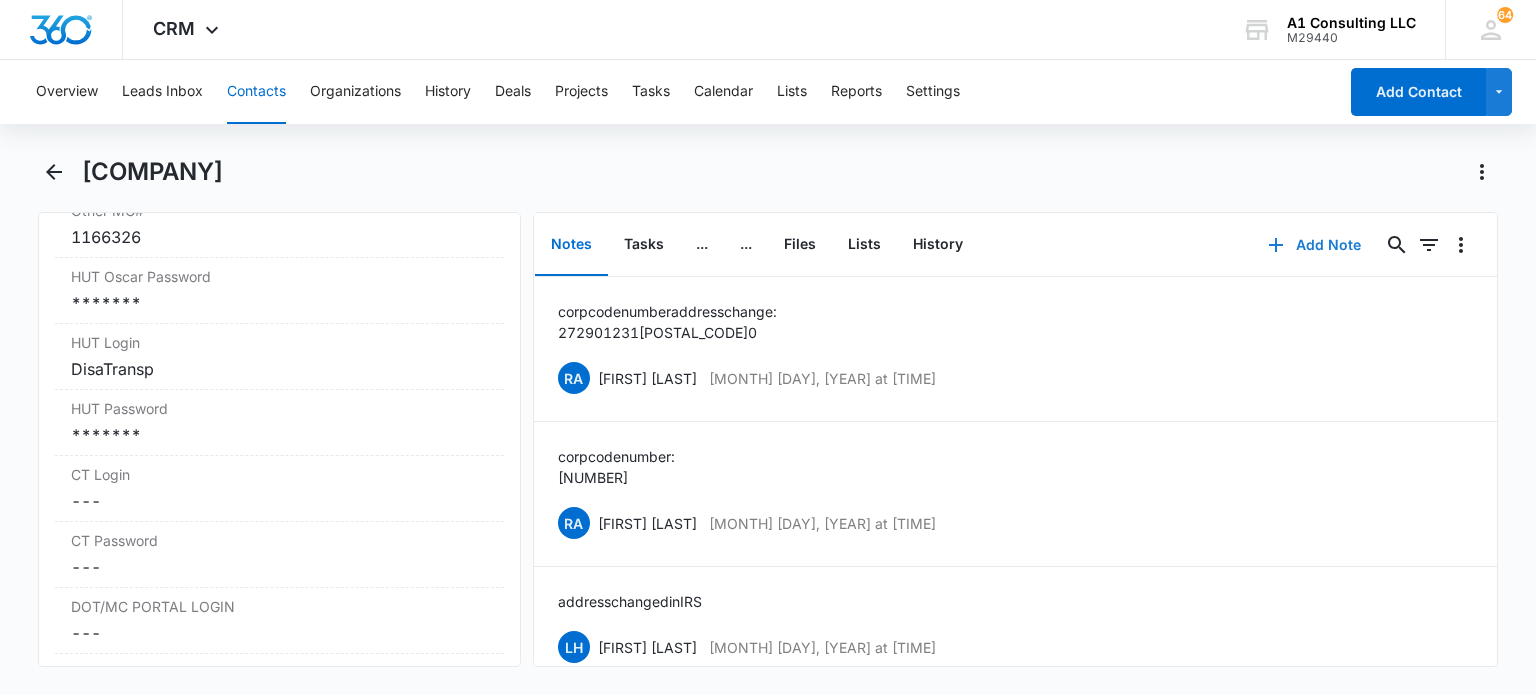 click on "Add Note" at bounding box center [1314, 245] 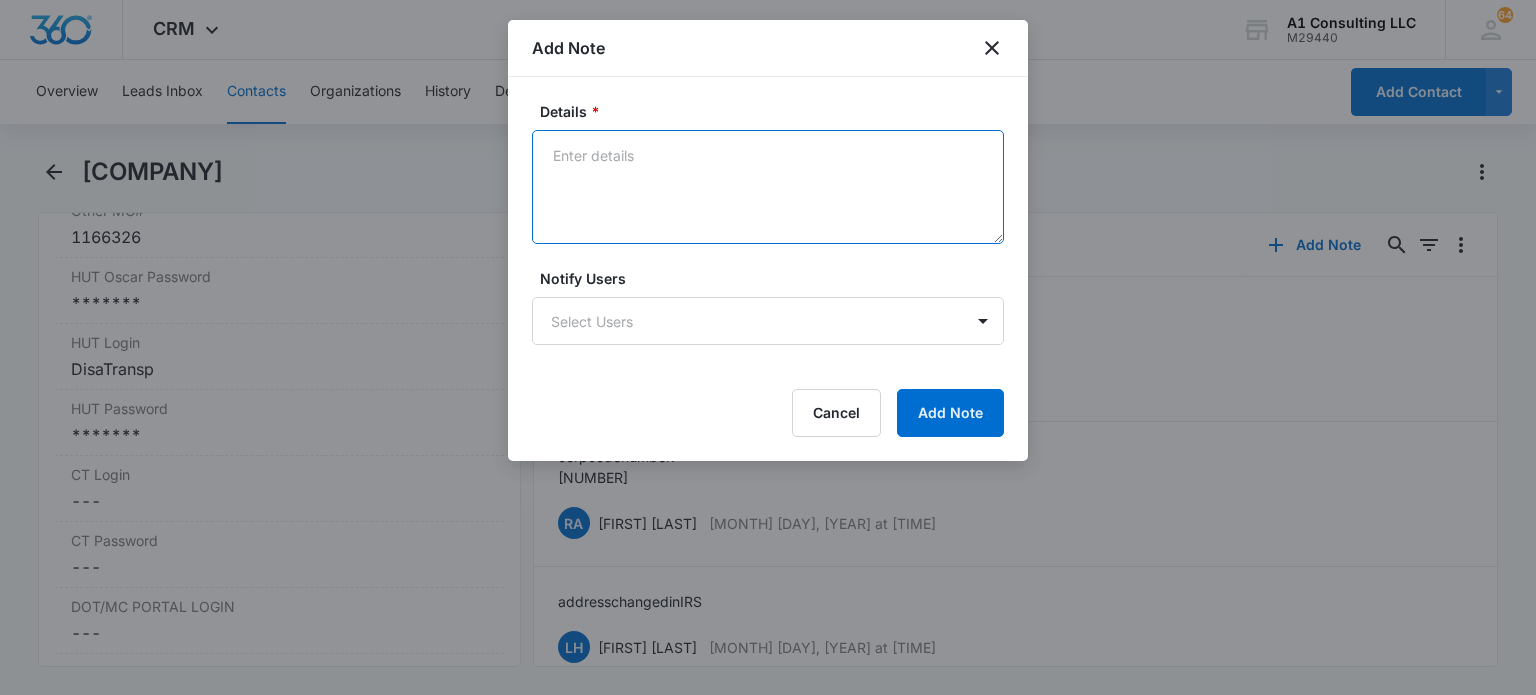 click on "Details *" at bounding box center [768, 187] 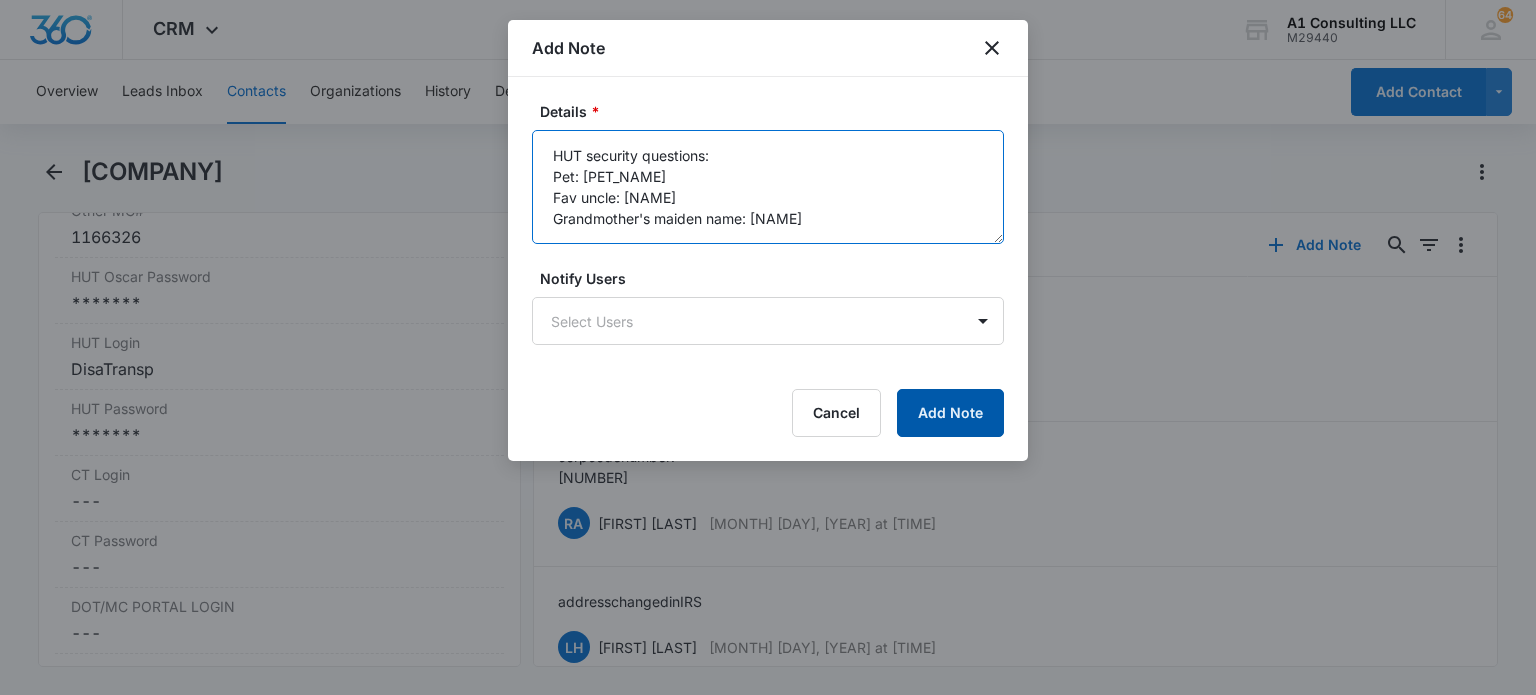 type on "HUT security questions:
Pet: [PET_NAME]
Fav uncle: [NAME]
Grandmother's maiden name: [NAME]" 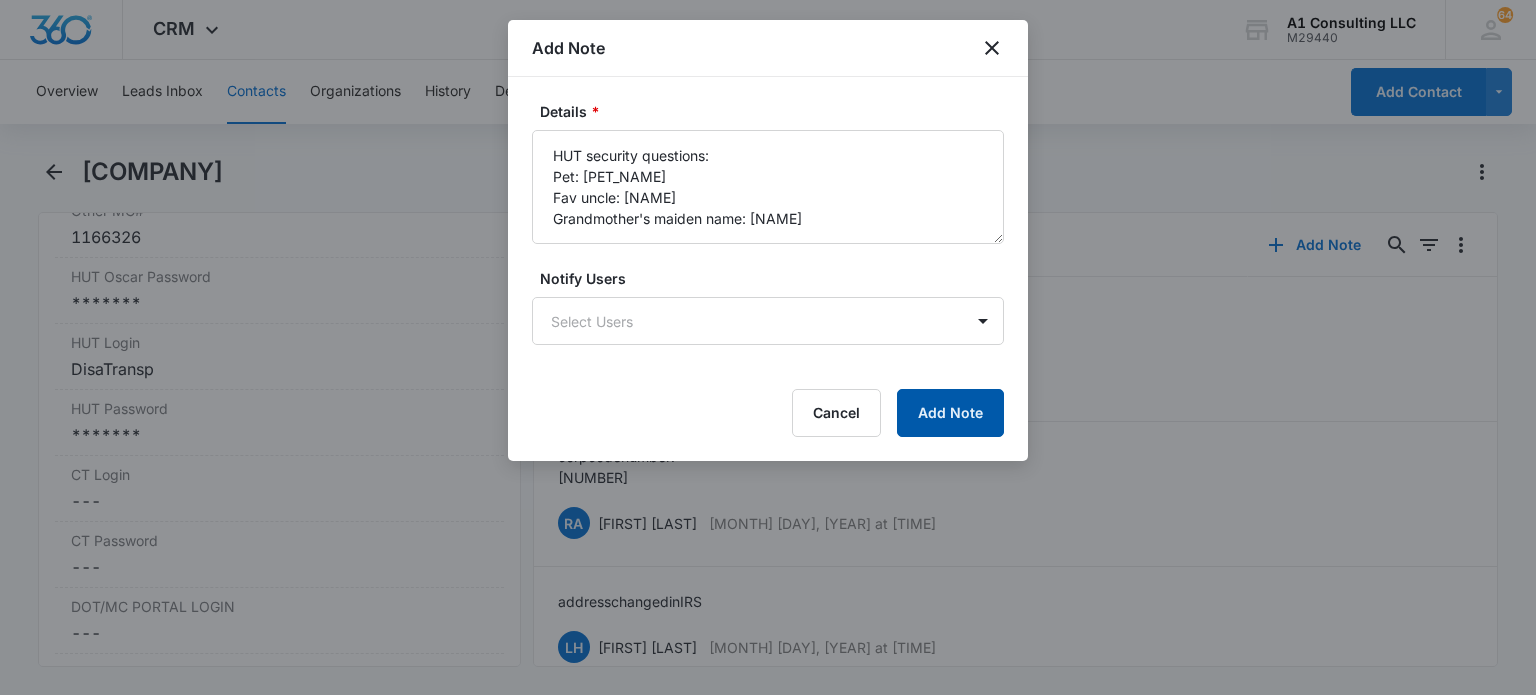 drag, startPoint x: 967, startPoint y: 423, endPoint x: 987, endPoint y: 480, distance: 60.40695 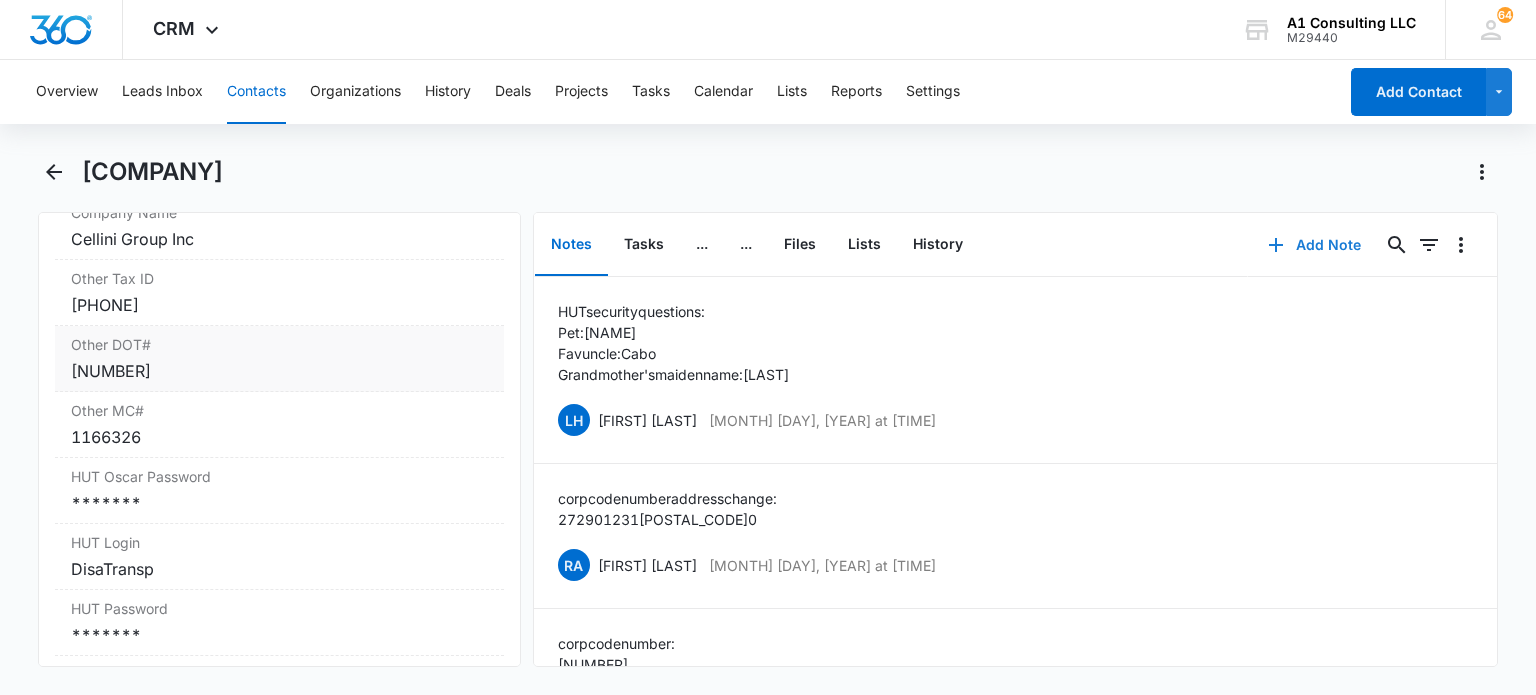 scroll, scrollTop: 3100, scrollLeft: 0, axis: vertical 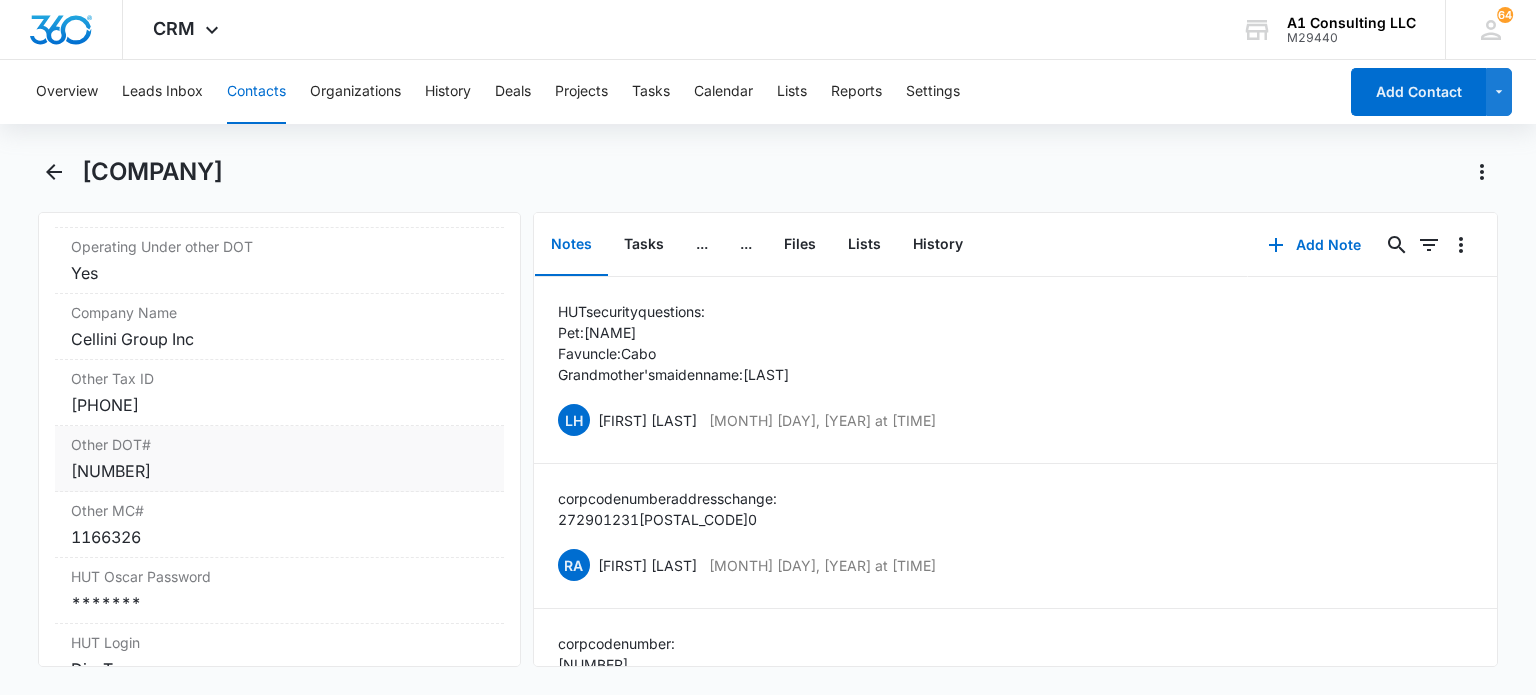 click on "[NUMBER]" at bounding box center [279, 471] 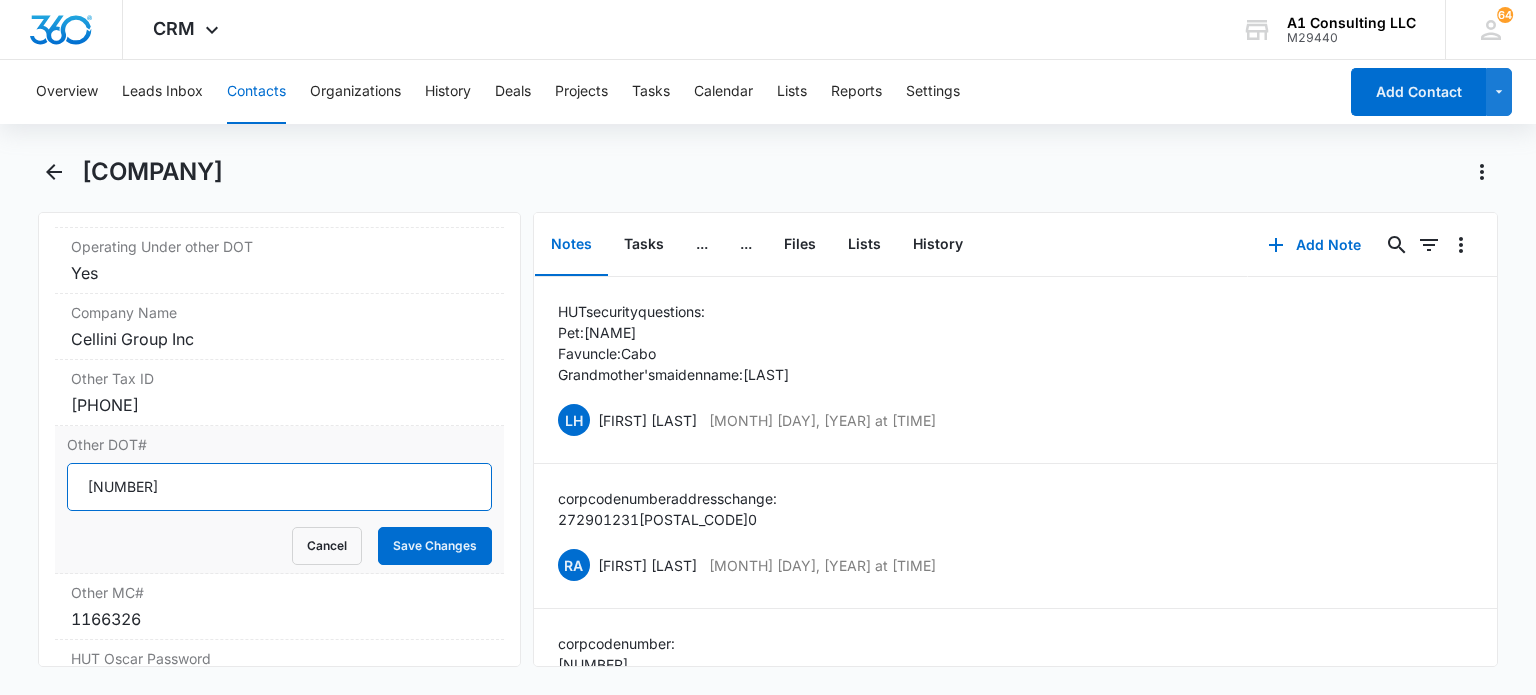 click on "[NUMBER]" at bounding box center [279, 487] 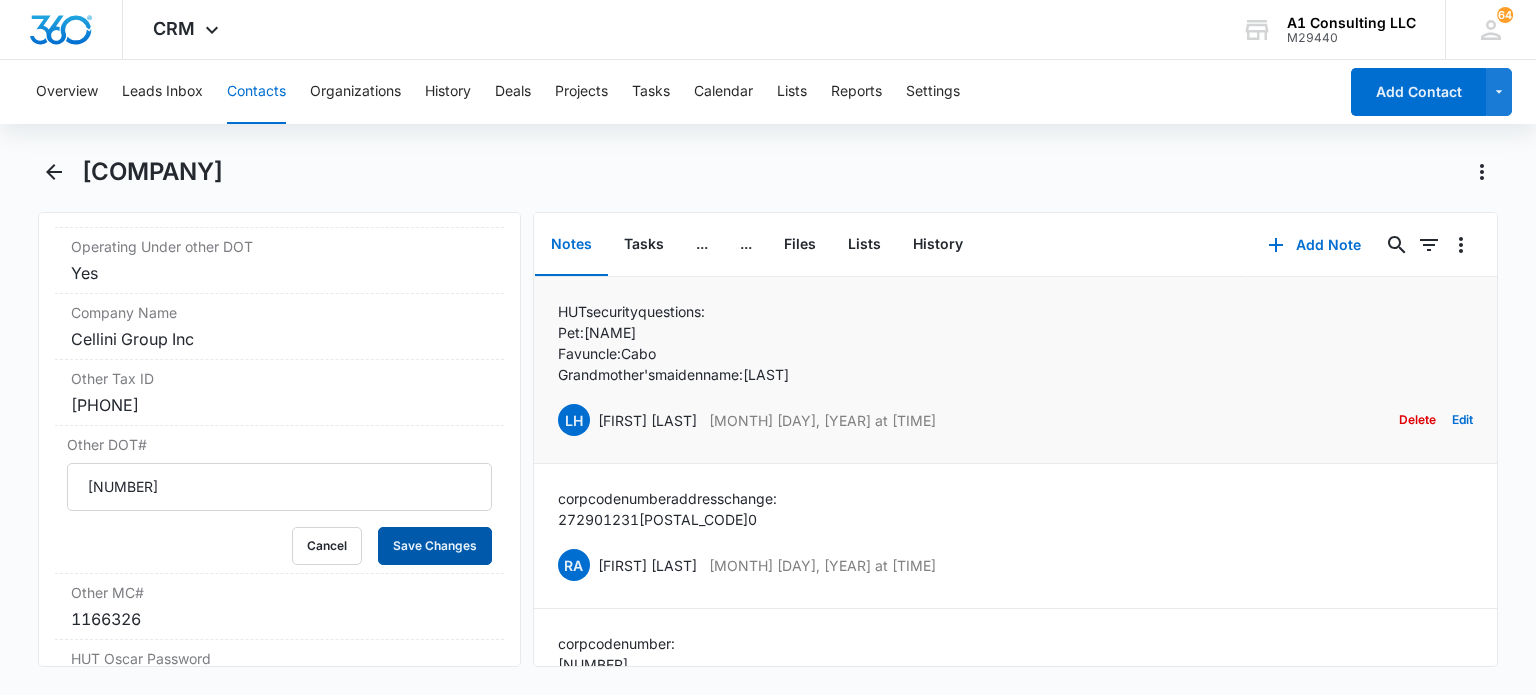 drag, startPoint x: 380, startPoint y: 512, endPoint x: 534, endPoint y: 427, distance: 175.90054 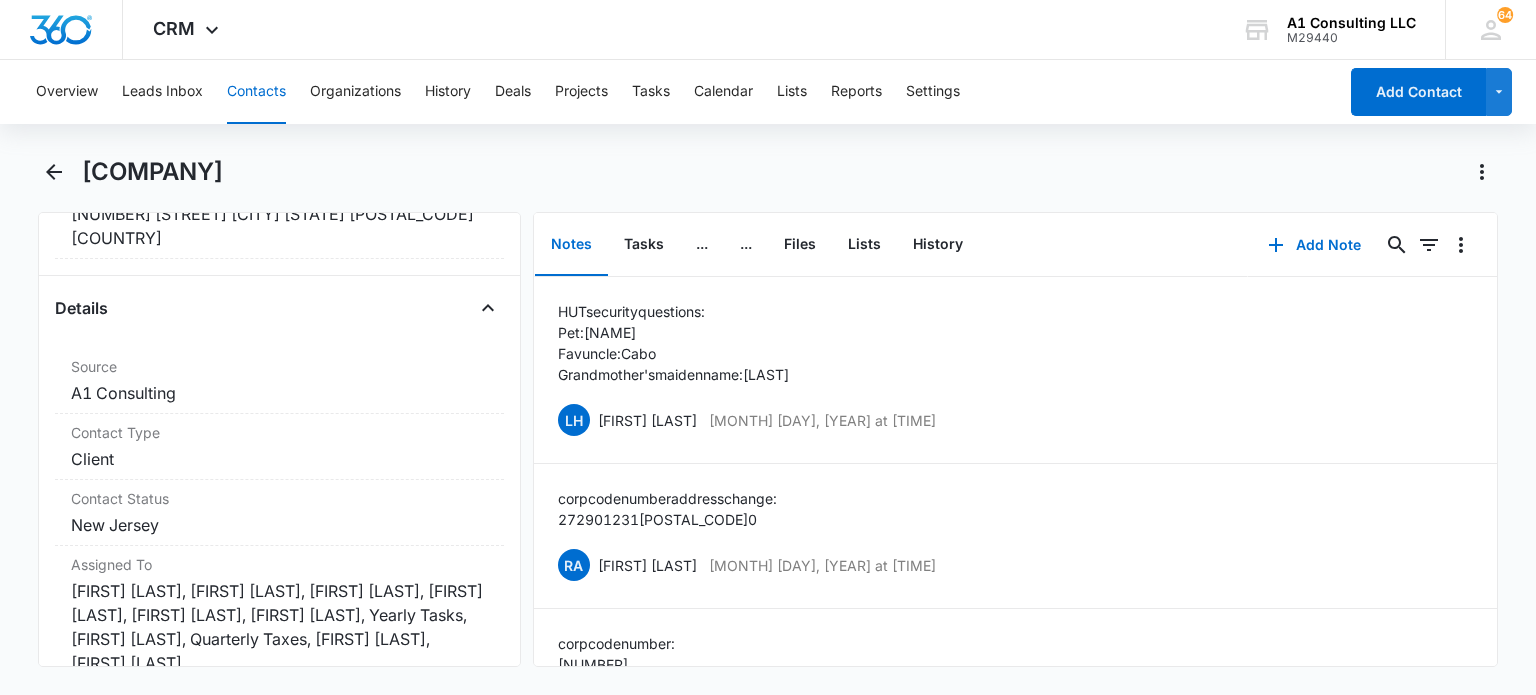 scroll, scrollTop: 1000, scrollLeft: 0, axis: vertical 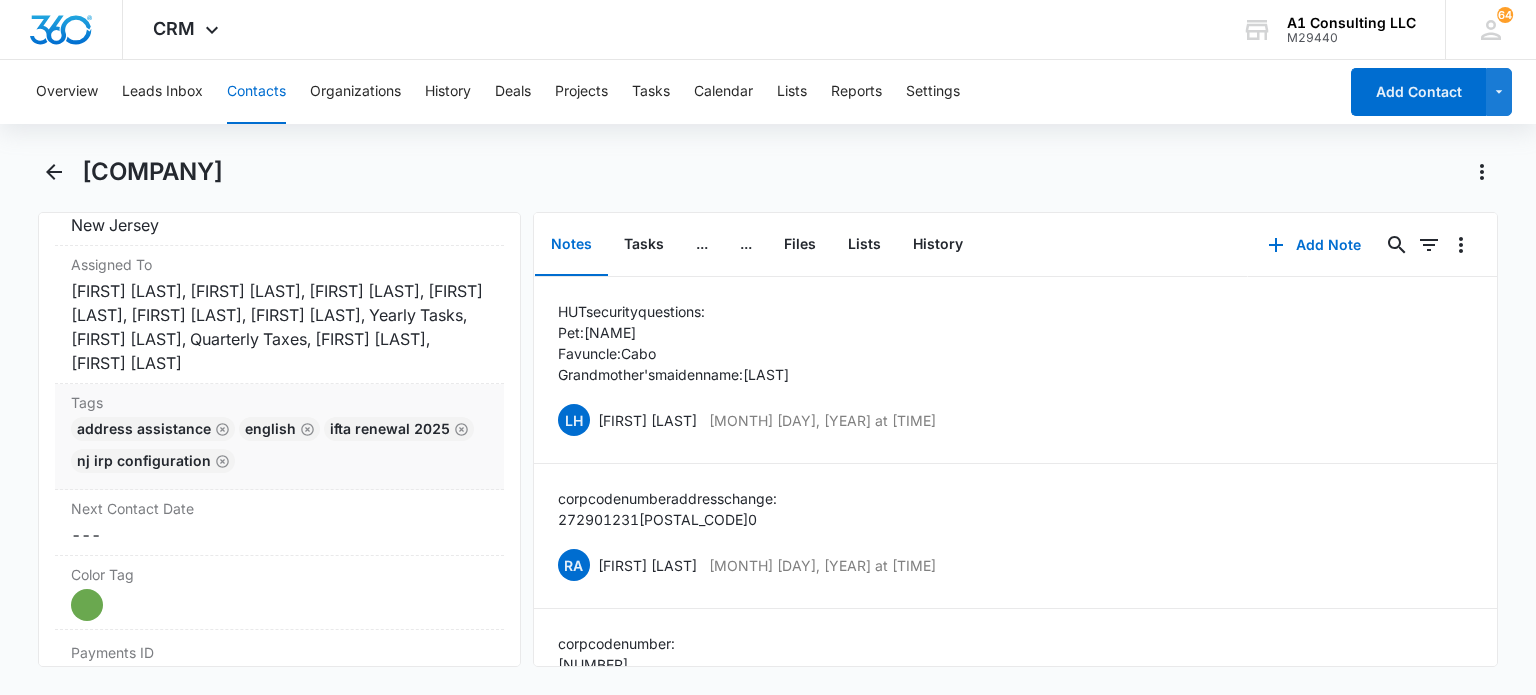 click on "Address Assistance English  IFTA renewal 2025 NJ IRP CONFIGURATION" at bounding box center [279, 449] 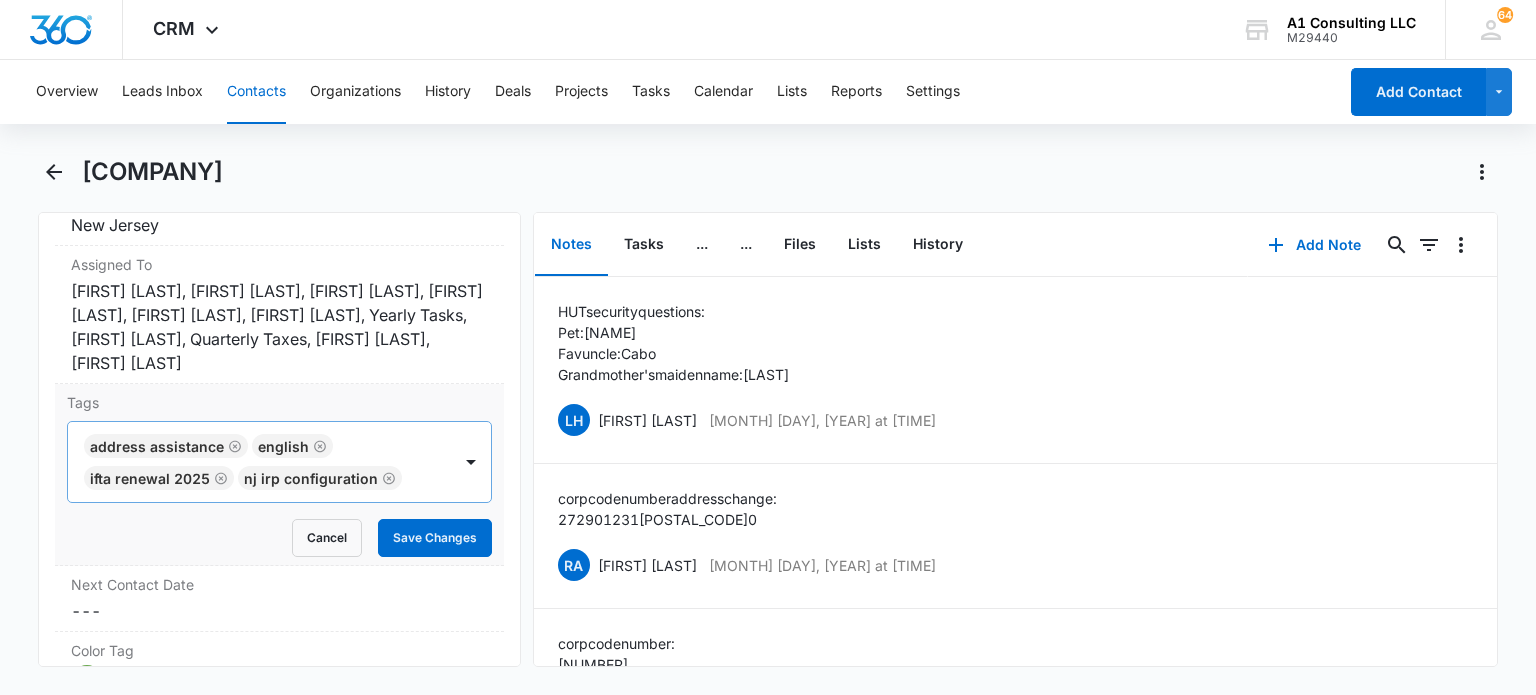 click on "Address Assistance English  IFTA renewal 2025 NJ IRP CONFIGURATION" at bounding box center (259, 462) 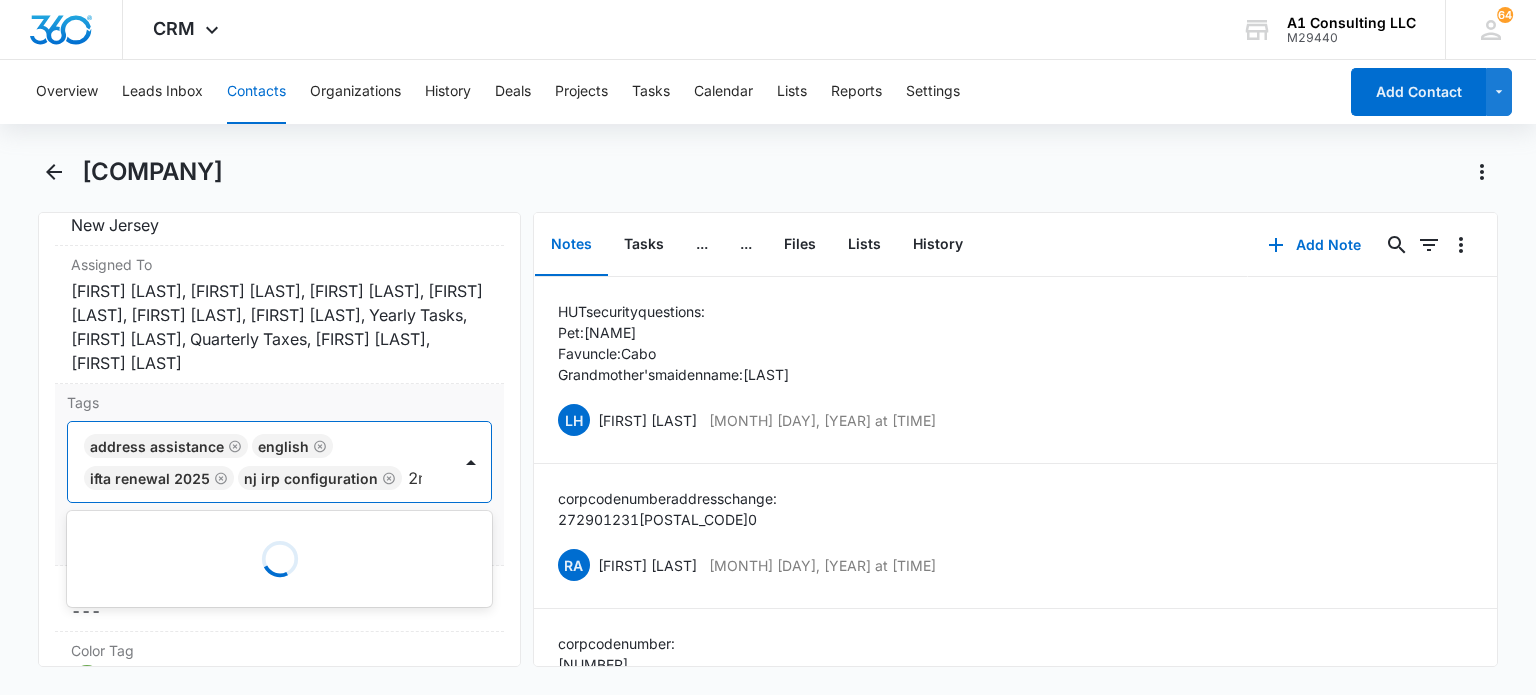 type on "2nd" 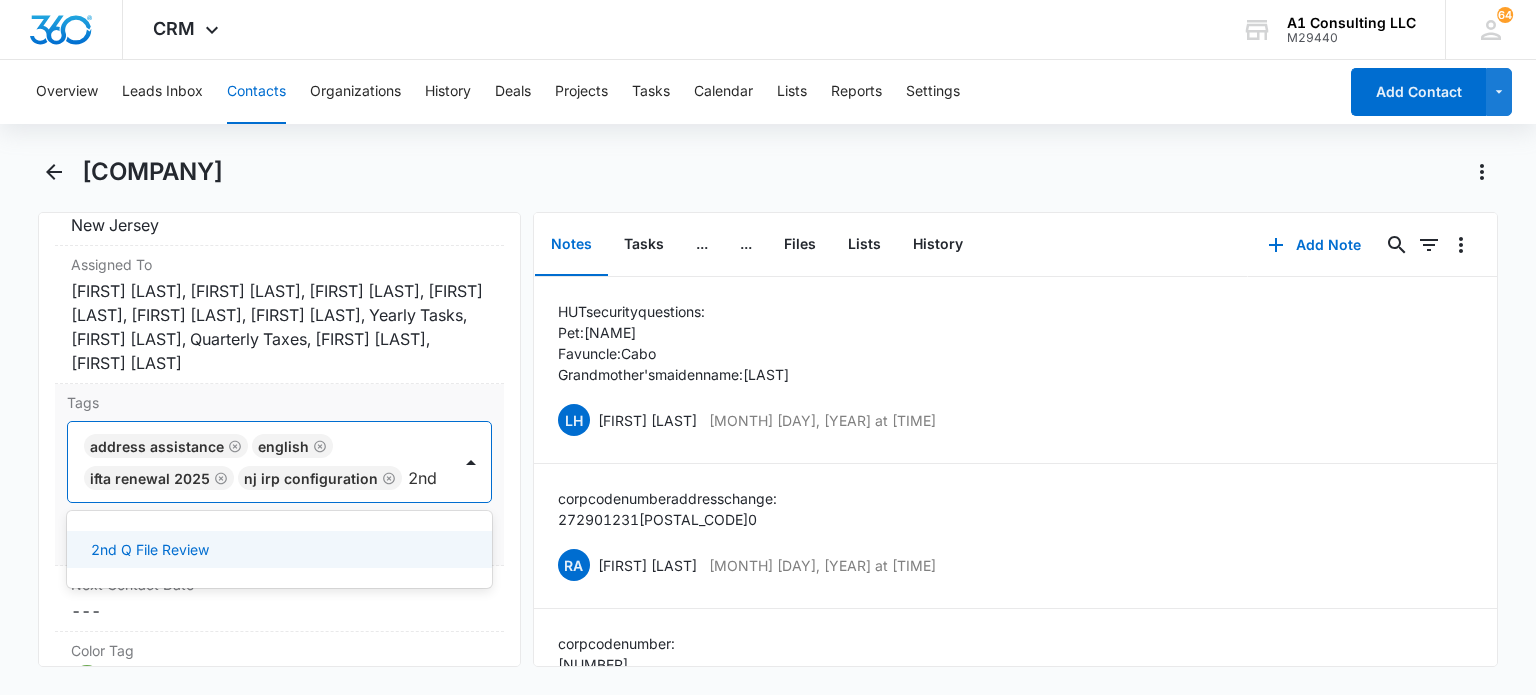 click on "2nd Q File Review" at bounding box center [150, 549] 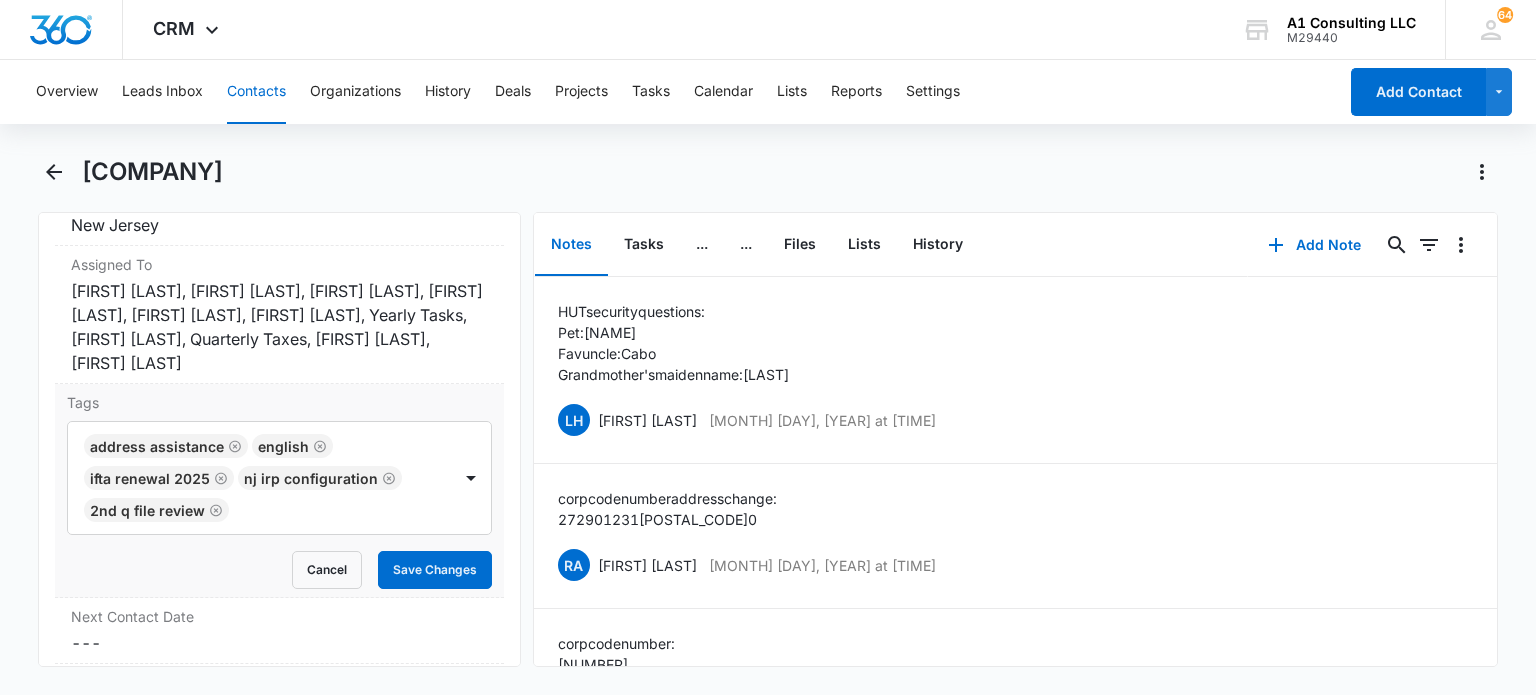 click on "Tags Address Assistance English  IFTA renewal 2025 NJ IRP CONFIGURATION 2nd Q File Review Cancel Save Changes" at bounding box center [279, 491] 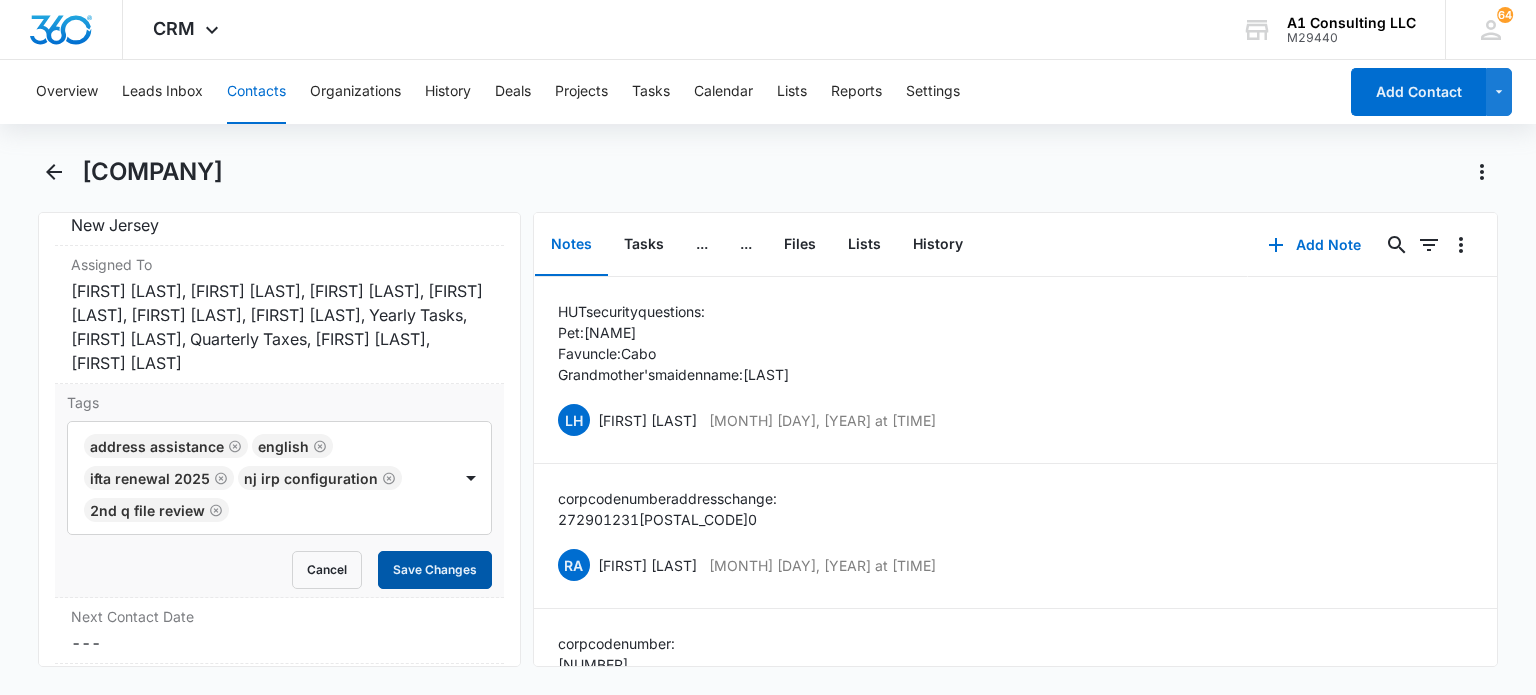 click on "Save Changes" at bounding box center (435, 570) 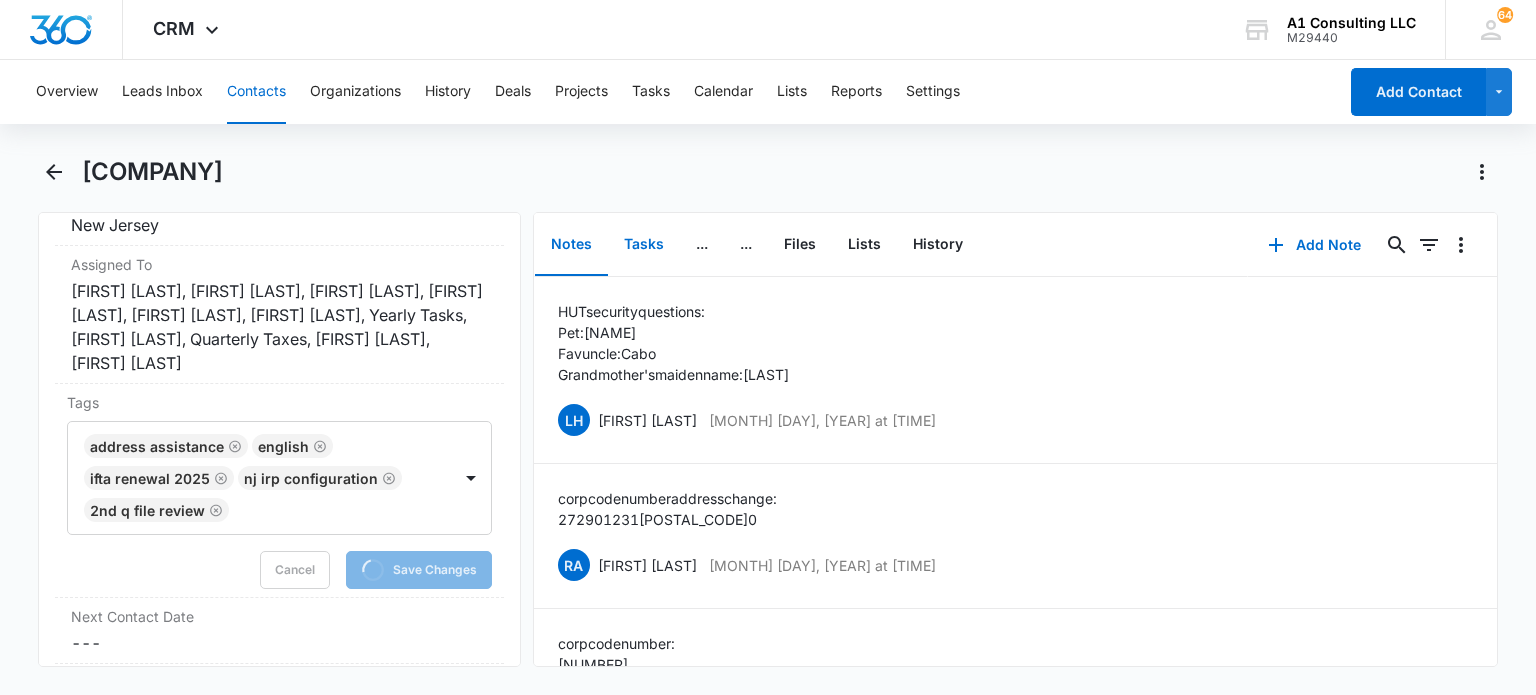 click on "Tasks" at bounding box center (644, 245) 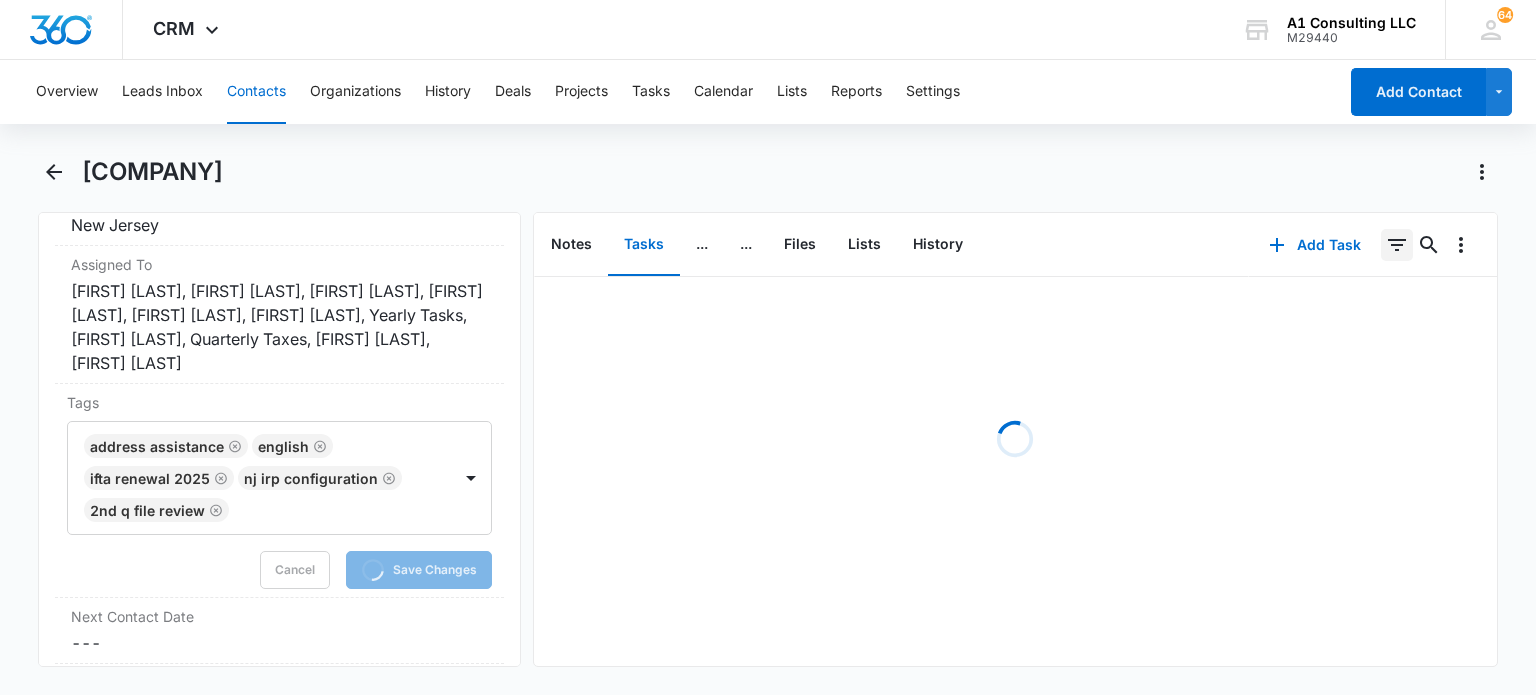 drag, startPoint x: 1384, startPoint y: 258, endPoint x: 1398, endPoint y: 335, distance: 78.26238 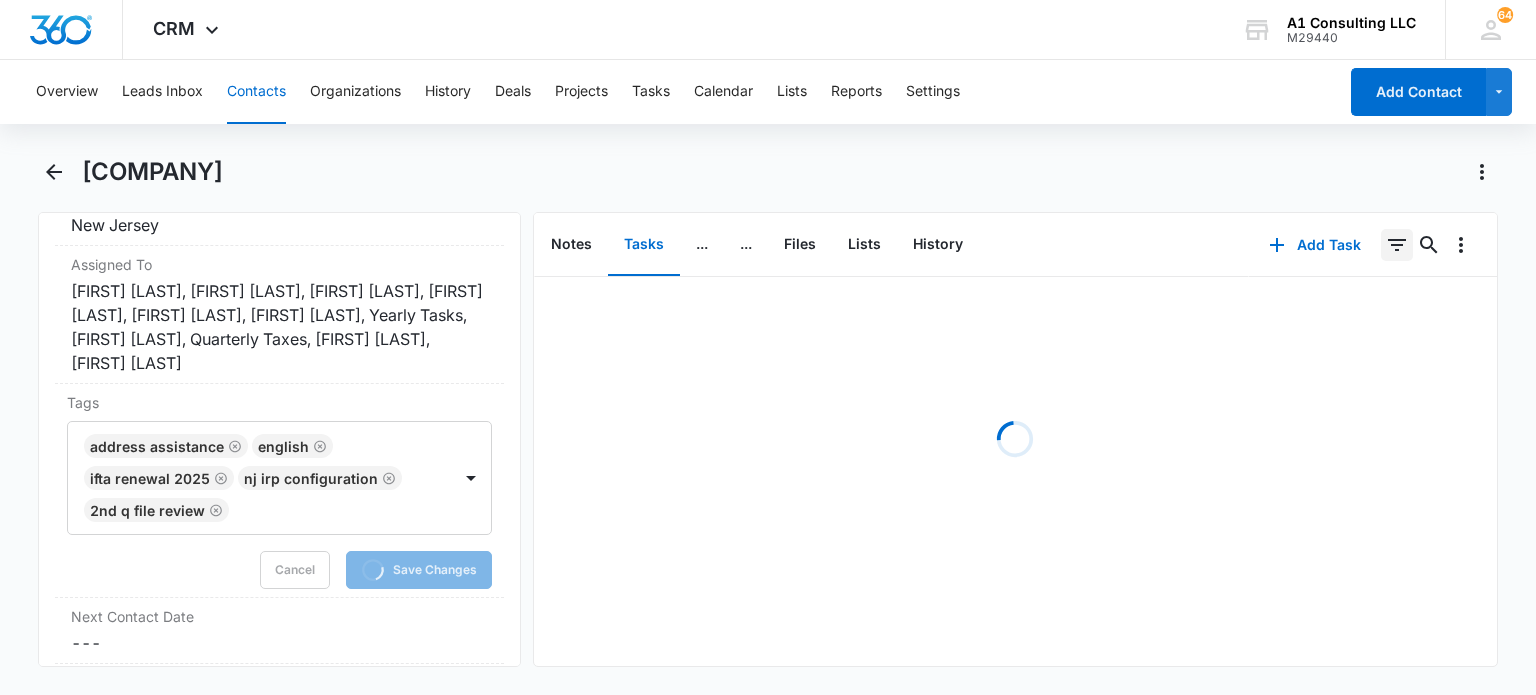 click on "0" at bounding box center (1397, 245) 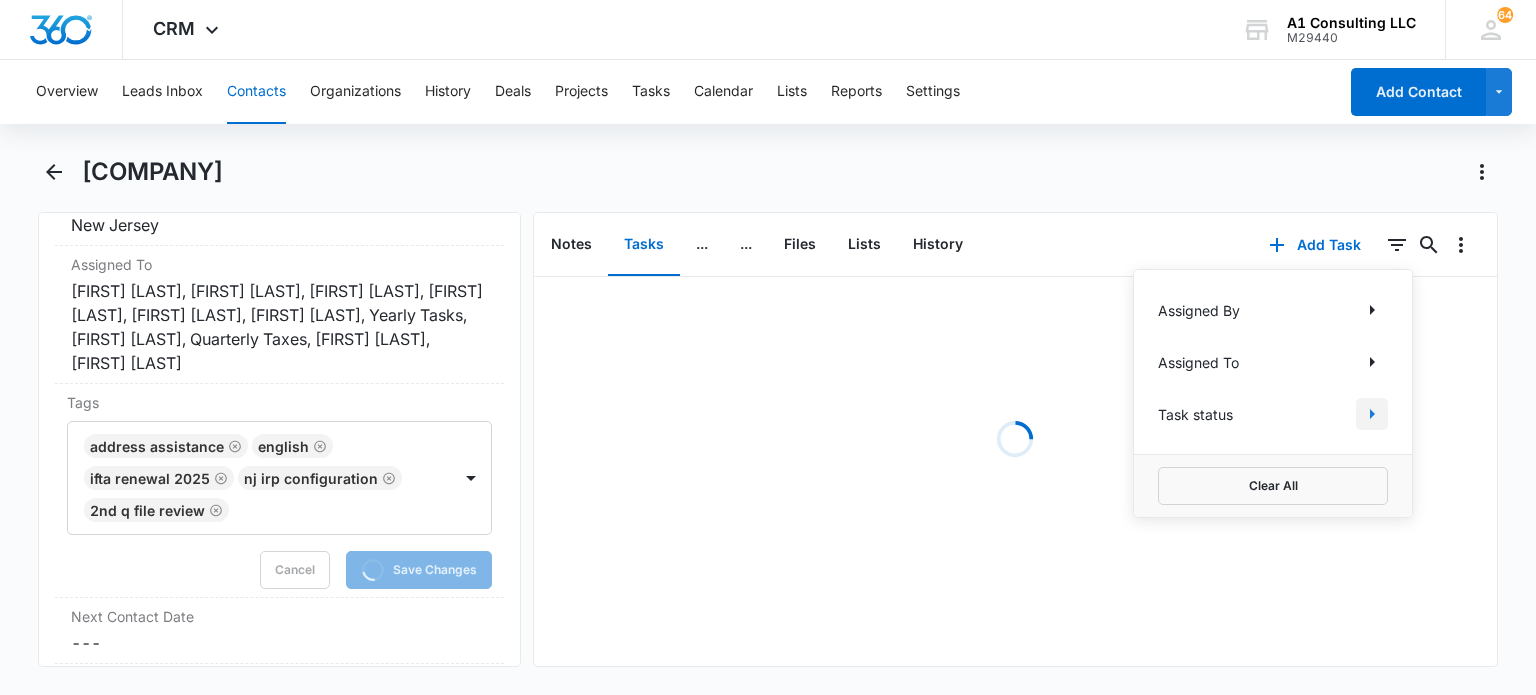click 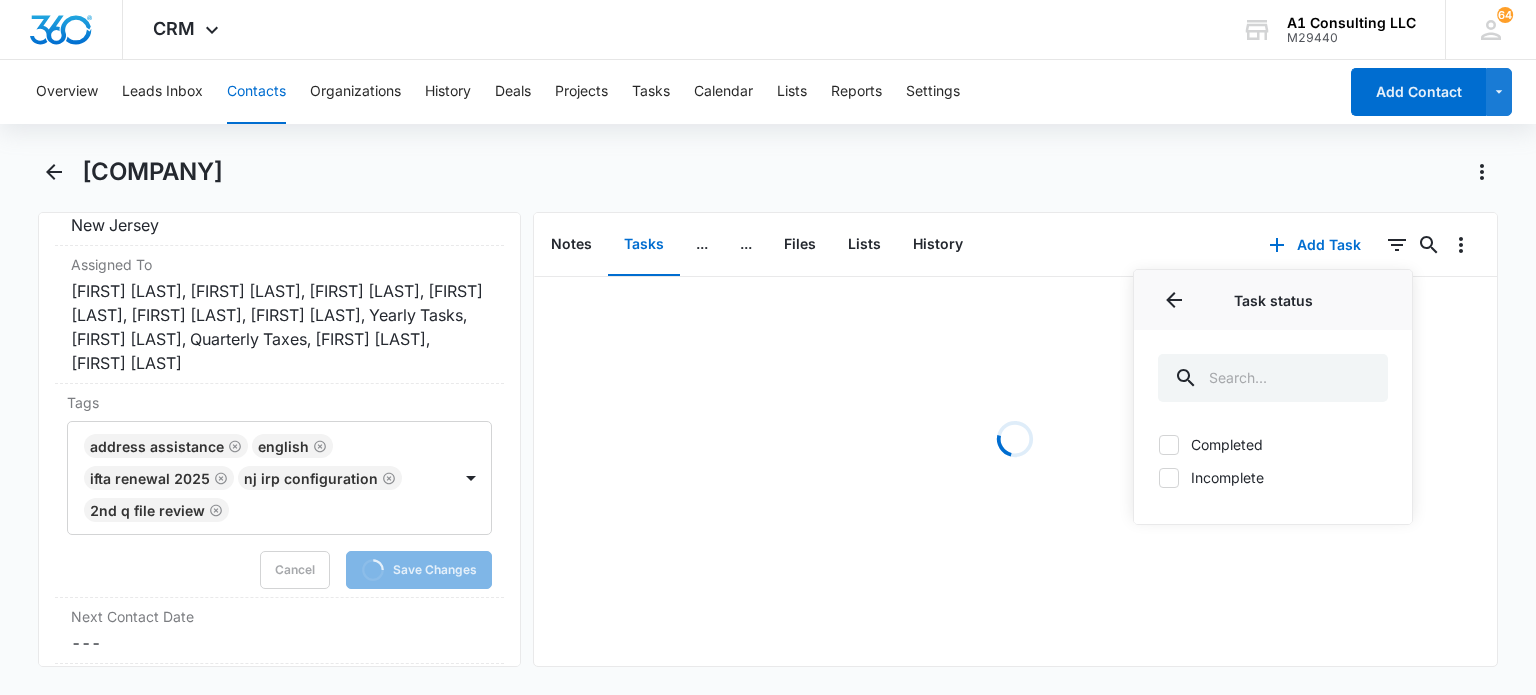 click on "Incomplete" at bounding box center (1273, 477) 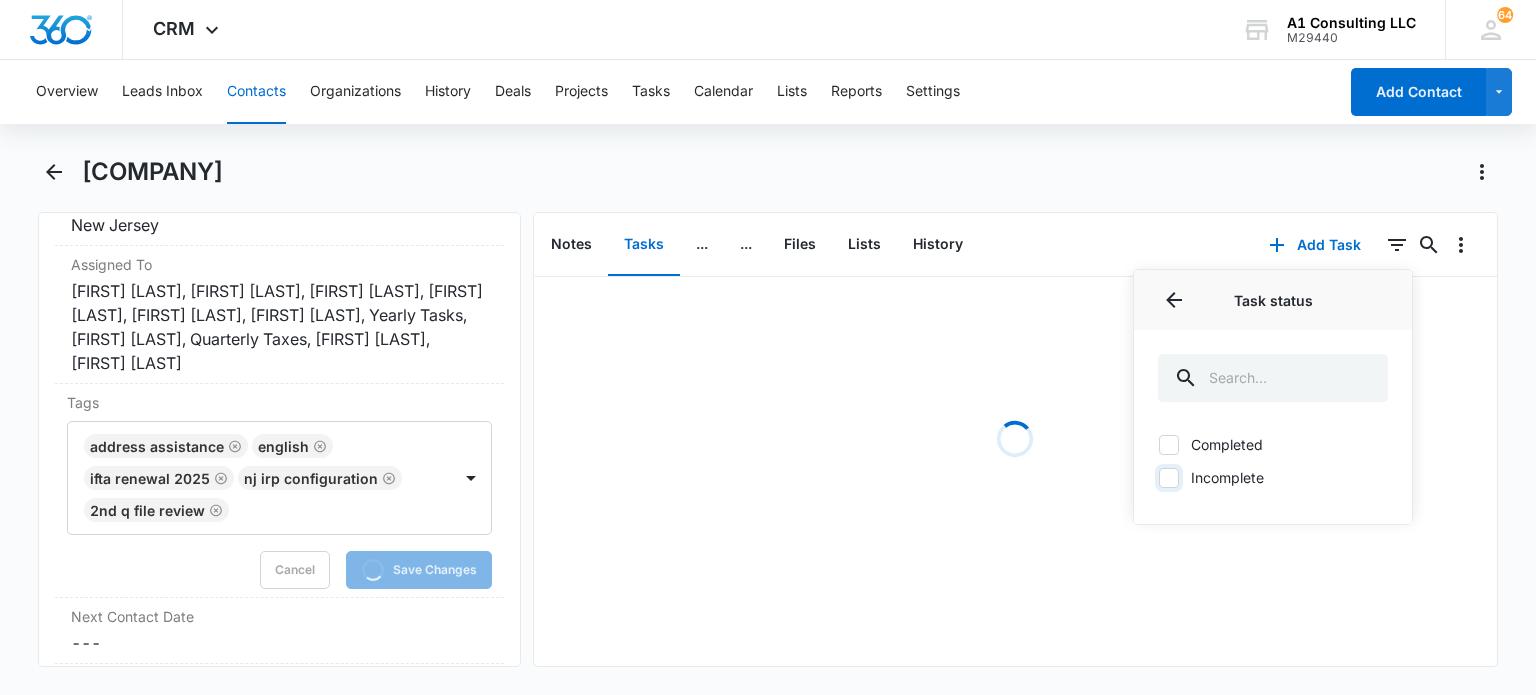click on "Incomplete" at bounding box center [1158, 477] 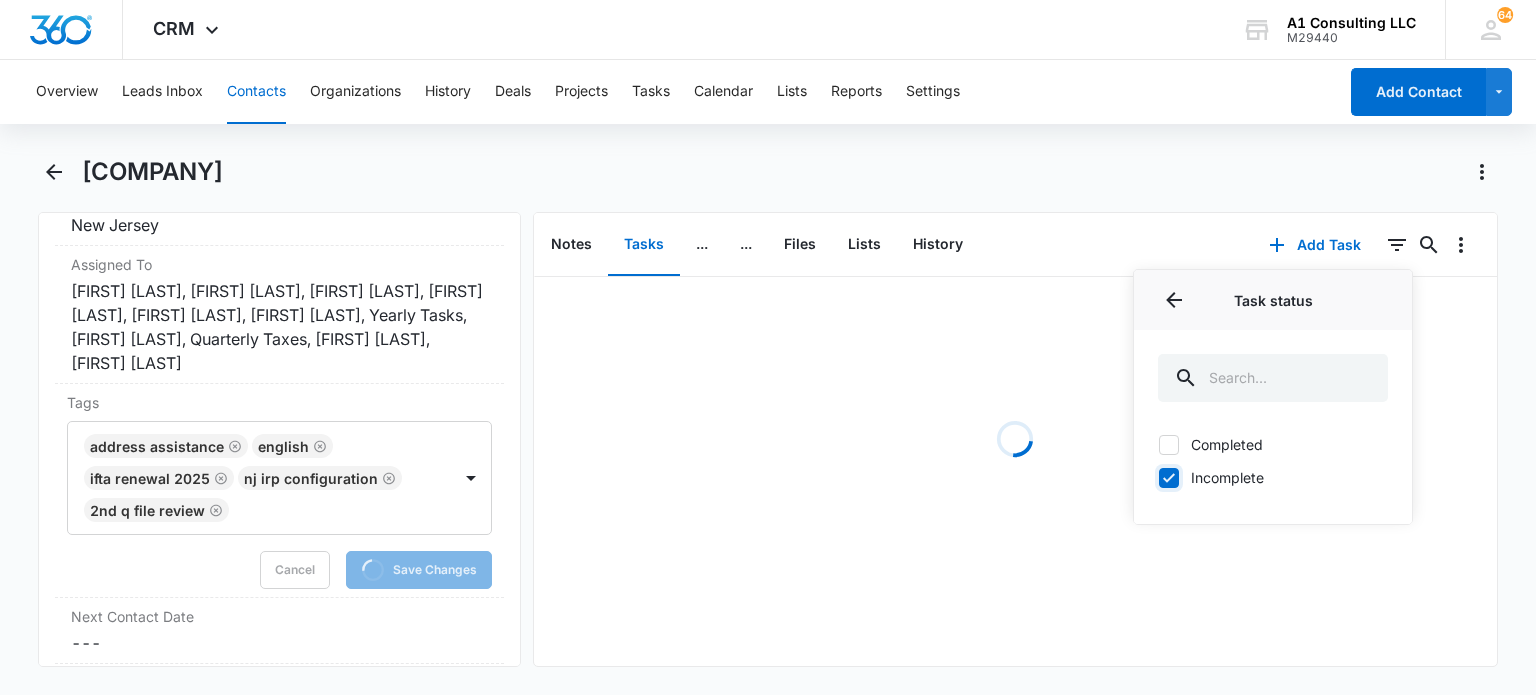 checkbox on "true" 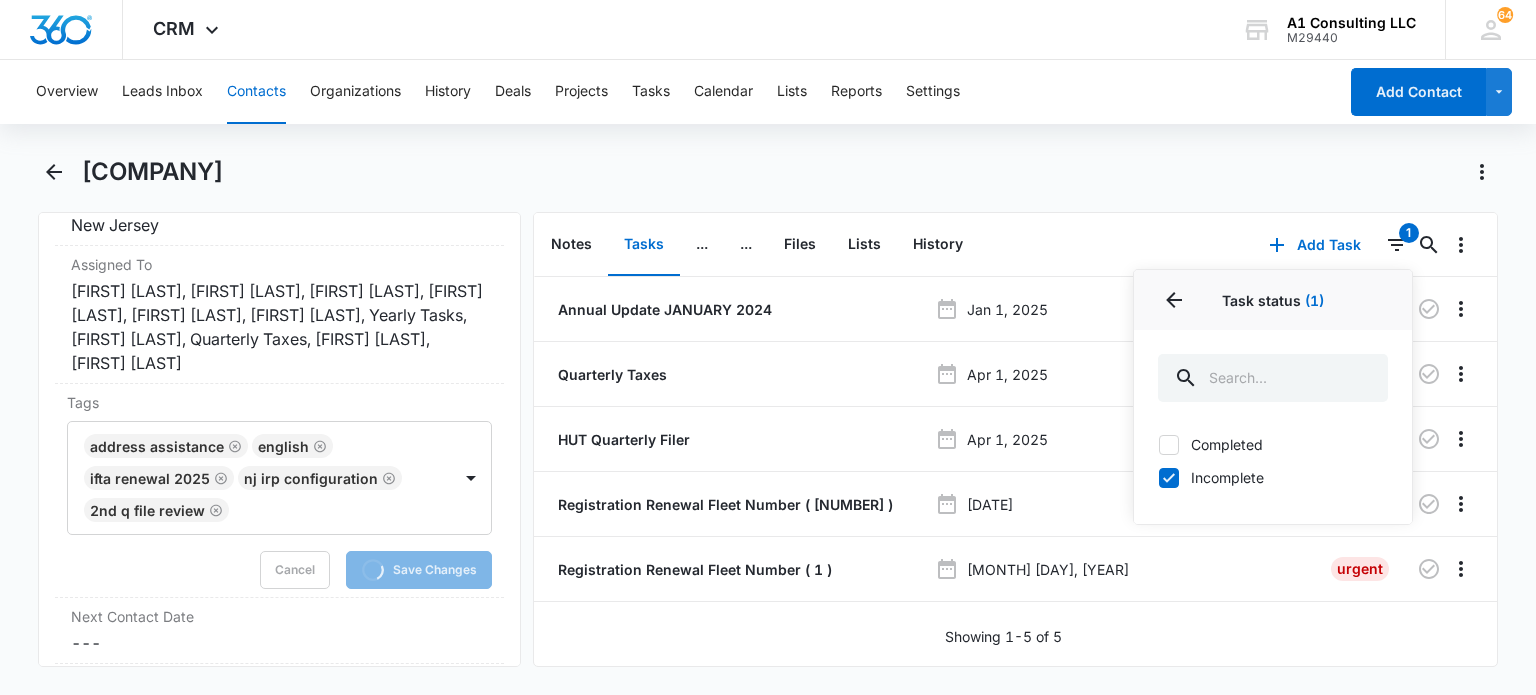 click on "[COMPANY]" at bounding box center [767, 184] 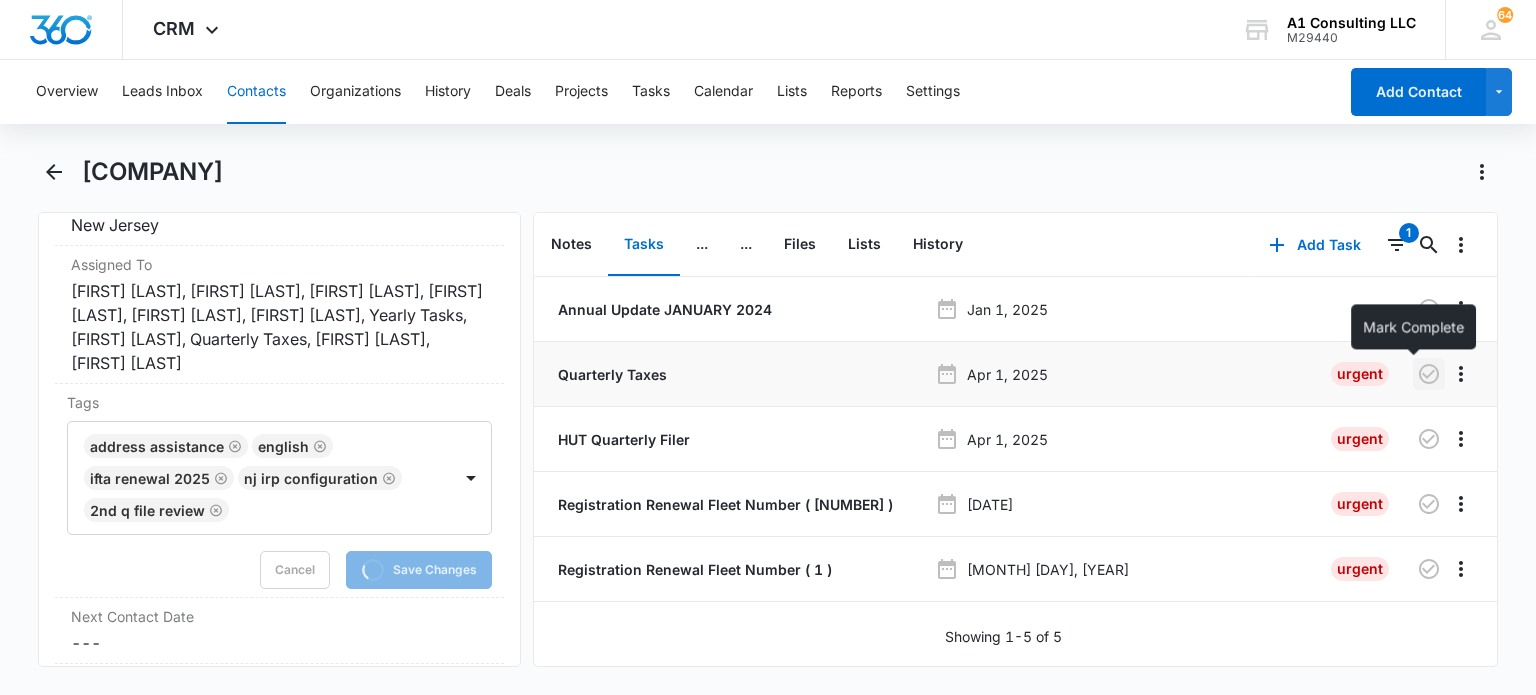 click 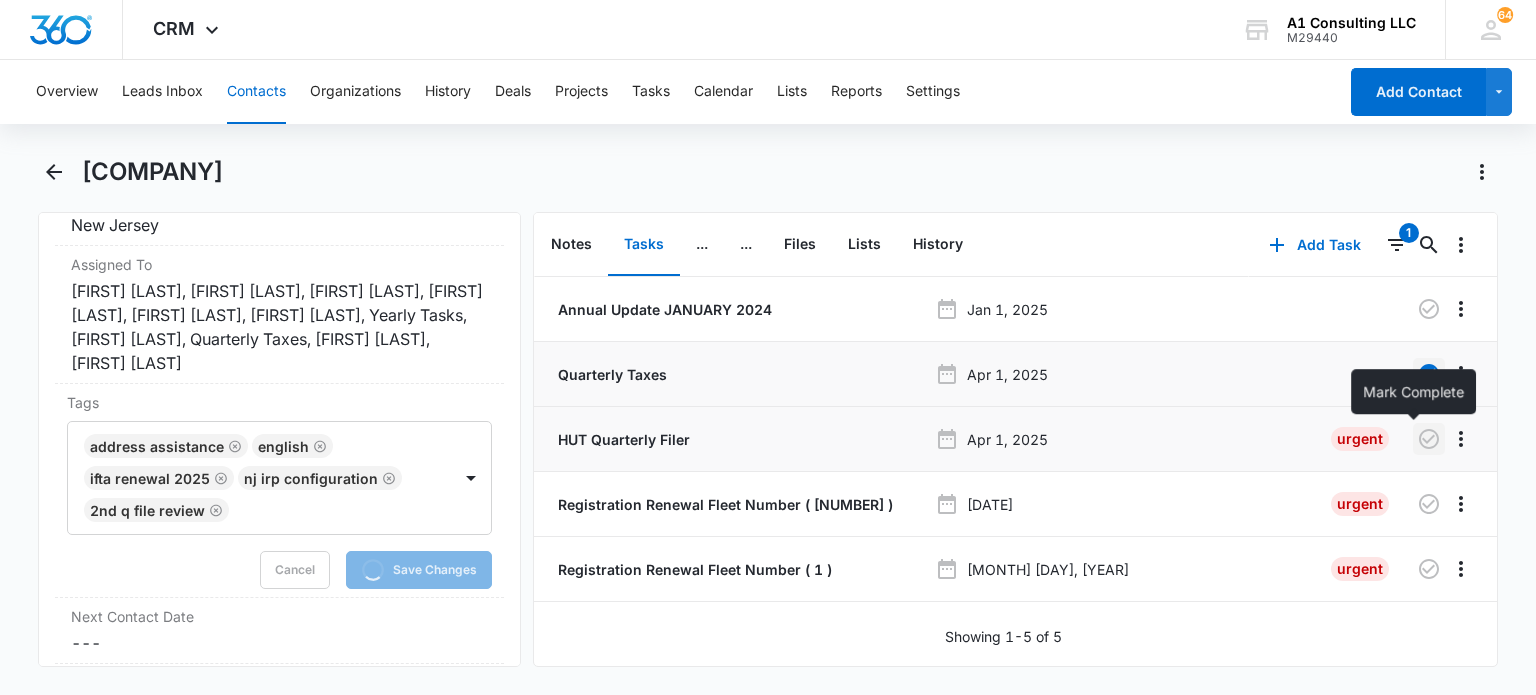 click 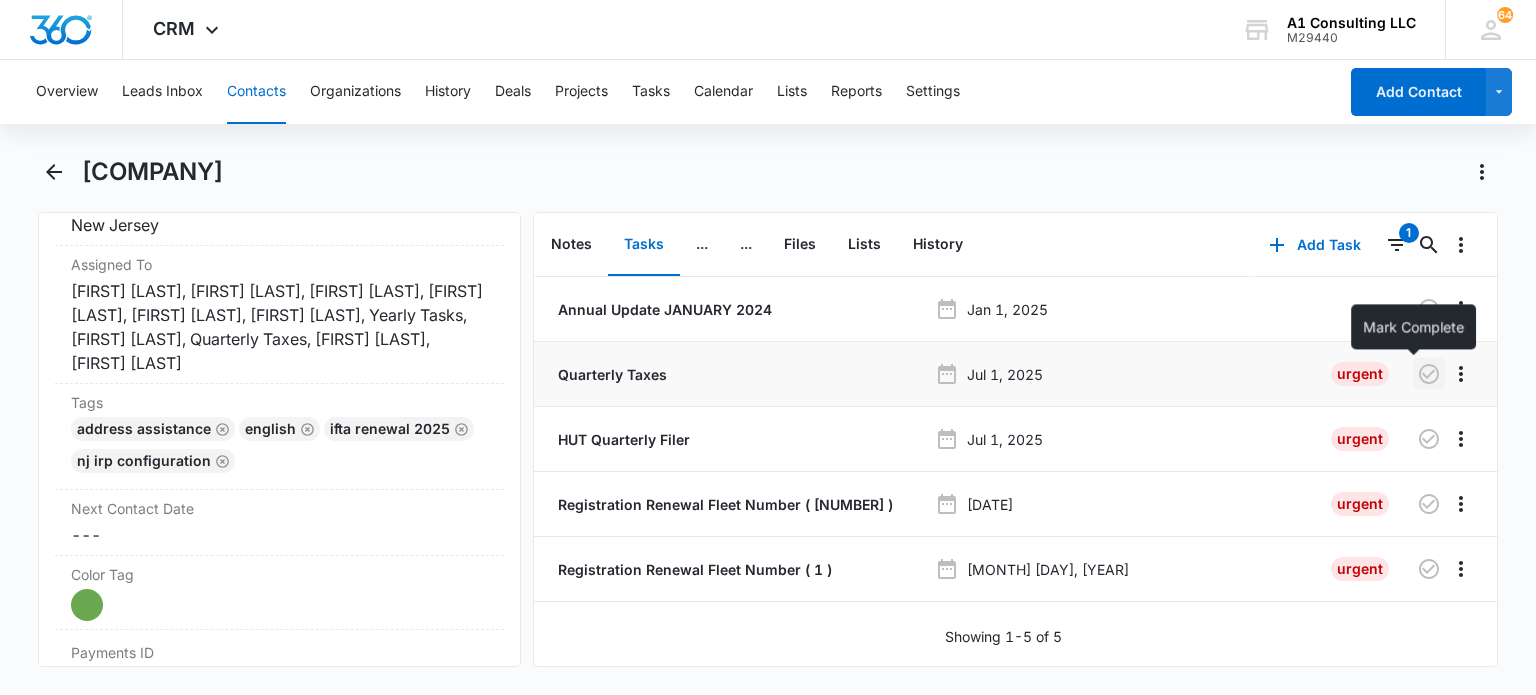 click at bounding box center [1429, 374] 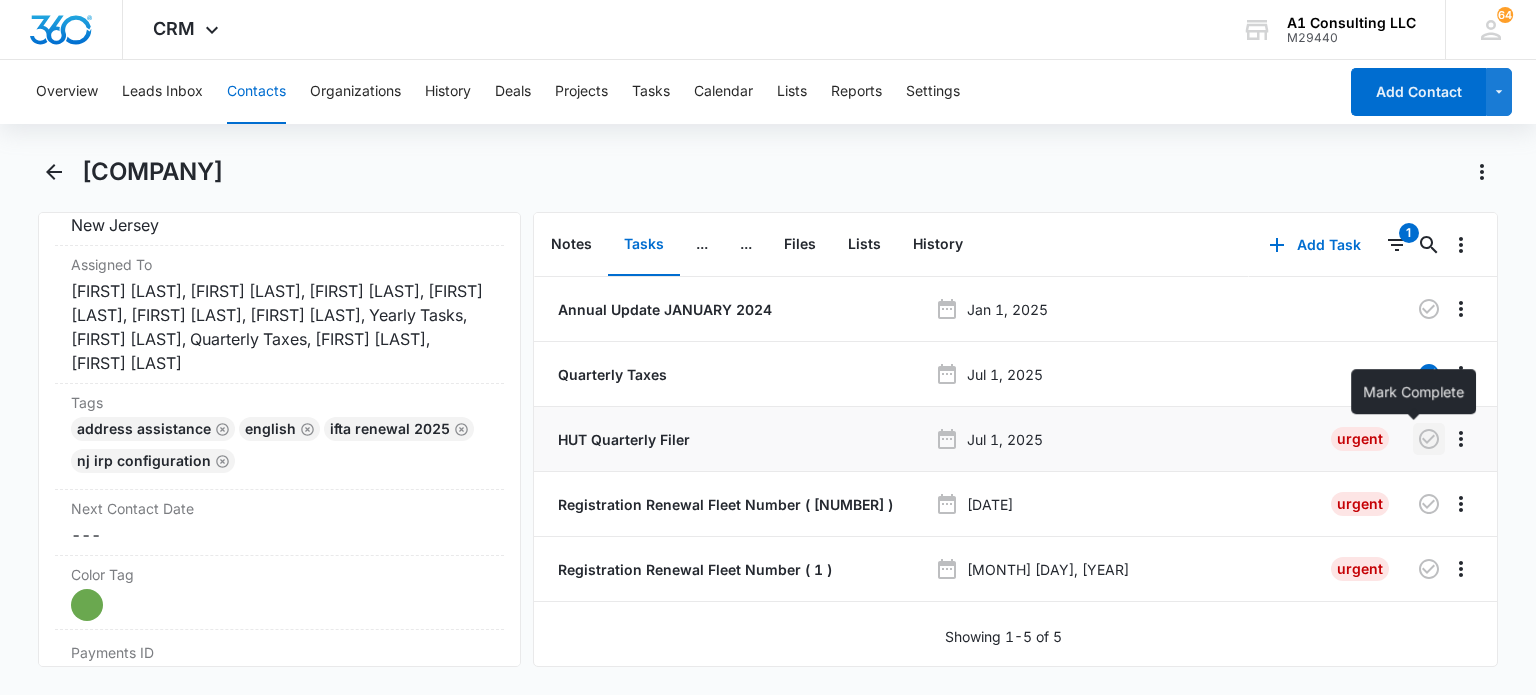 click 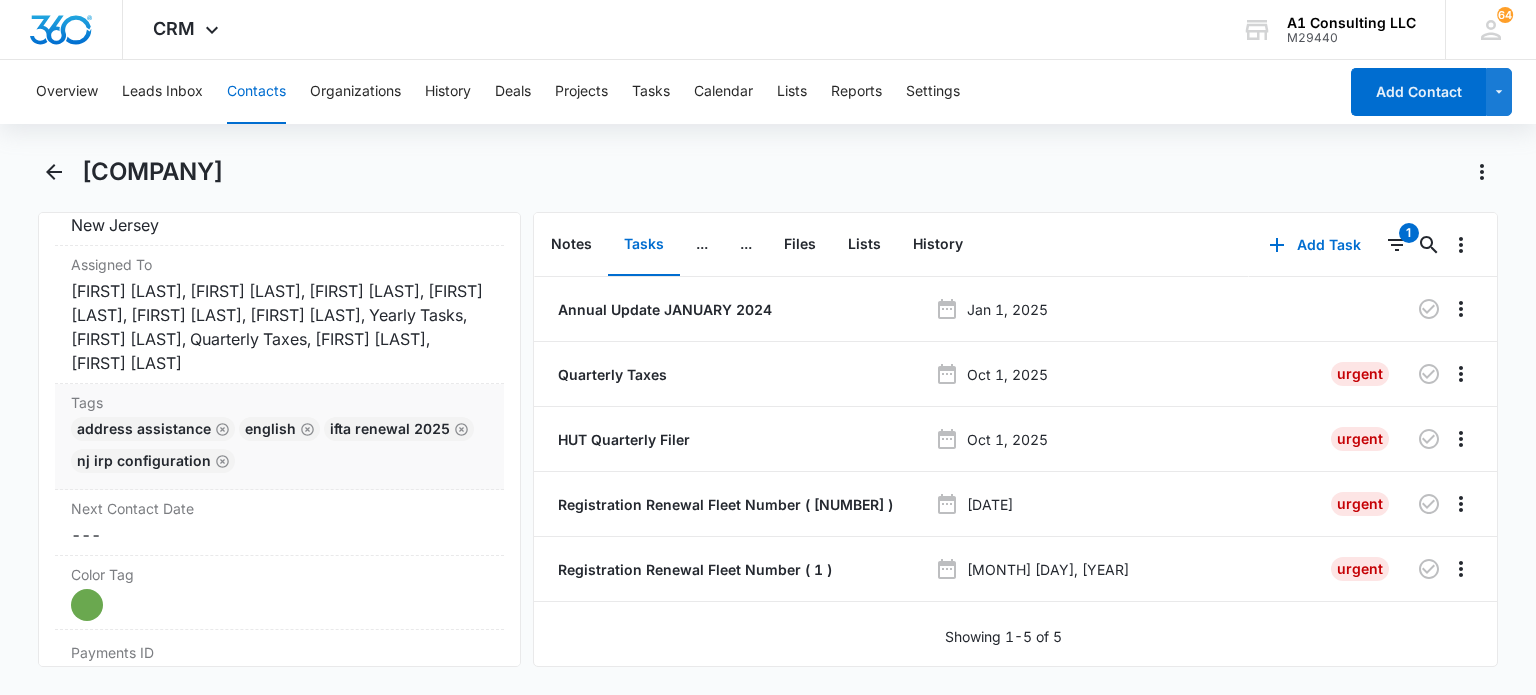 click on "Address Assistance English  IFTA renewal 2025 NJ IRP CONFIGURATION" at bounding box center (279, 449) 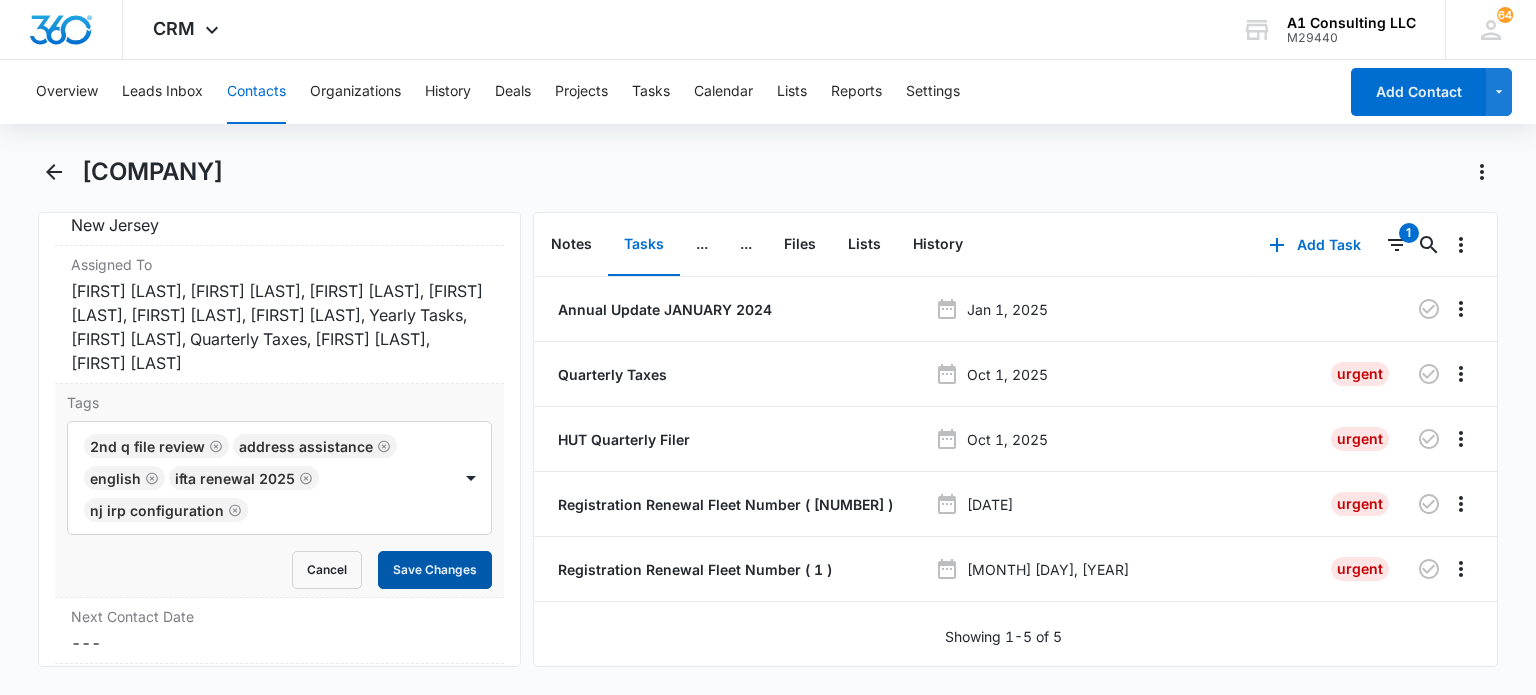 click on "Save Changes" at bounding box center (435, 570) 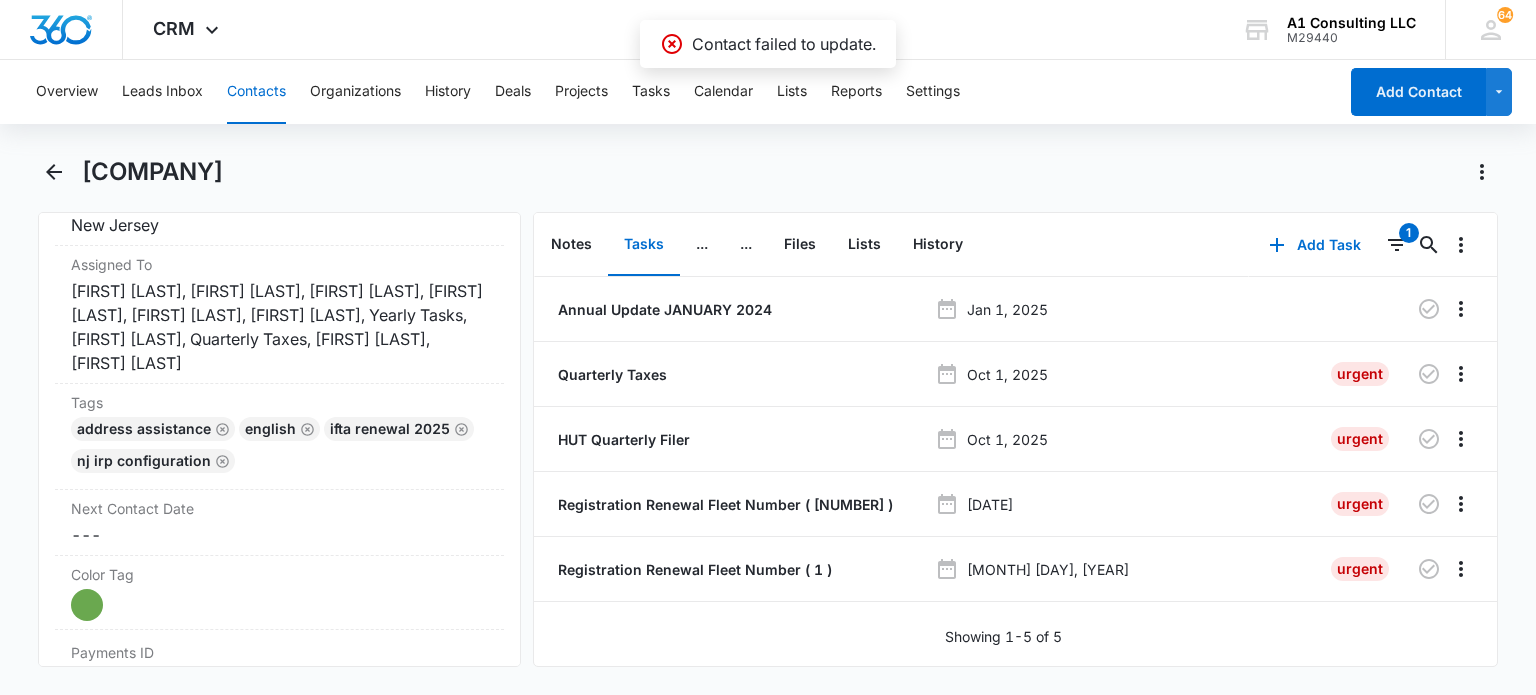 click on "Contacts" at bounding box center (256, 92) 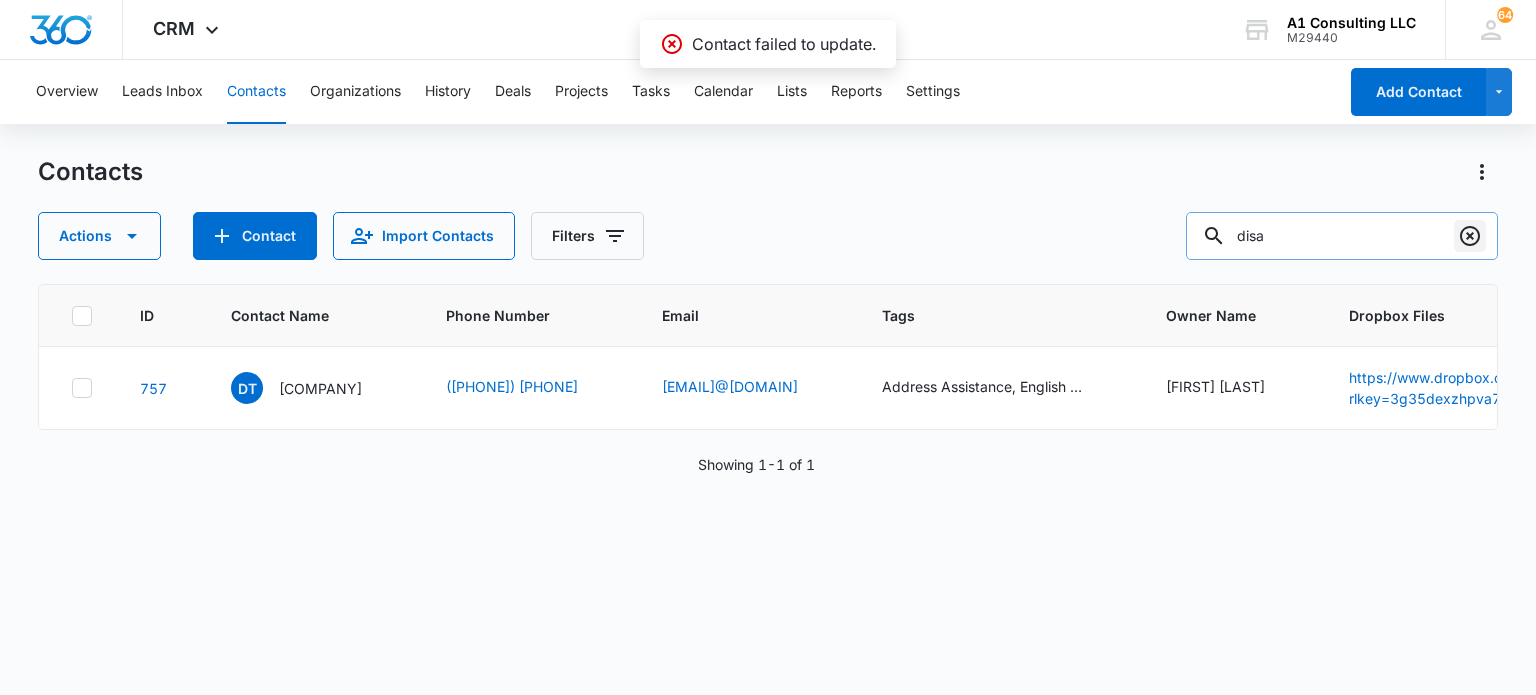 click 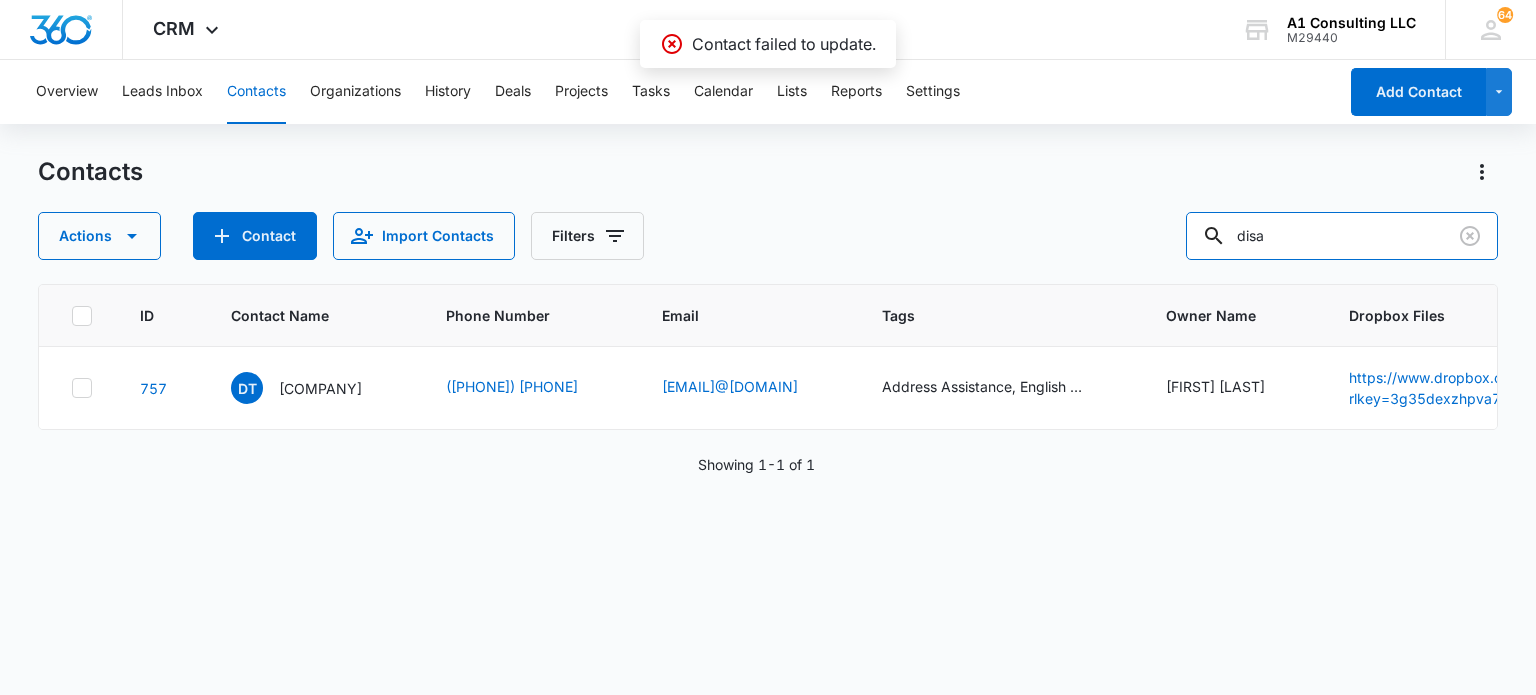 type 